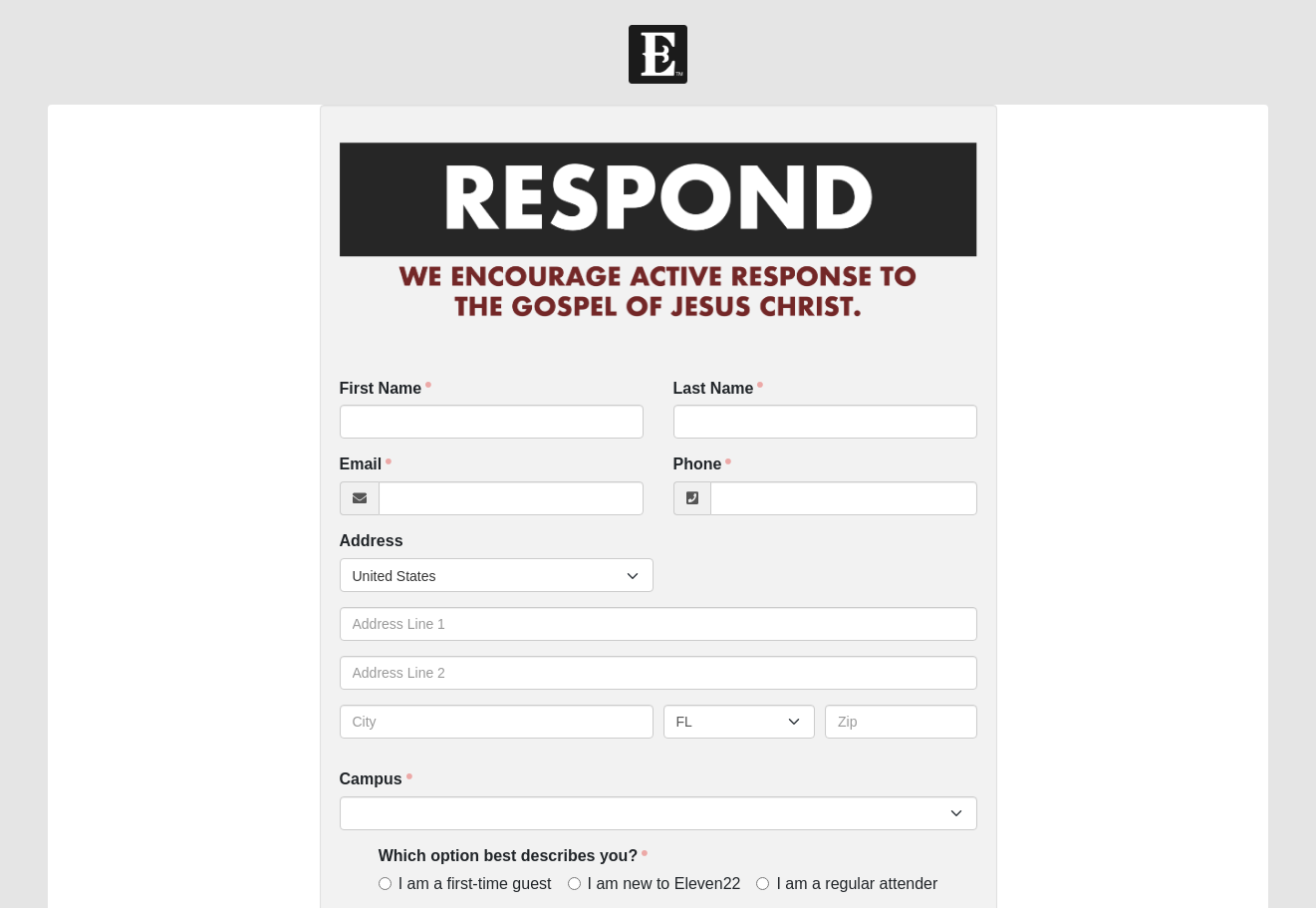scroll, scrollTop: 0, scrollLeft: 0, axis: both 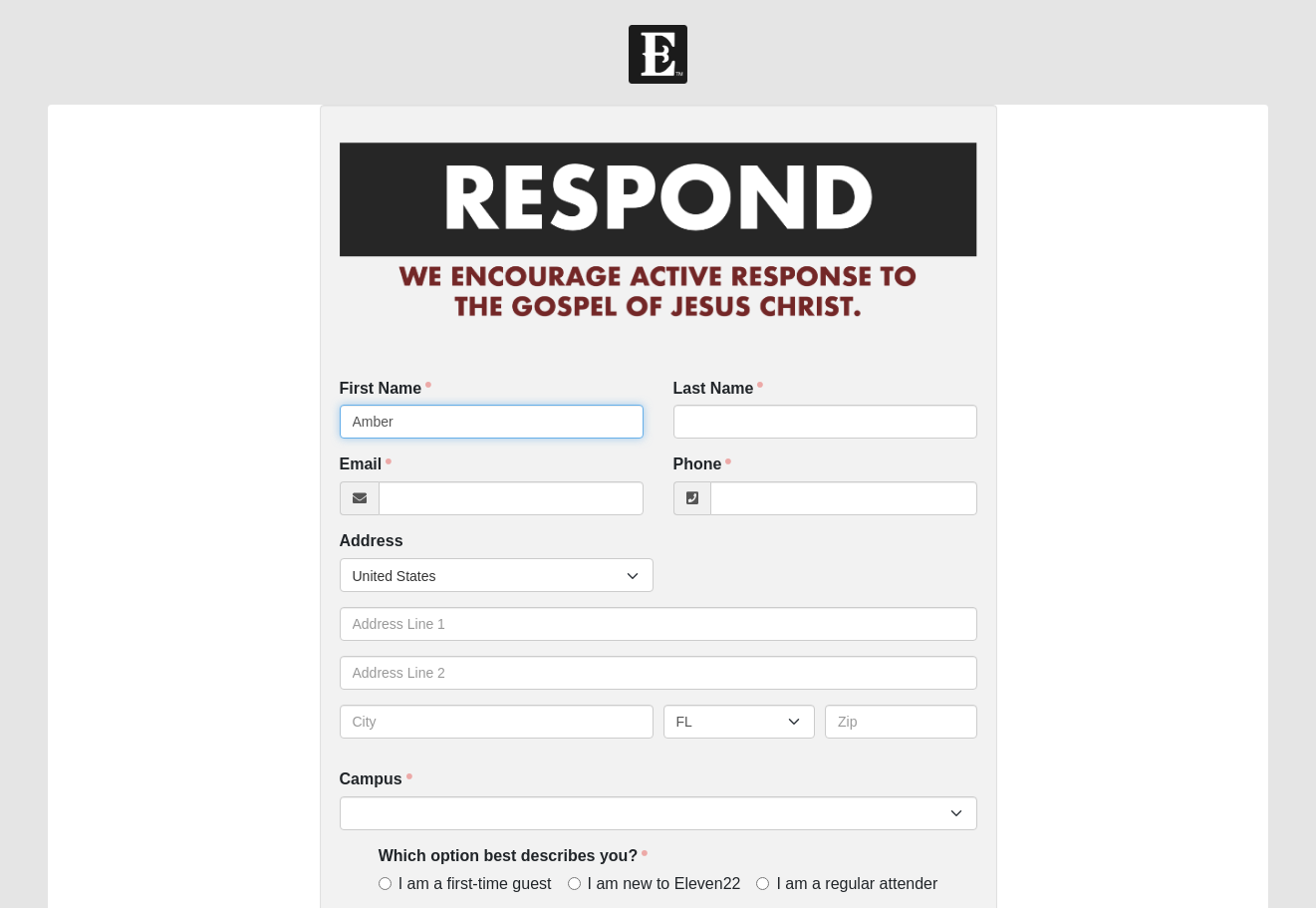 type on "Amber" 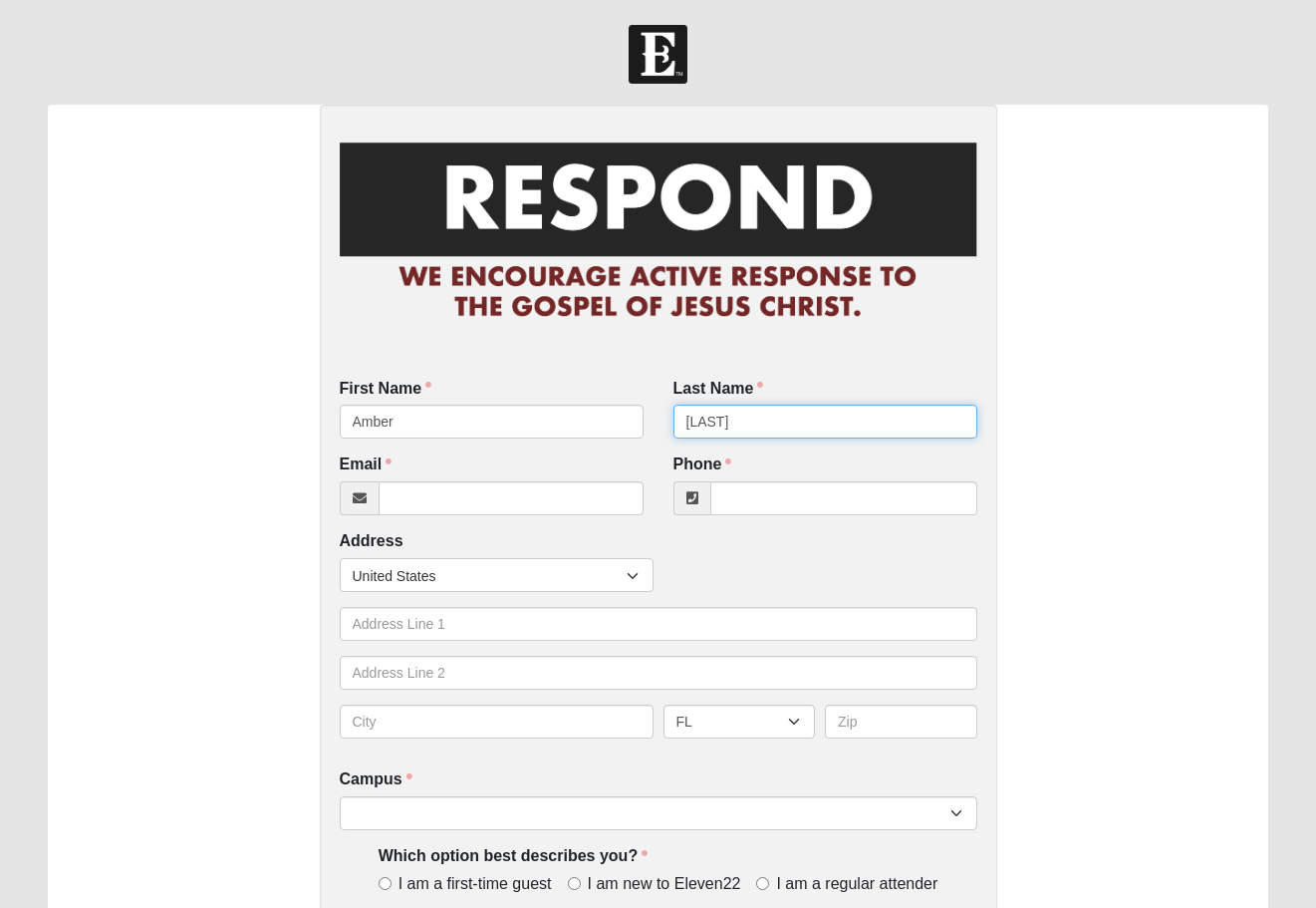 type on "Barrs" 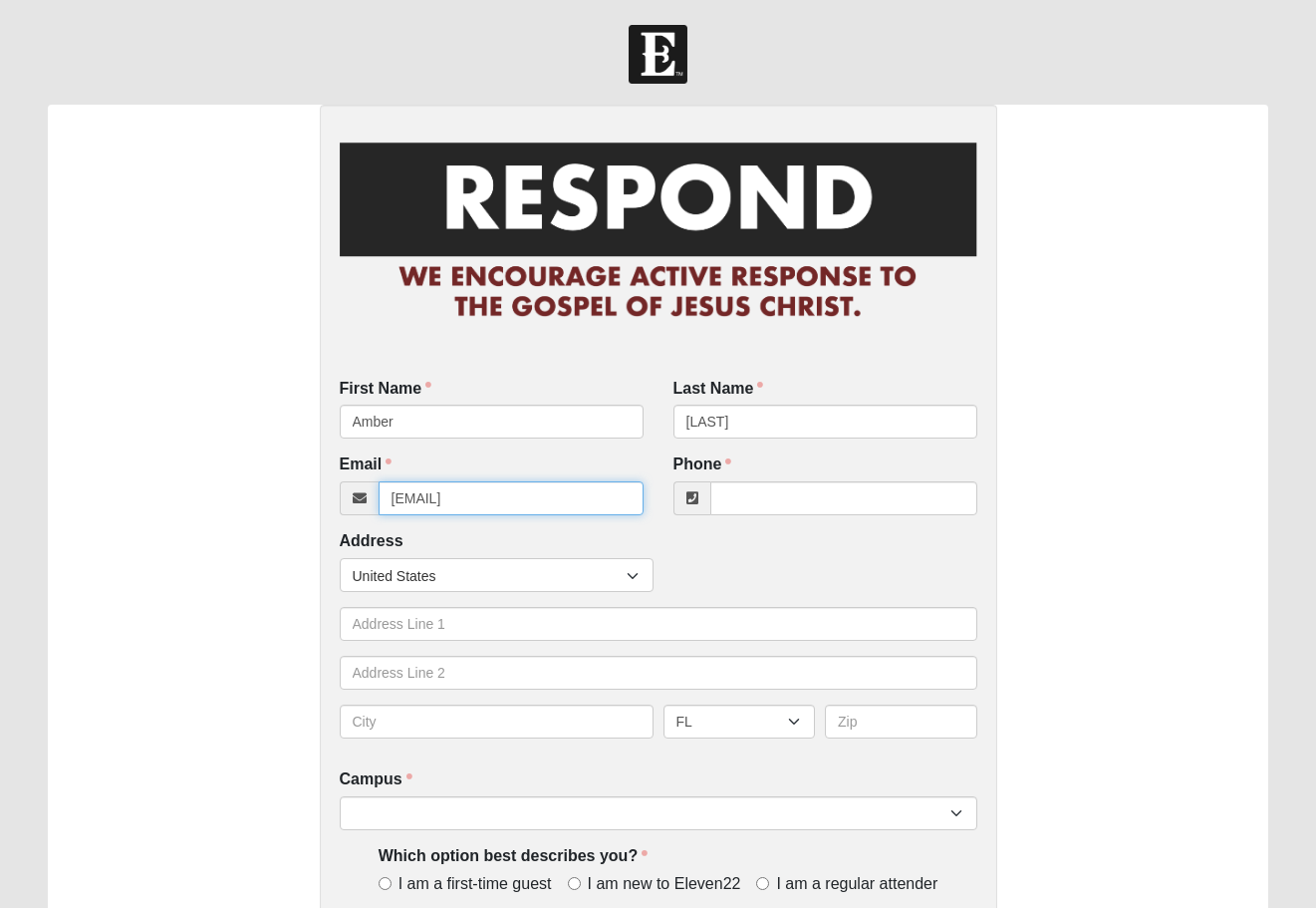type on "amberbarrs@icloud.com" 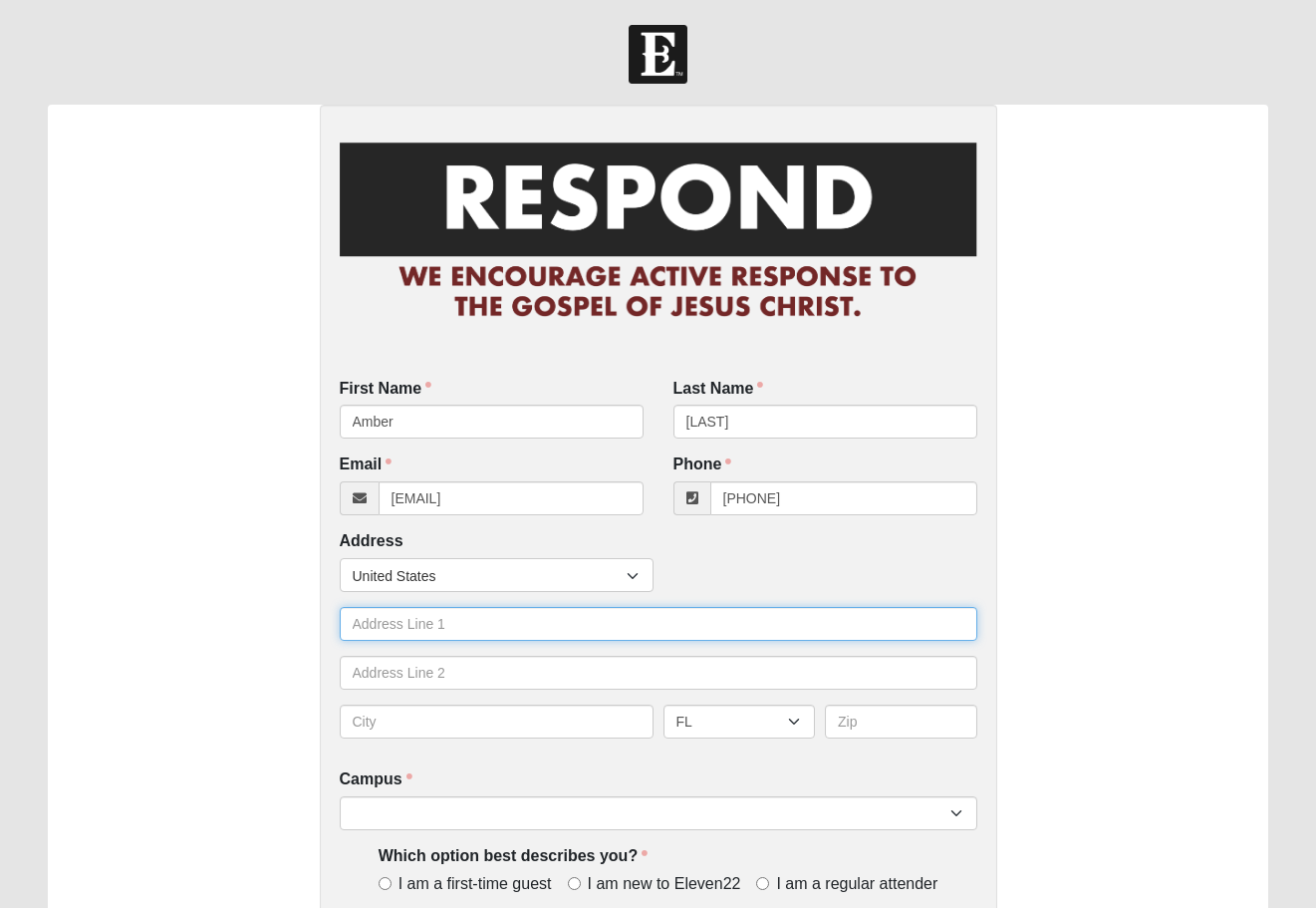 type on "(904) 899-2443" 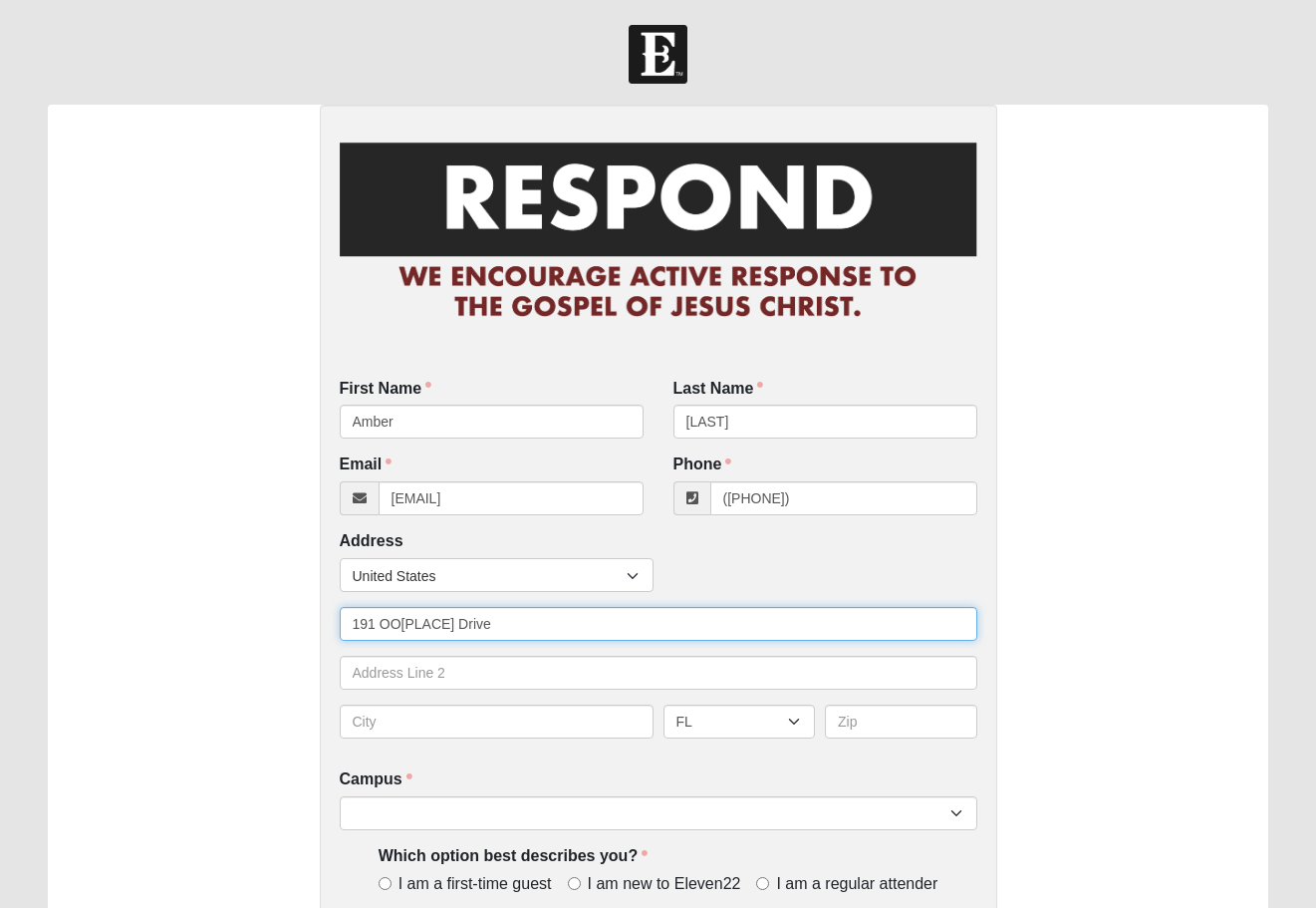 type on "191 OOdemad Drive" 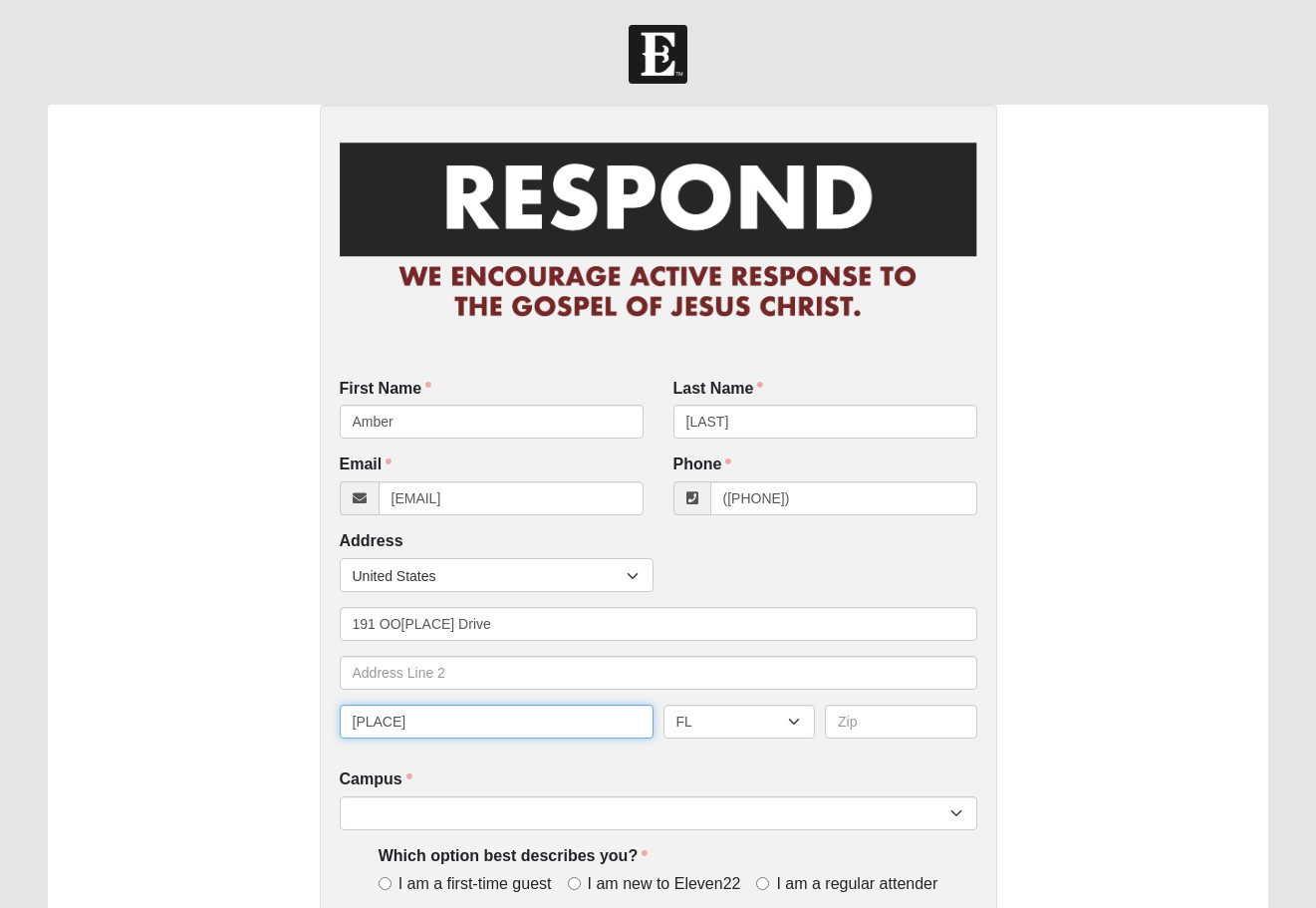 type on "[LAST]" 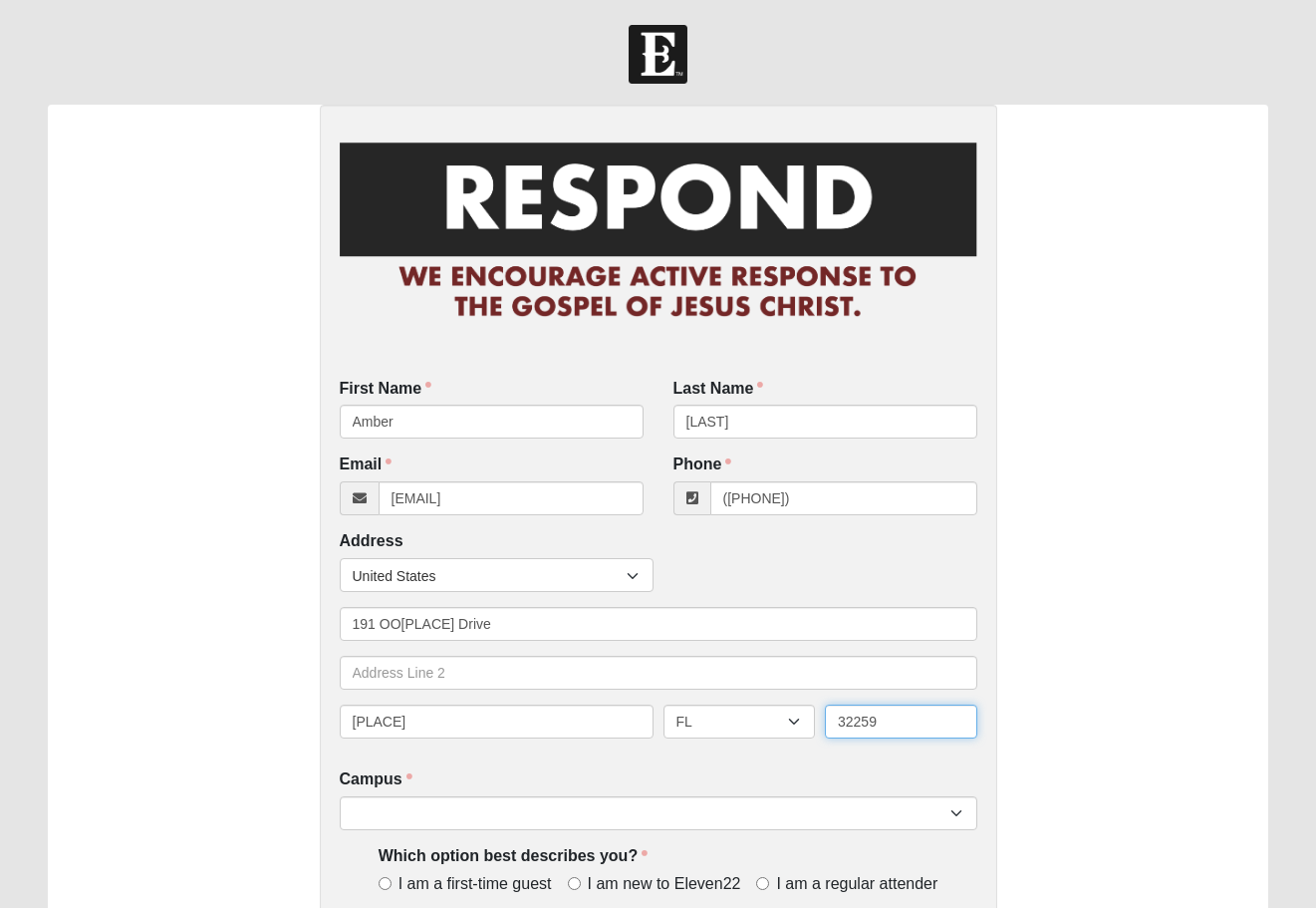 type on "32259" 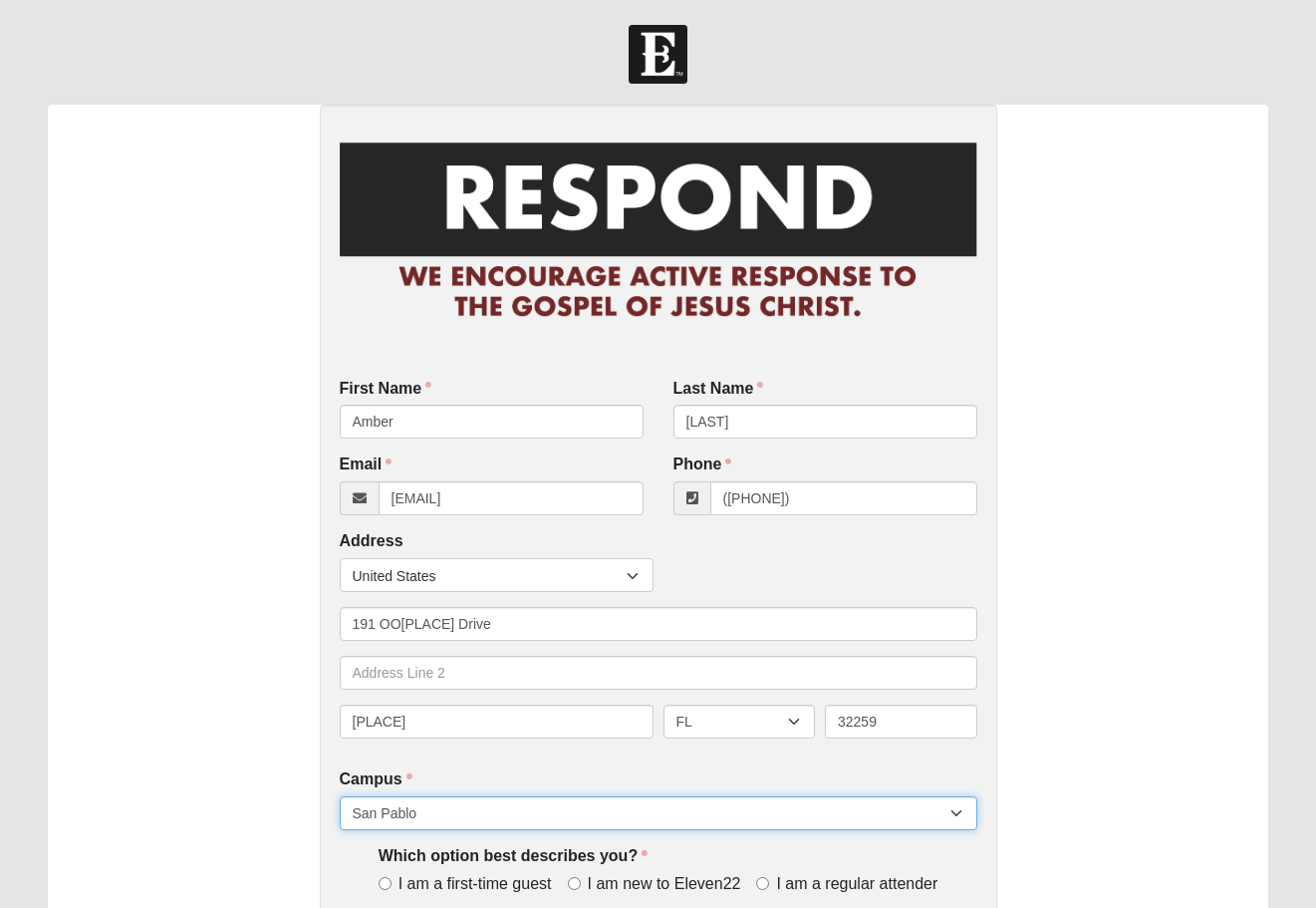 select on "11" 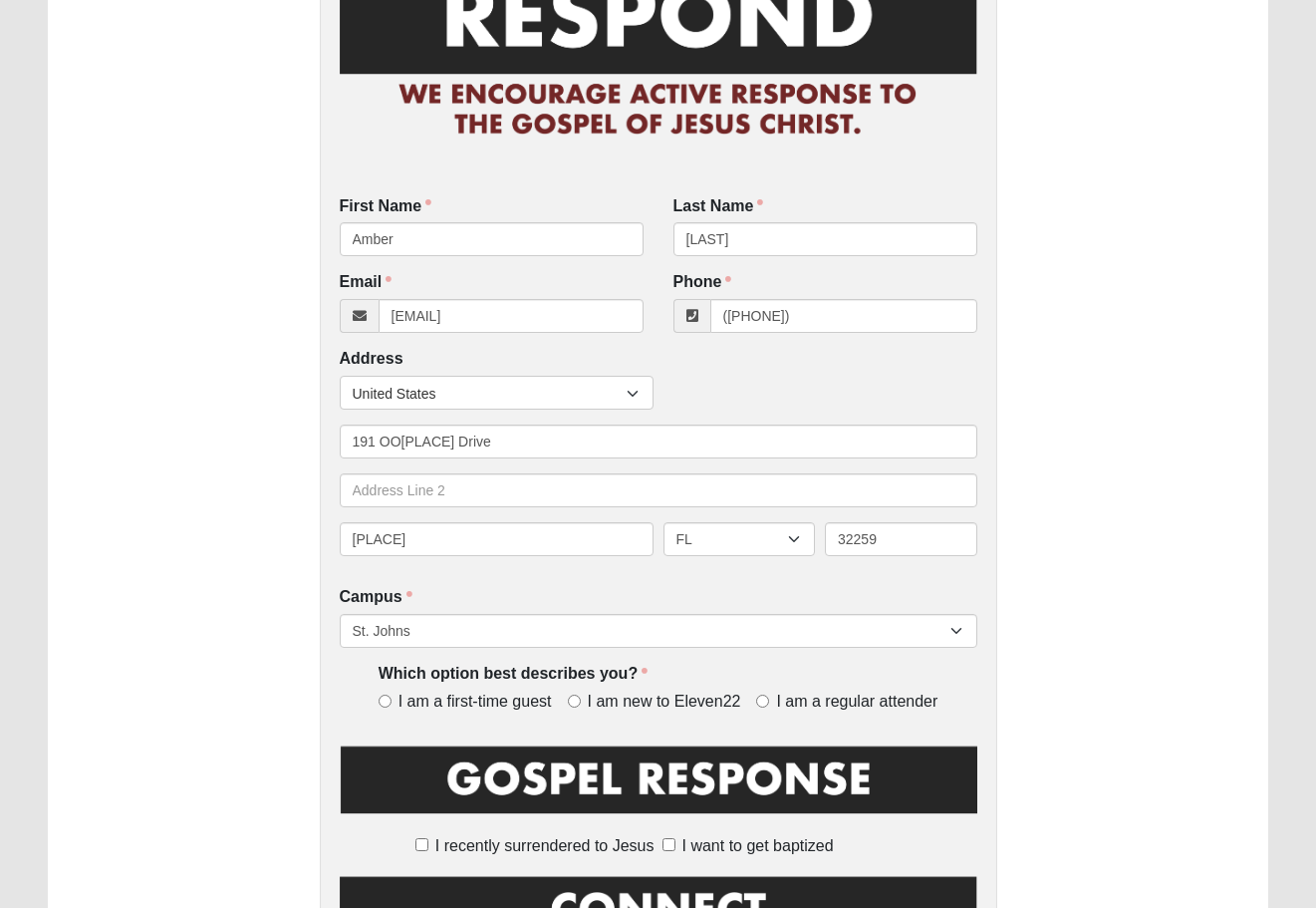 scroll, scrollTop: 188, scrollLeft: 0, axis: vertical 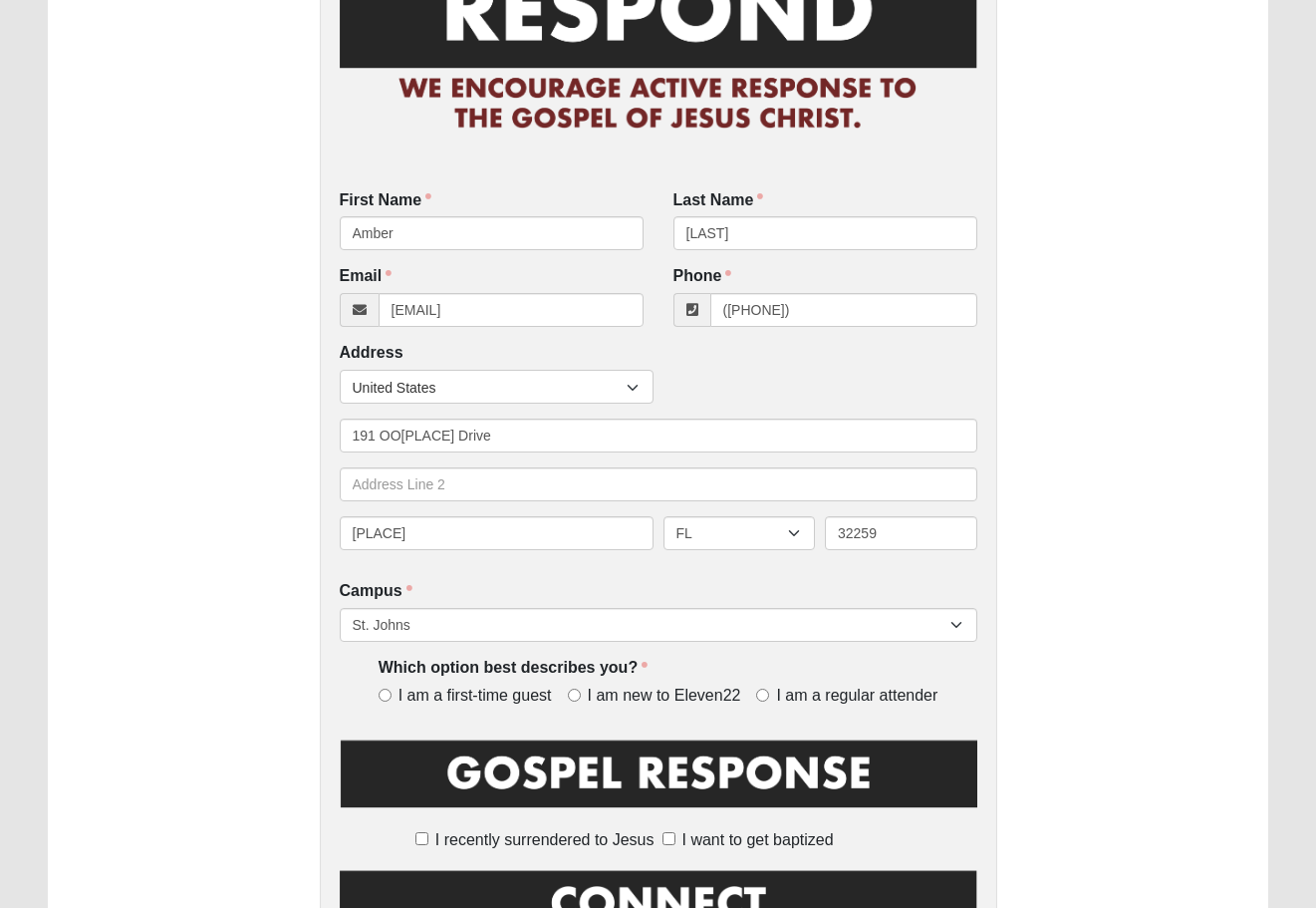click on "I am a regular attender" at bounding box center (762, 695) 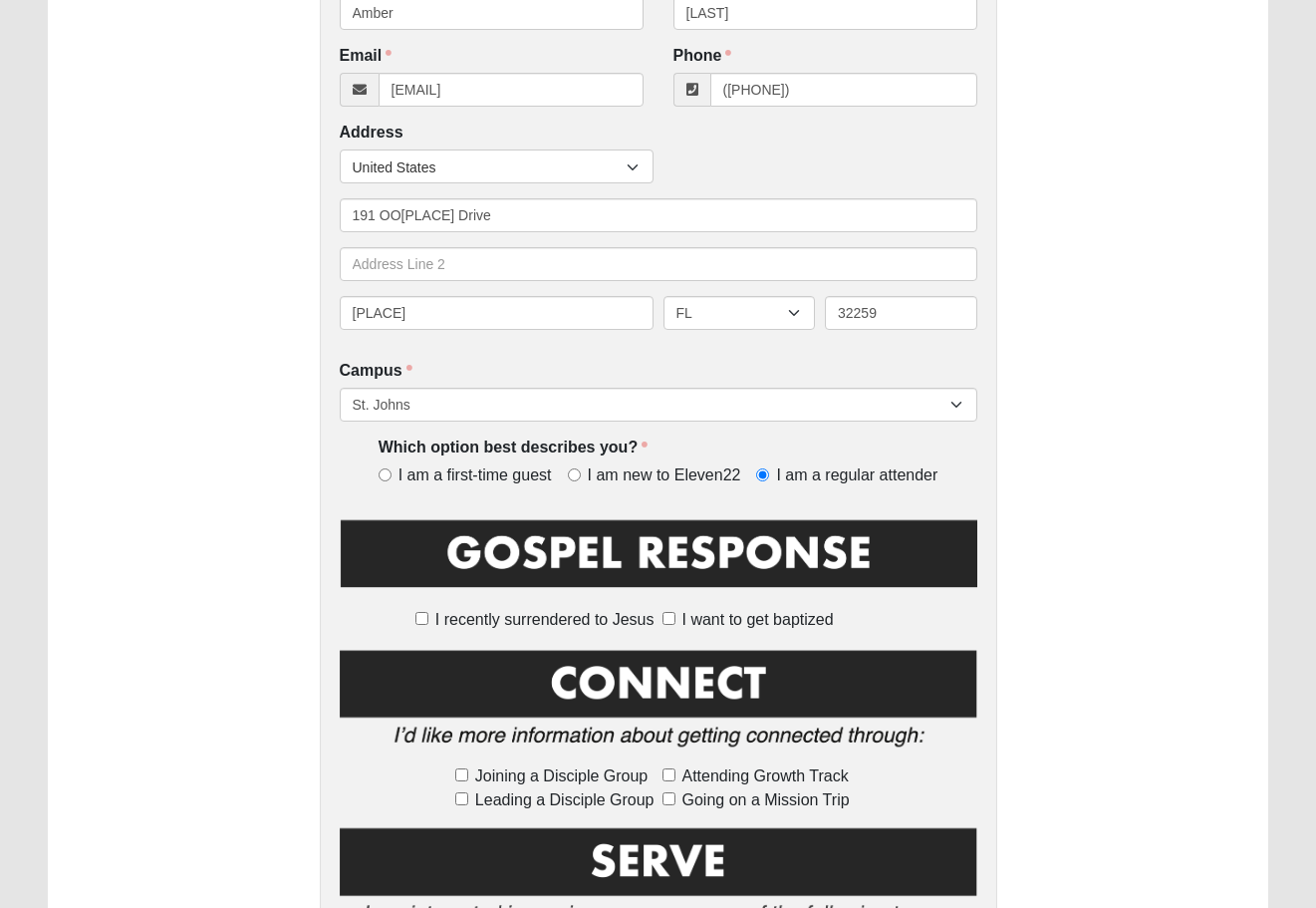scroll, scrollTop: 413, scrollLeft: 0, axis: vertical 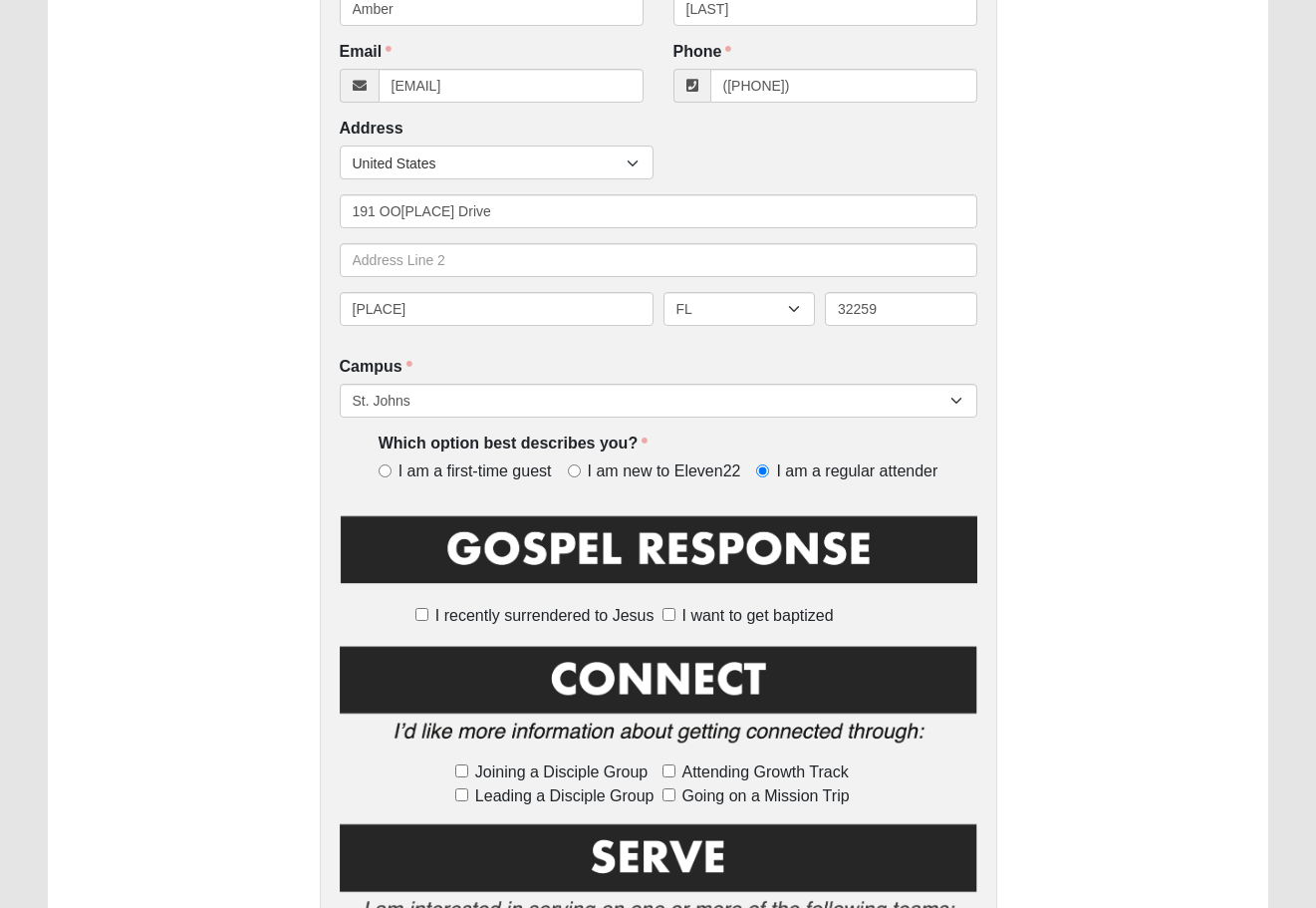 click on "Attending Growth Track" at bounding box center [668, 770] 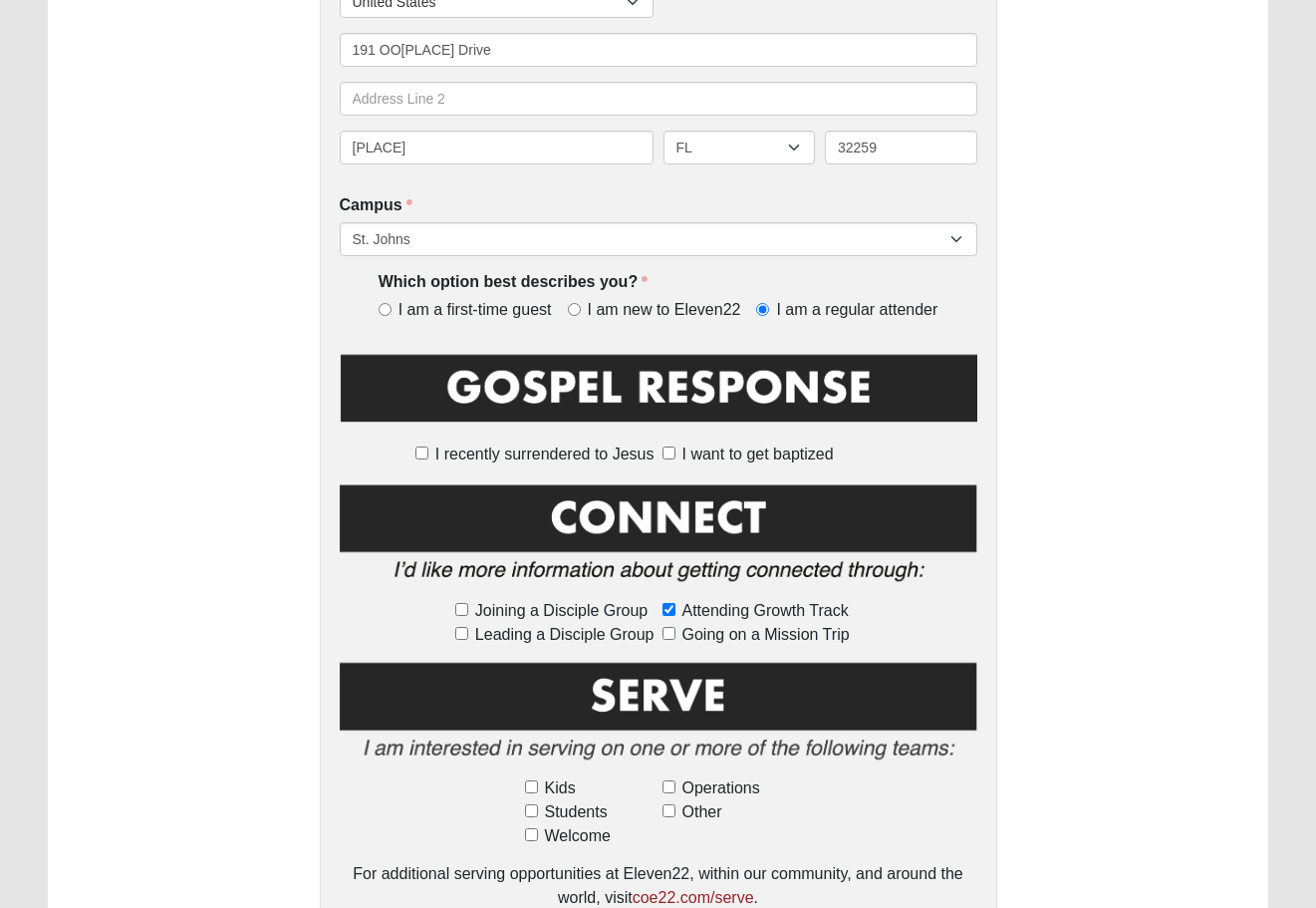scroll, scrollTop: 575, scrollLeft: 0, axis: vertical 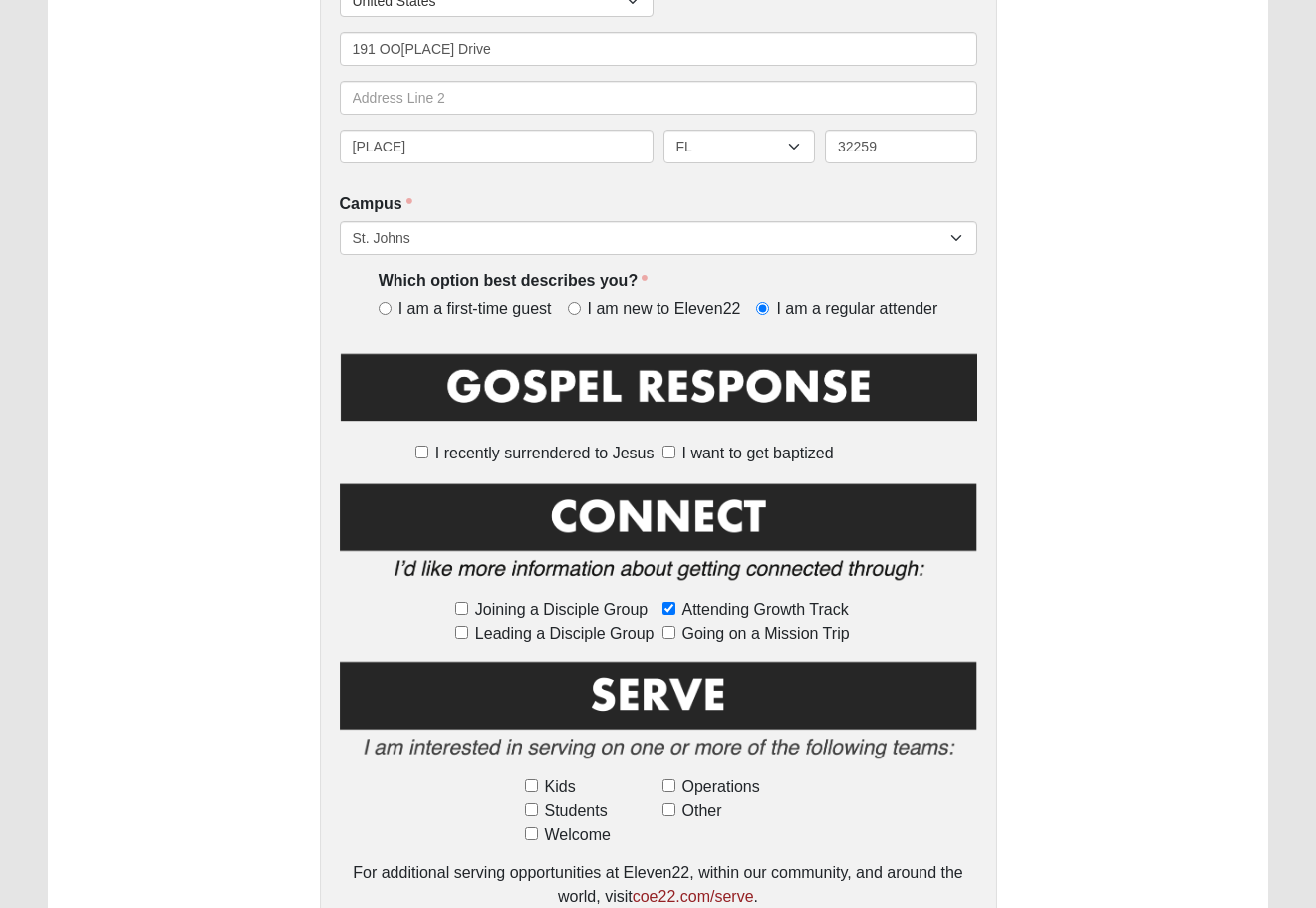 click on "Welcome" at bounding box center (590, 835) 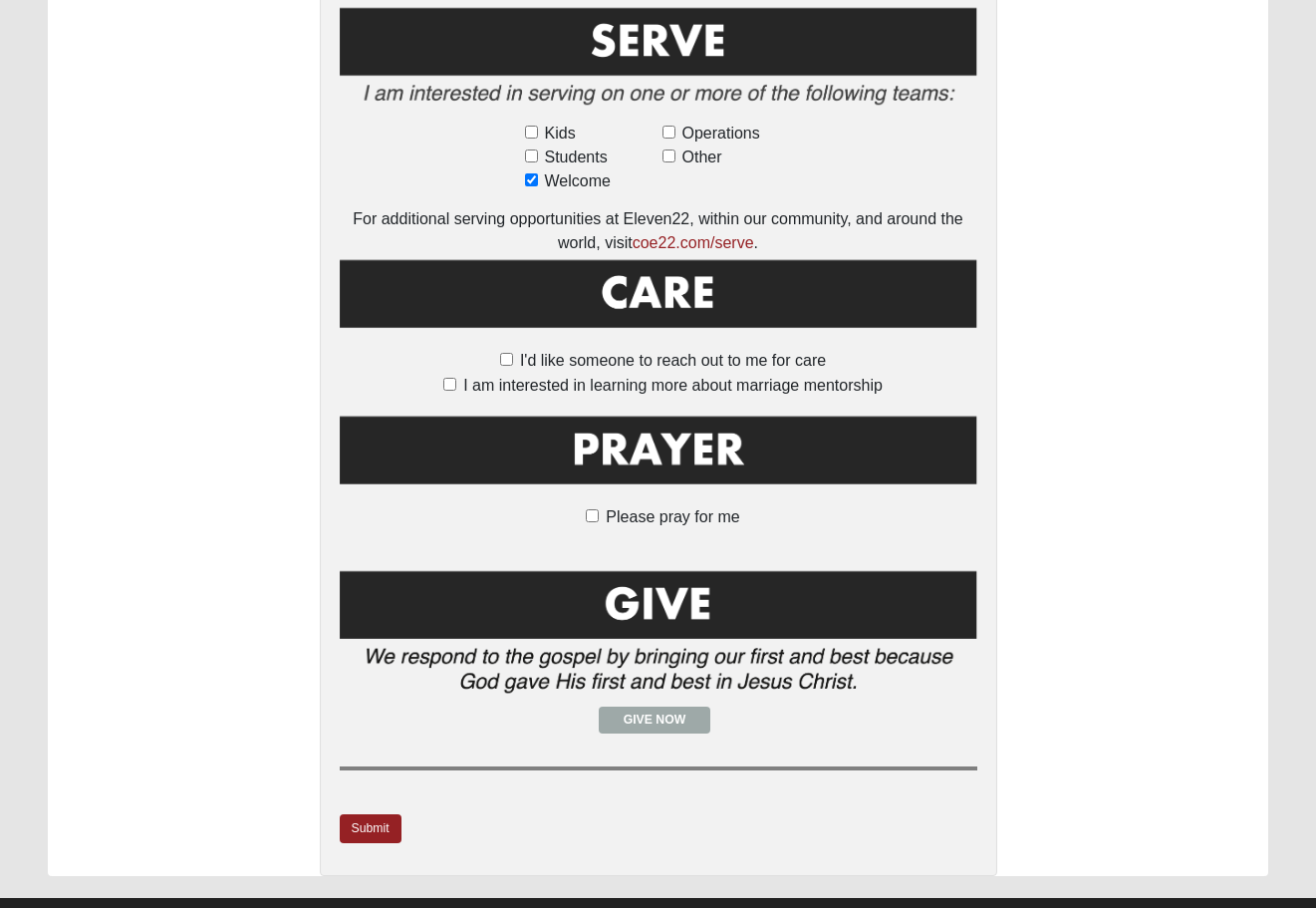 scroll, scrollTop: 1231, scrollLeft: 0, axis: vertical 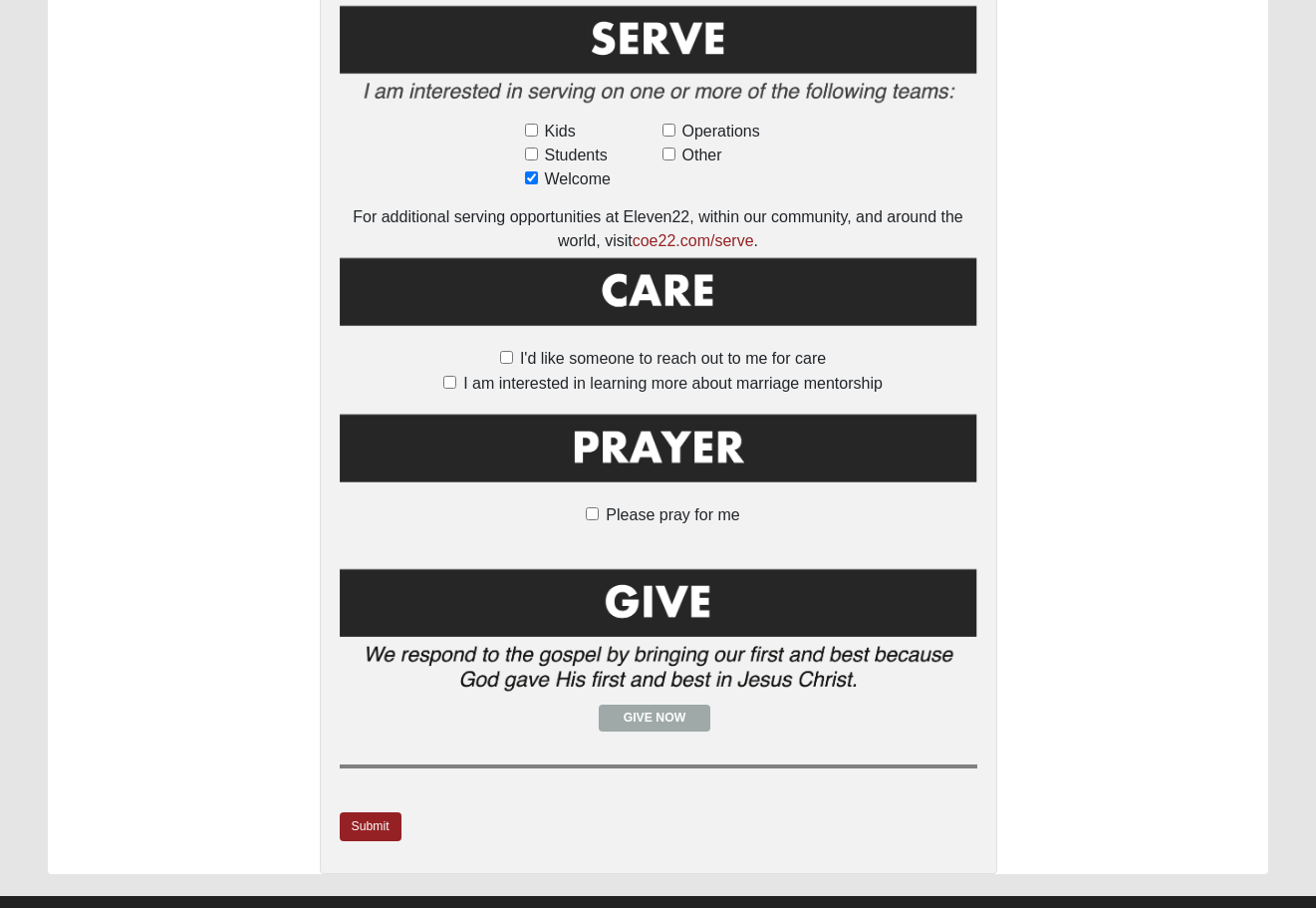 click on "Please pray for me" at bounding box center (592, 513) 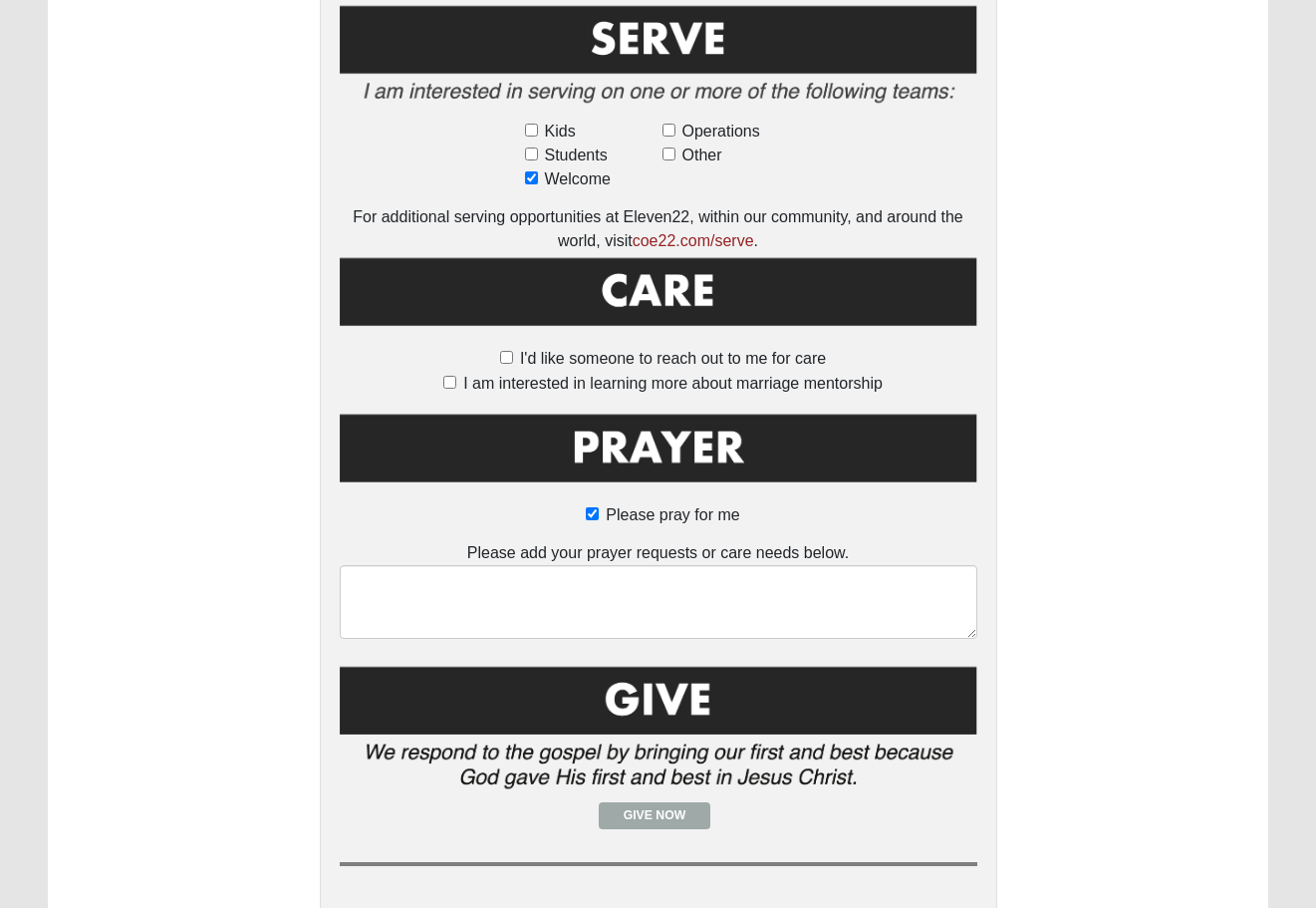 scroll, scrollTop: 1139, scrollLeft: 0, axis: vertical 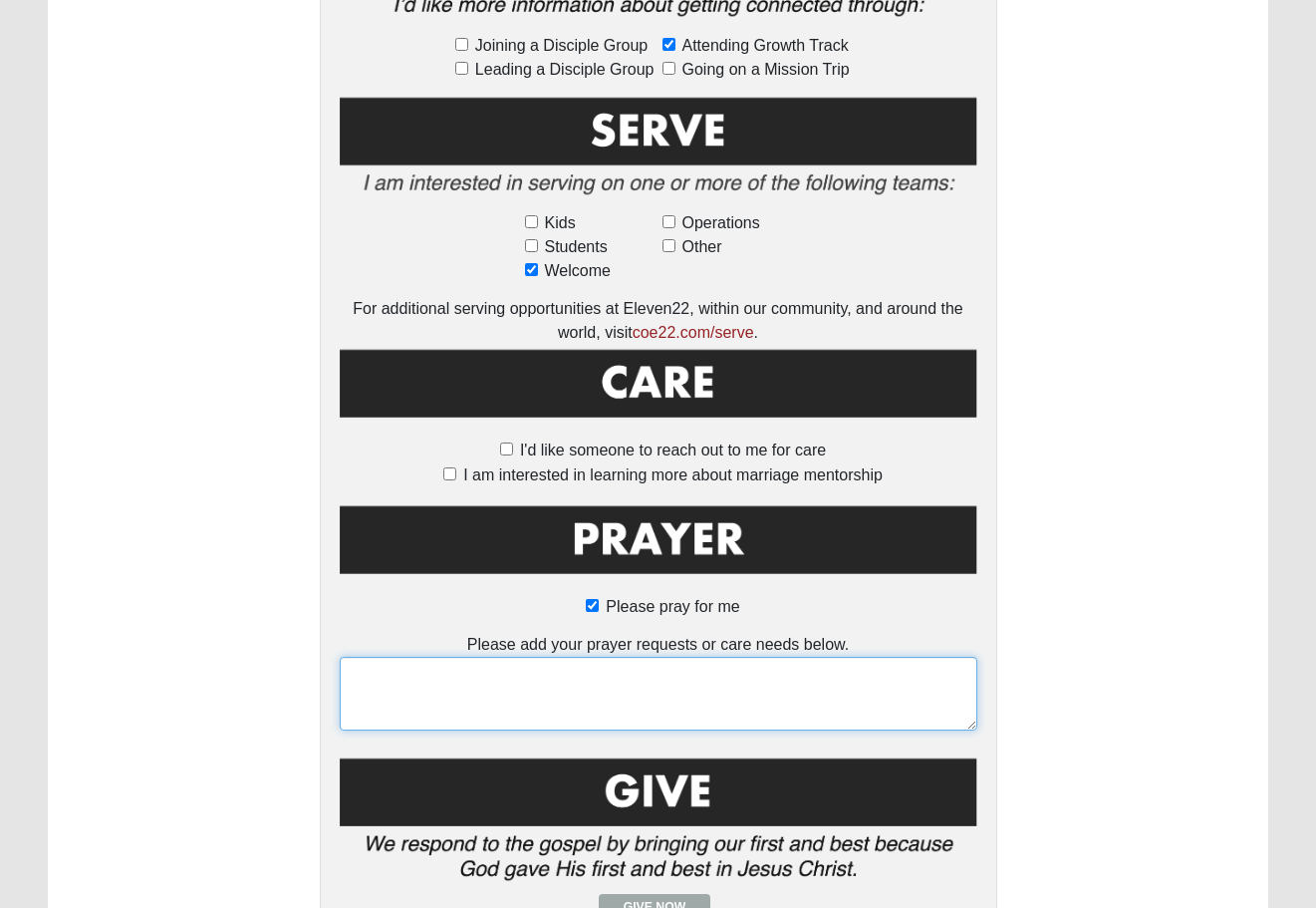 click at bounding box center [658, 694] 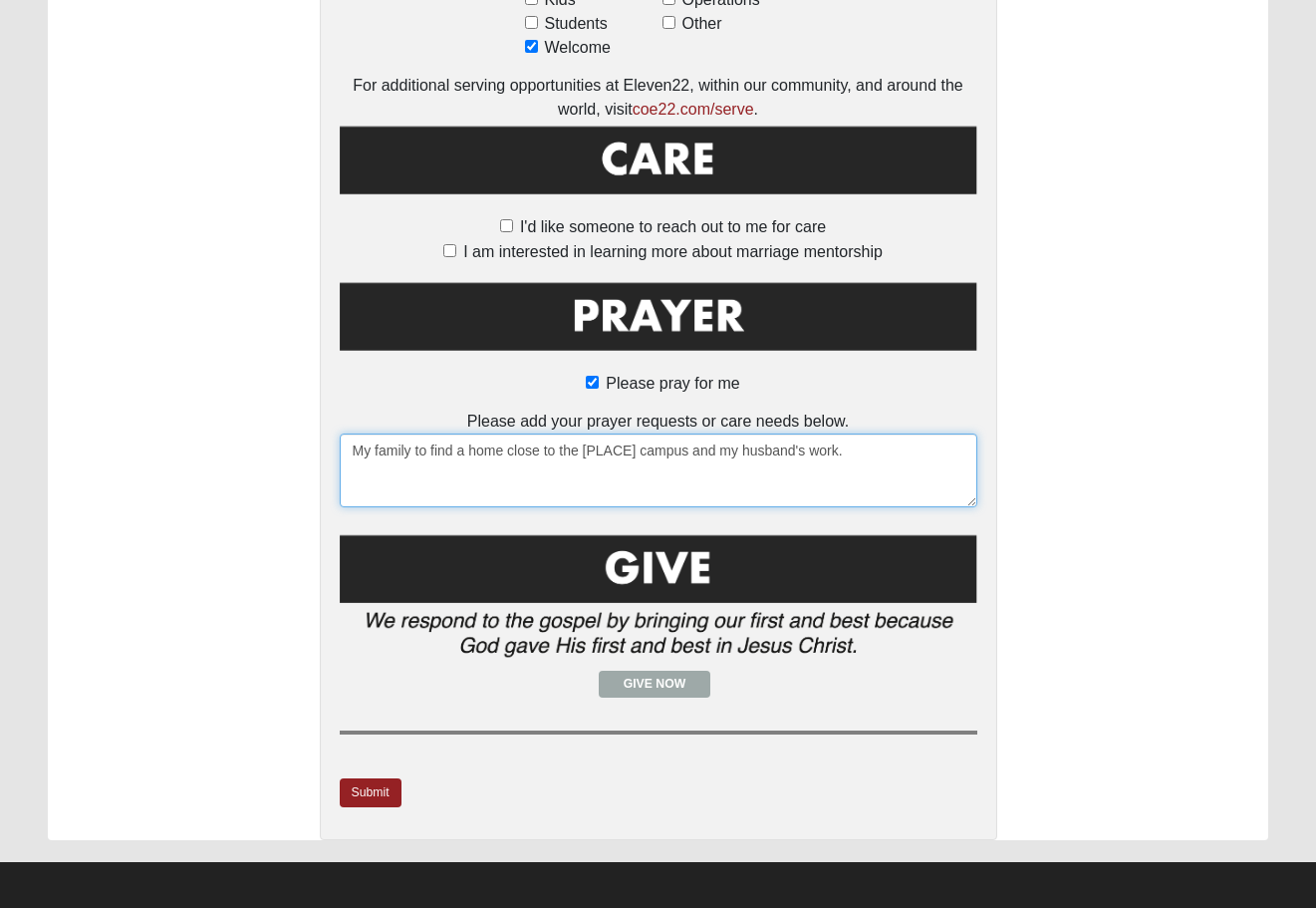 scroll, scrollTop: 1362, scrollLeft: 0, axis: vertical 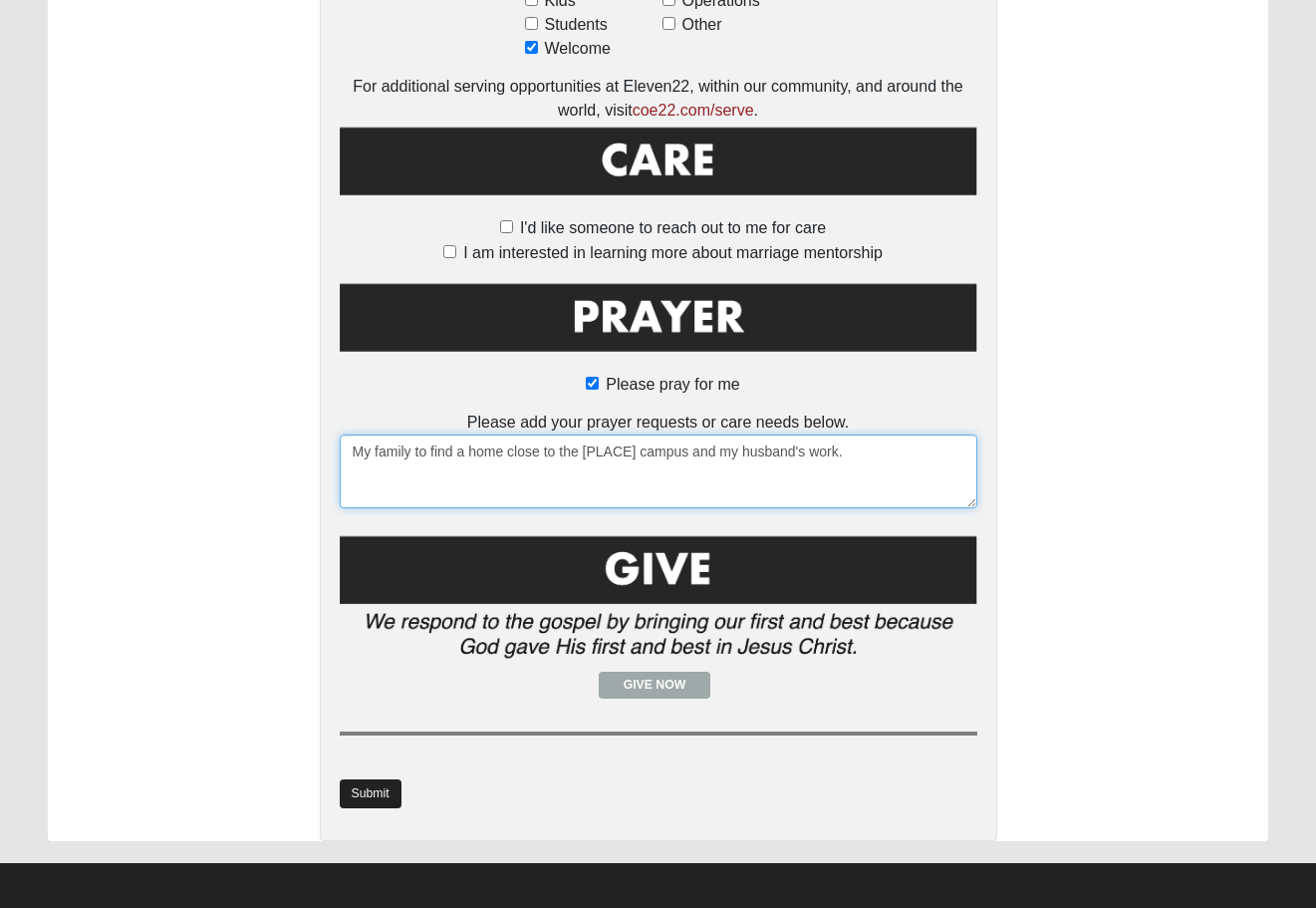 type on "My family to find a home close to the St Johns campus and my husband's work." 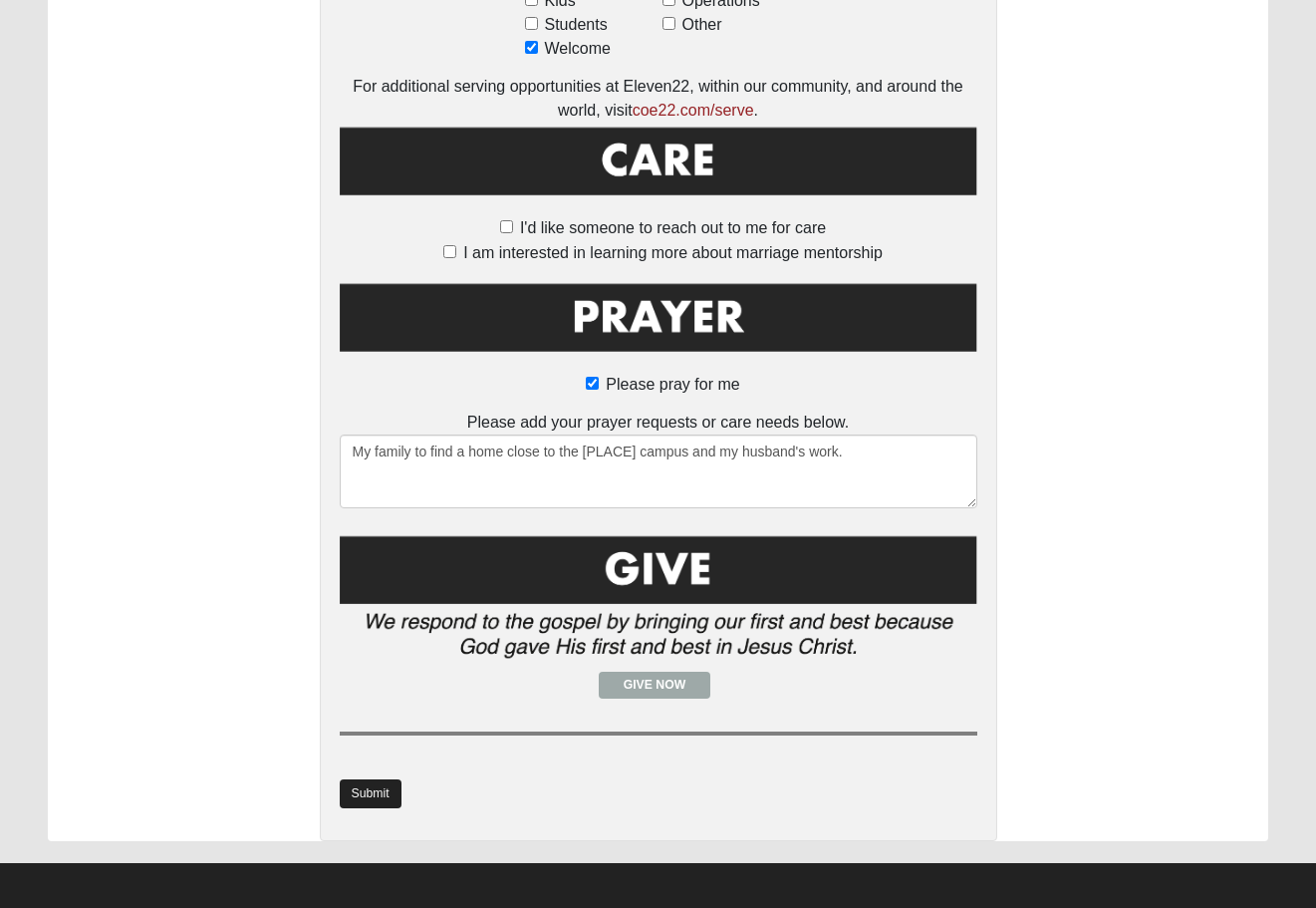 click on "Submit" at bounding box center (371, 793) 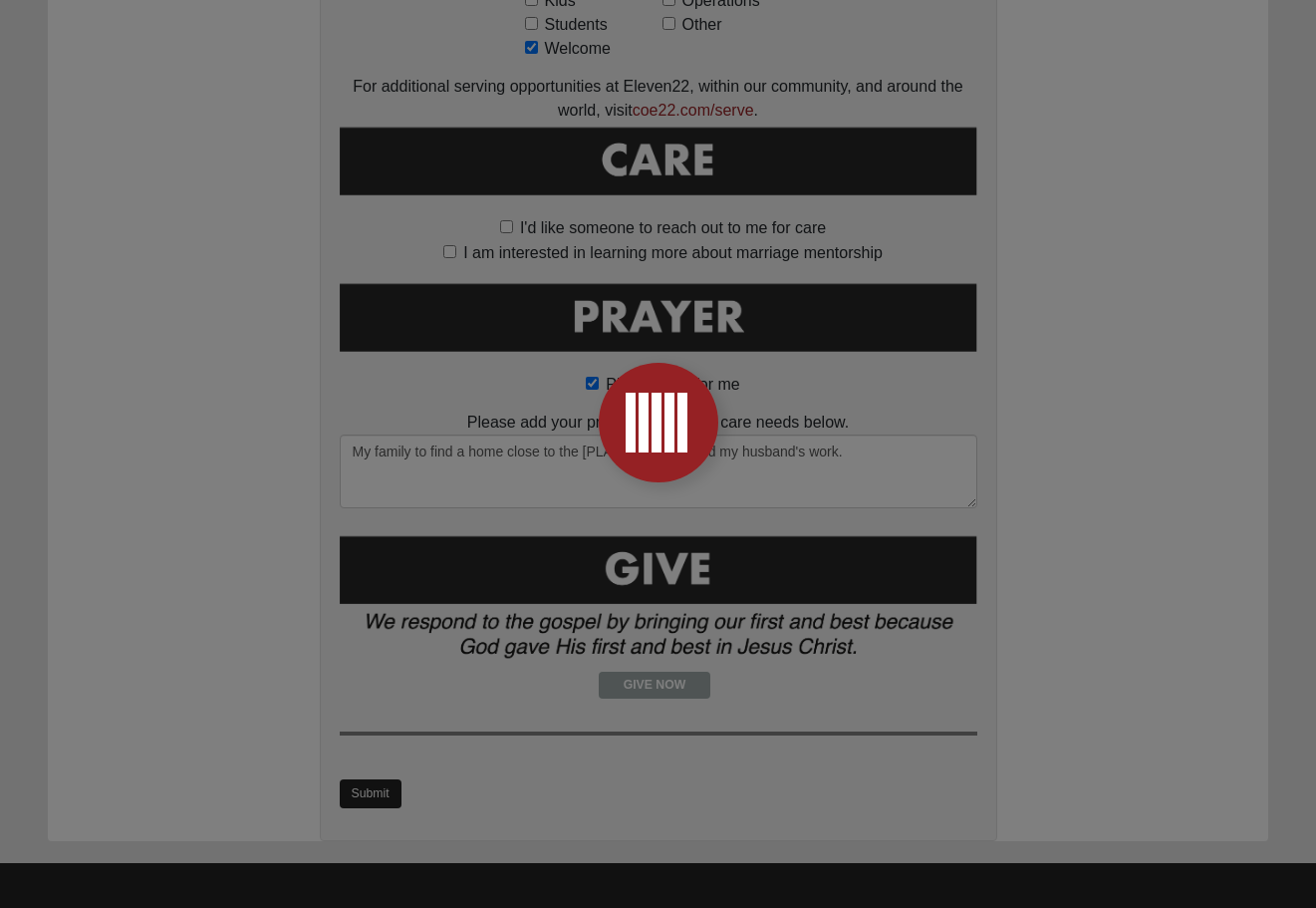 scroll, scrollTop: 0, scrollLeft: 0, axis: both 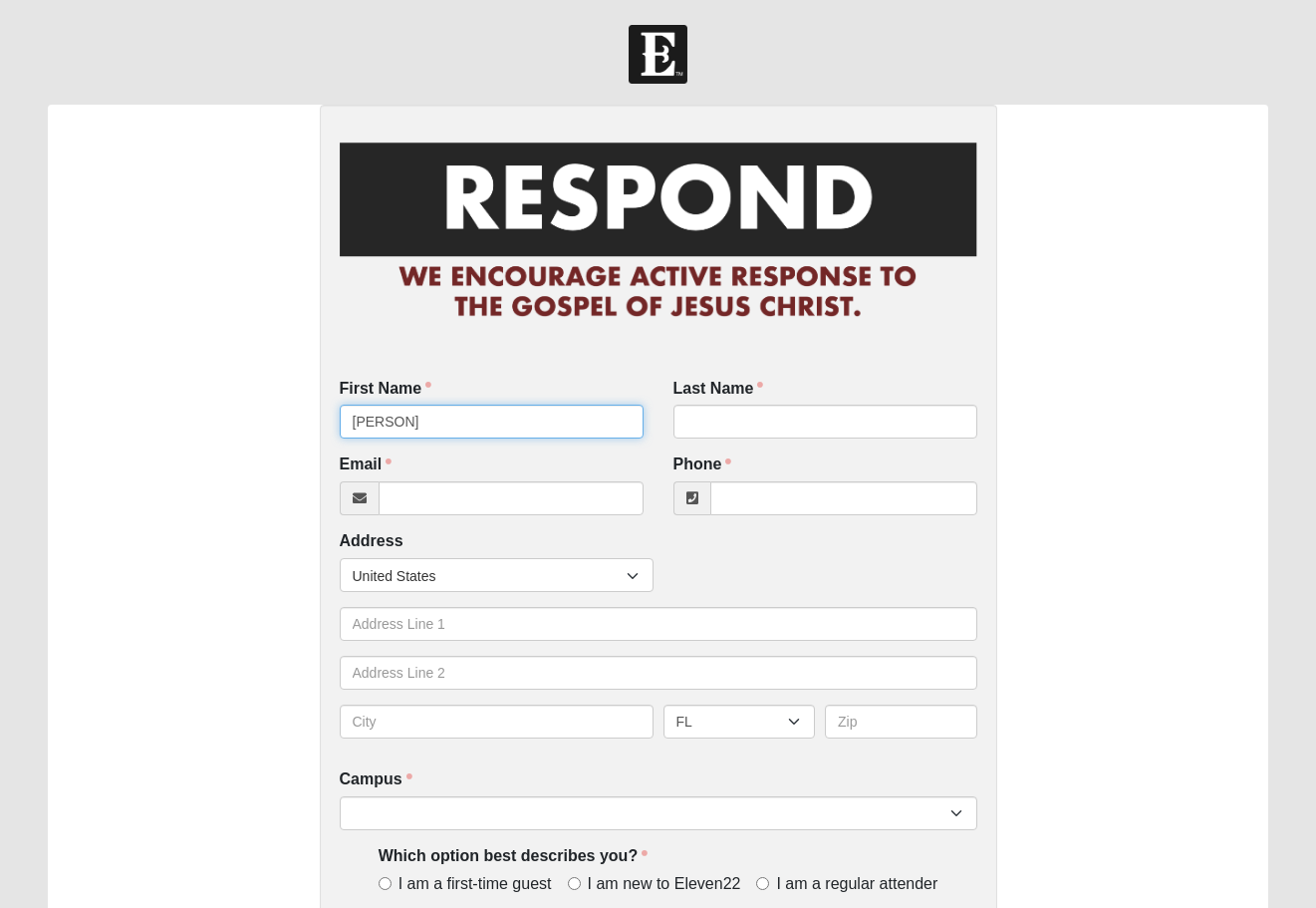 type on "[PERSON]" 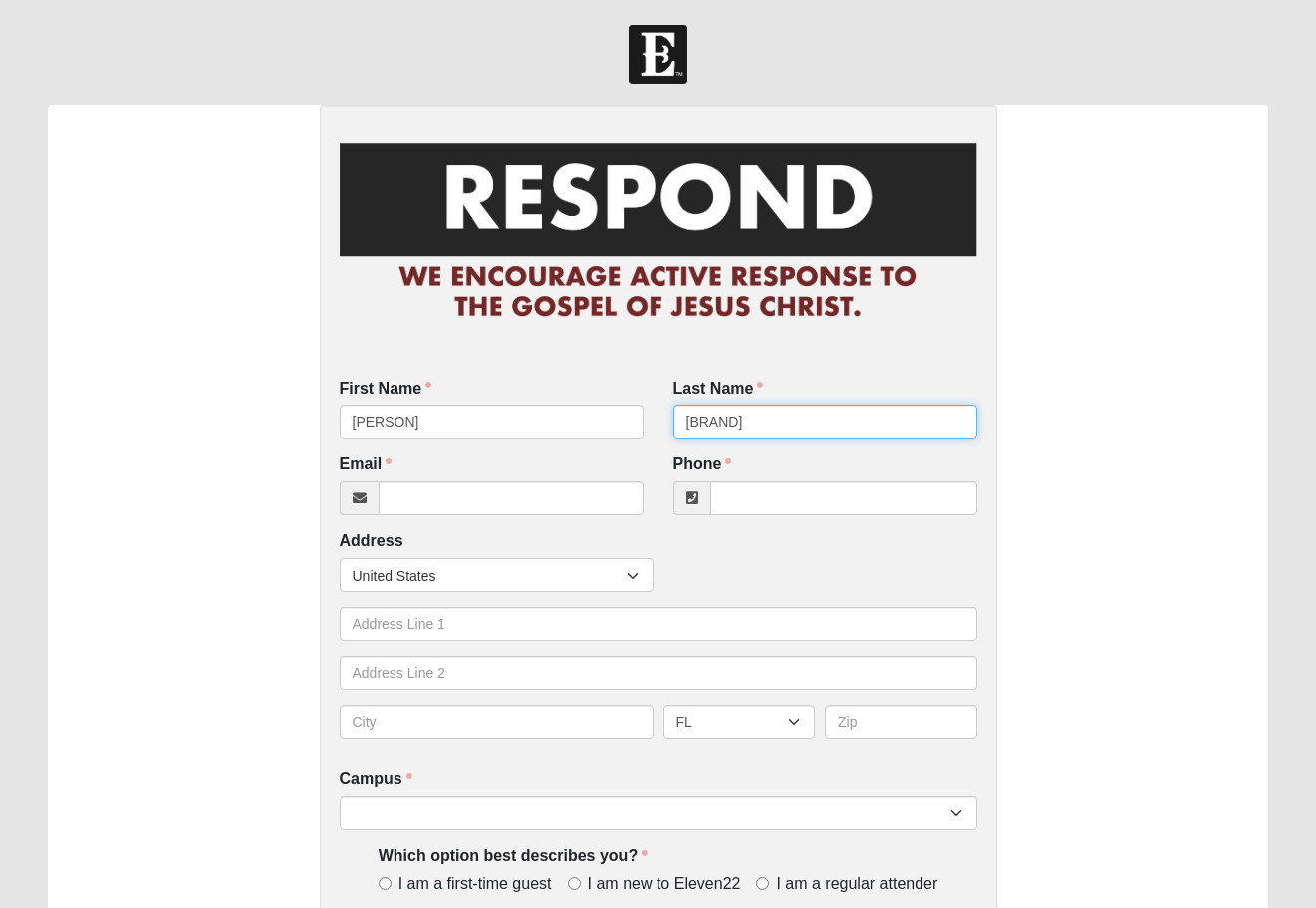 type on "[BRAND]" 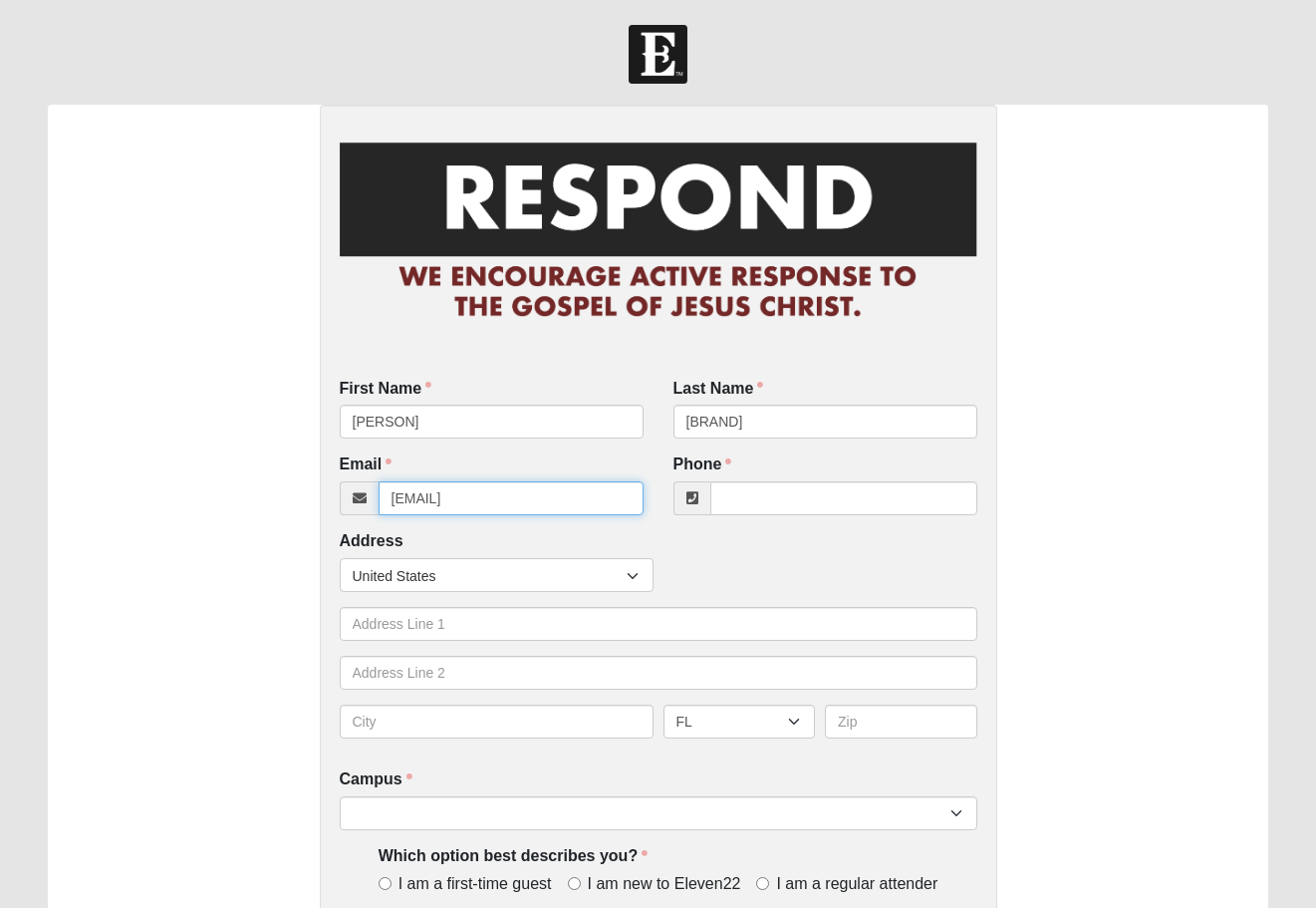 type on "noemail@gmail.com" 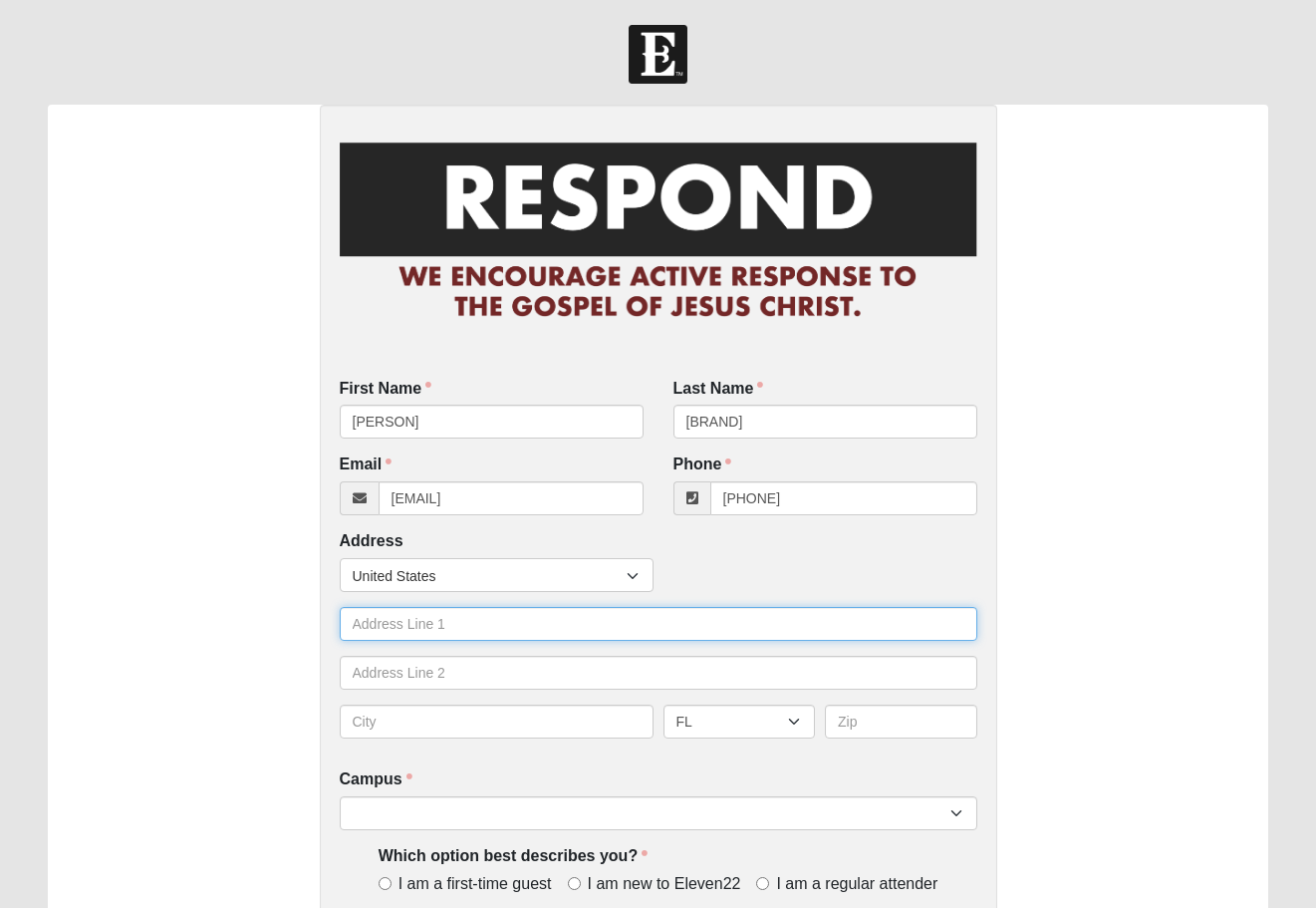 type on "(904) 237-4937" 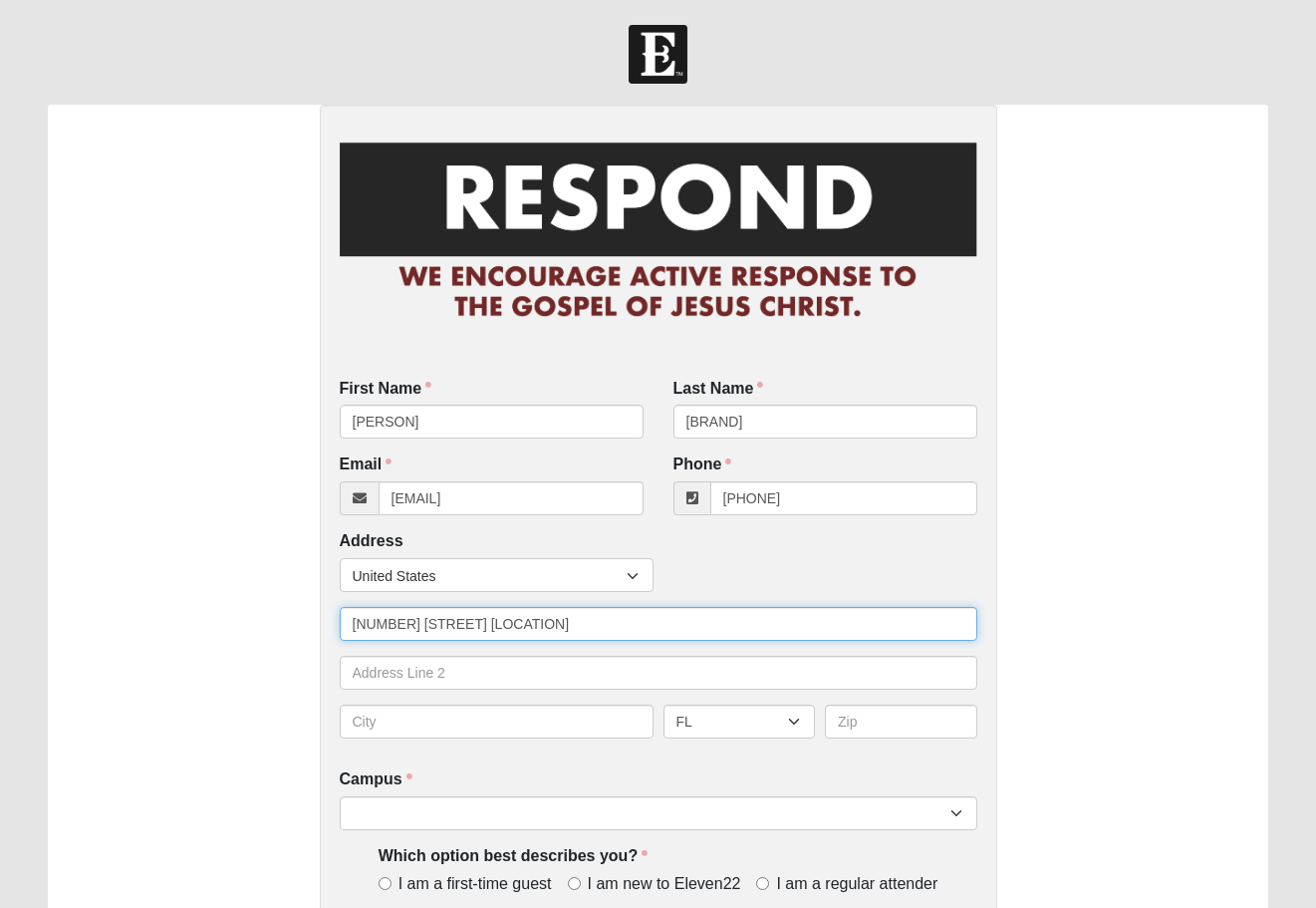 type on "229 Porta Rosa Circle" 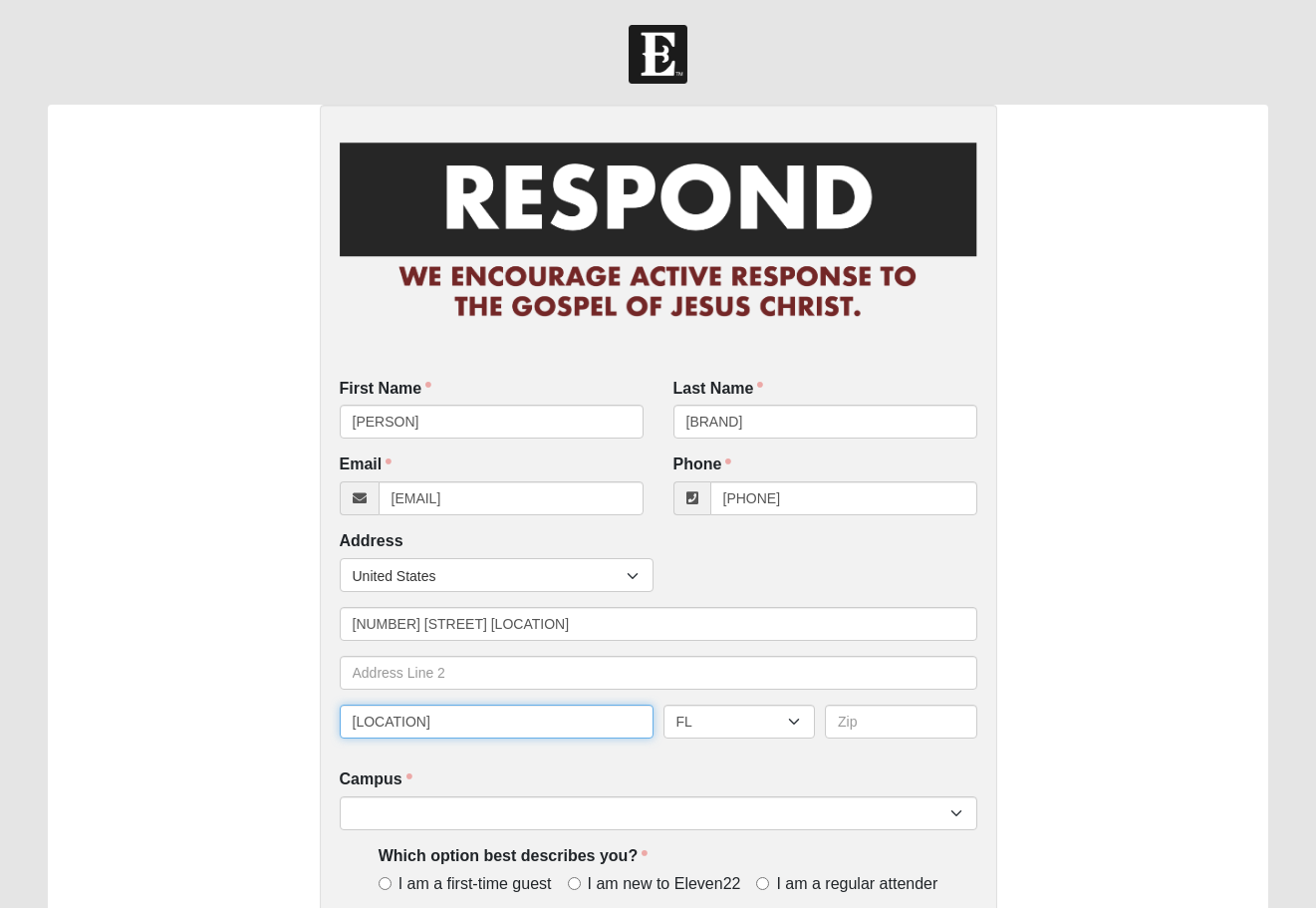 type on "St johns" 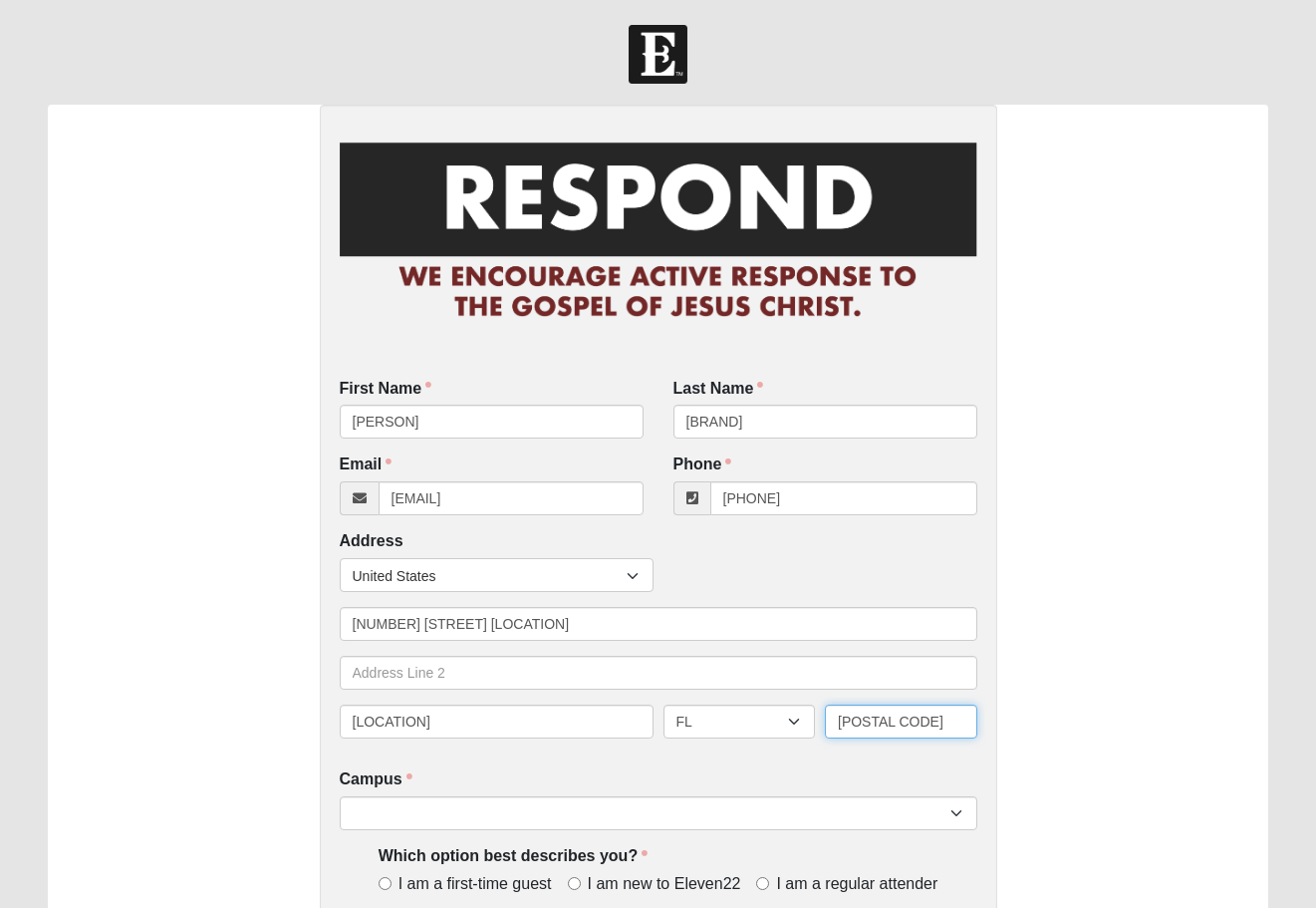 type on "32092" 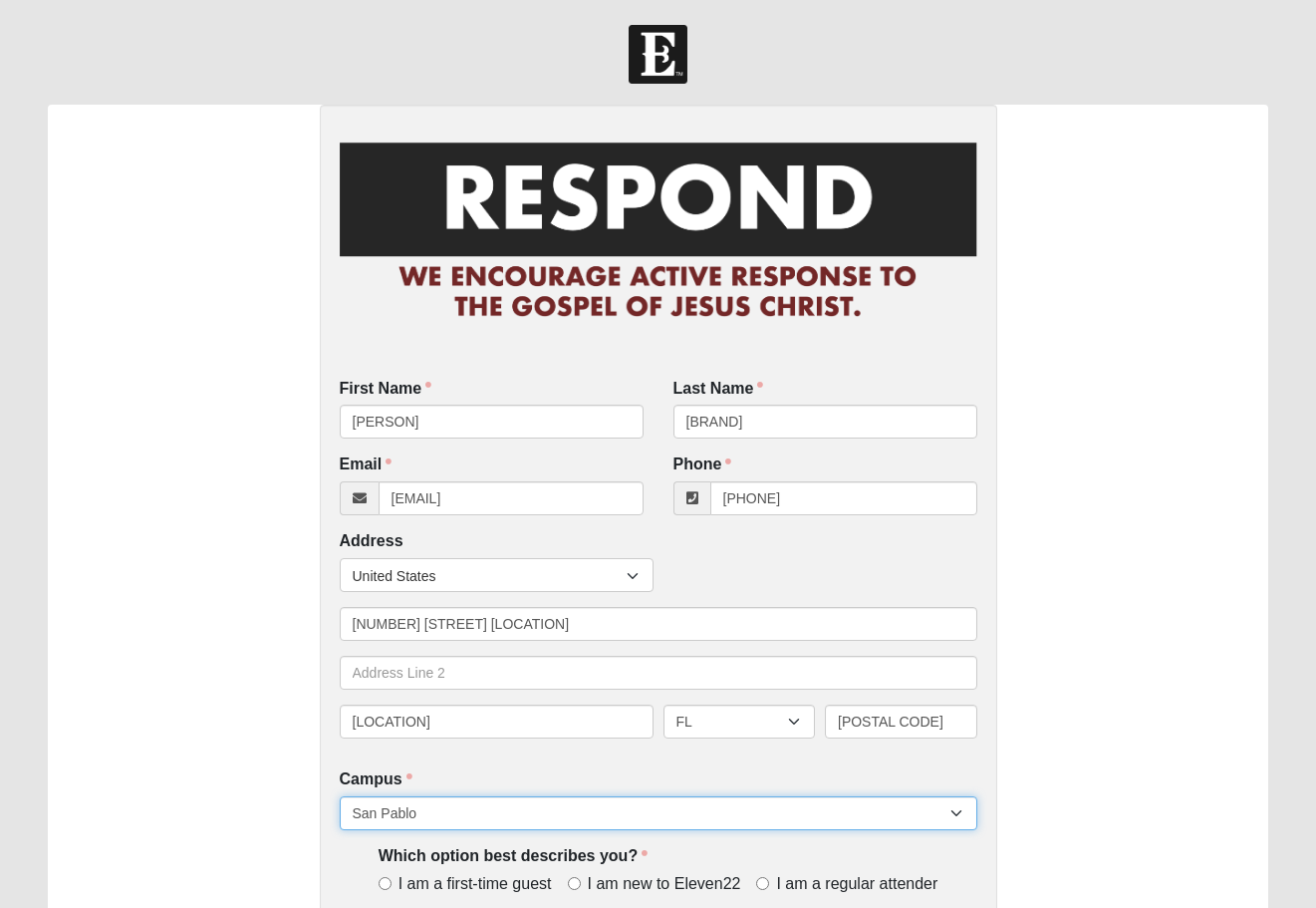 select on "11" 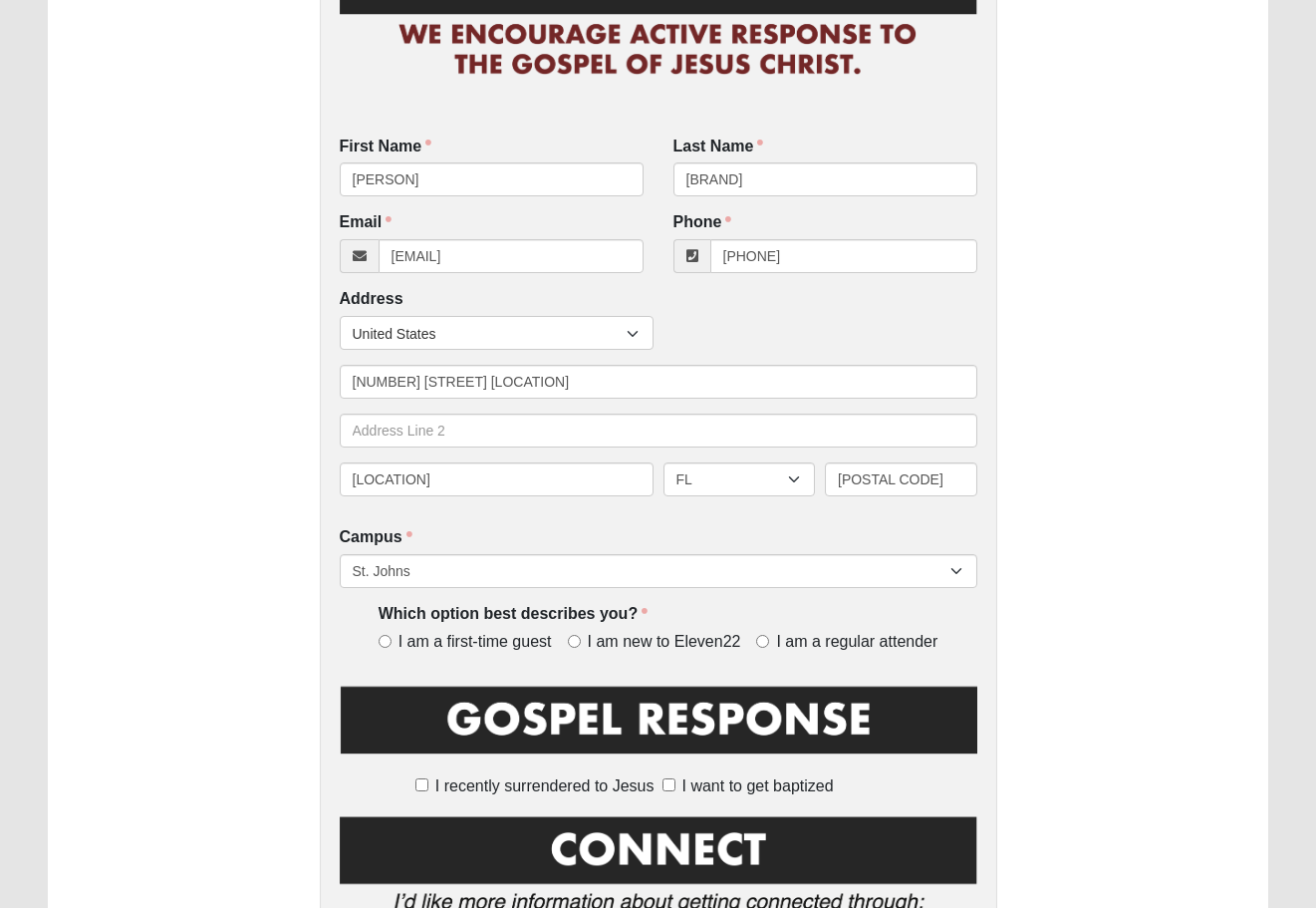 scroll, scrollTop: 246, scrollLeft: 0, axis: vertical 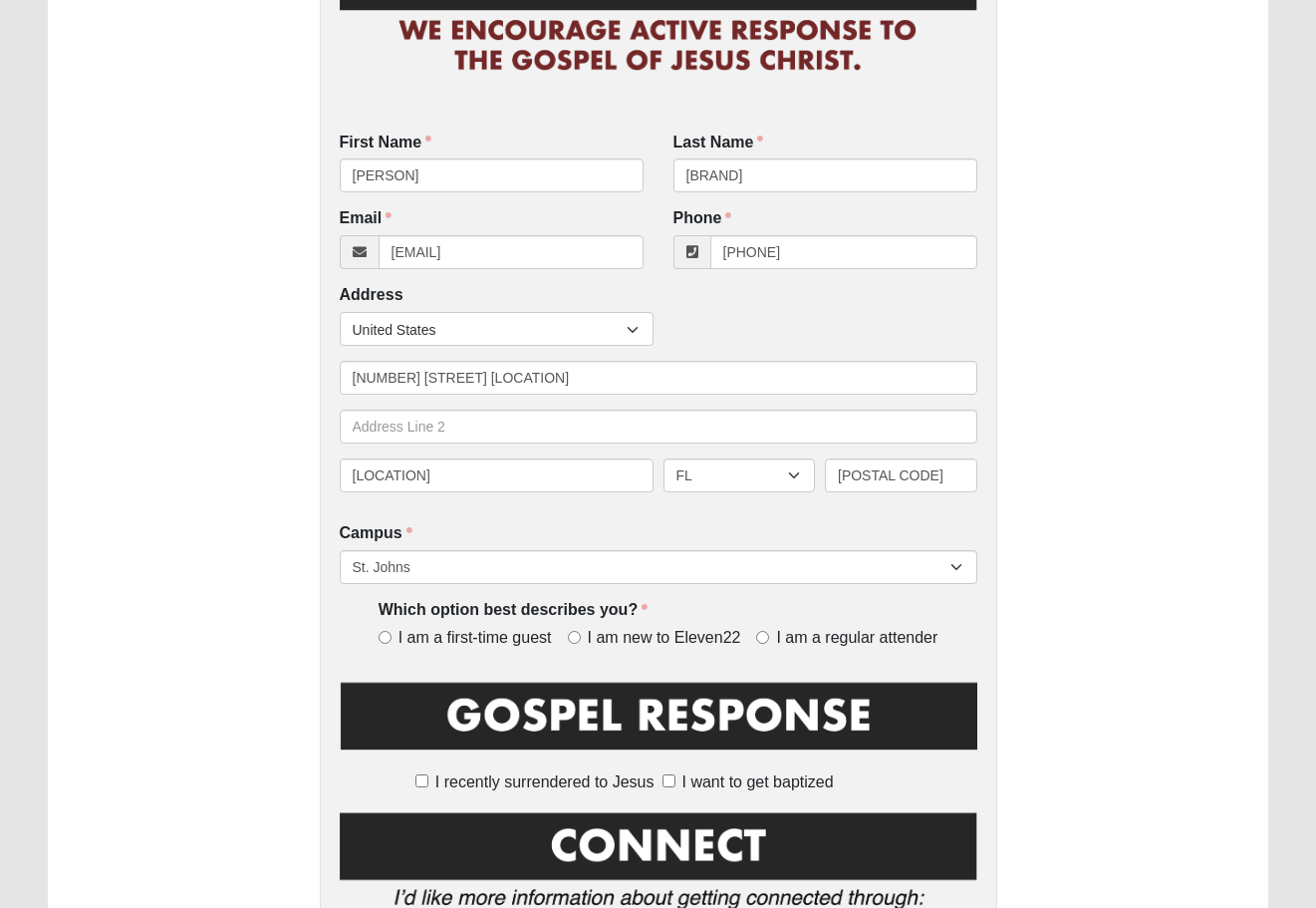 click on "I am a regular attender" at bounding box center [762, 637] 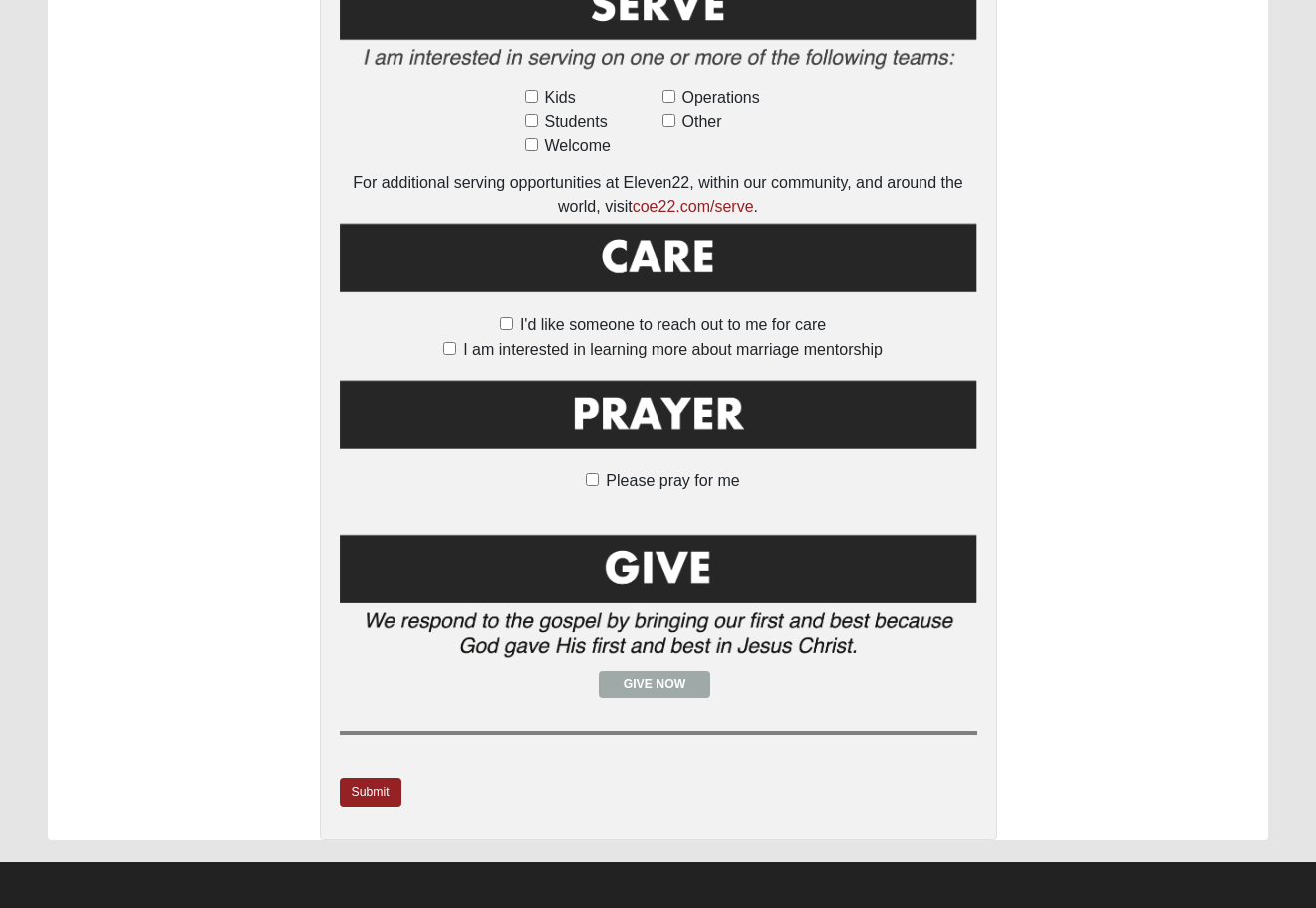 scroll, scrollTop: 1264, scrollLeft: 0, axis: vertical 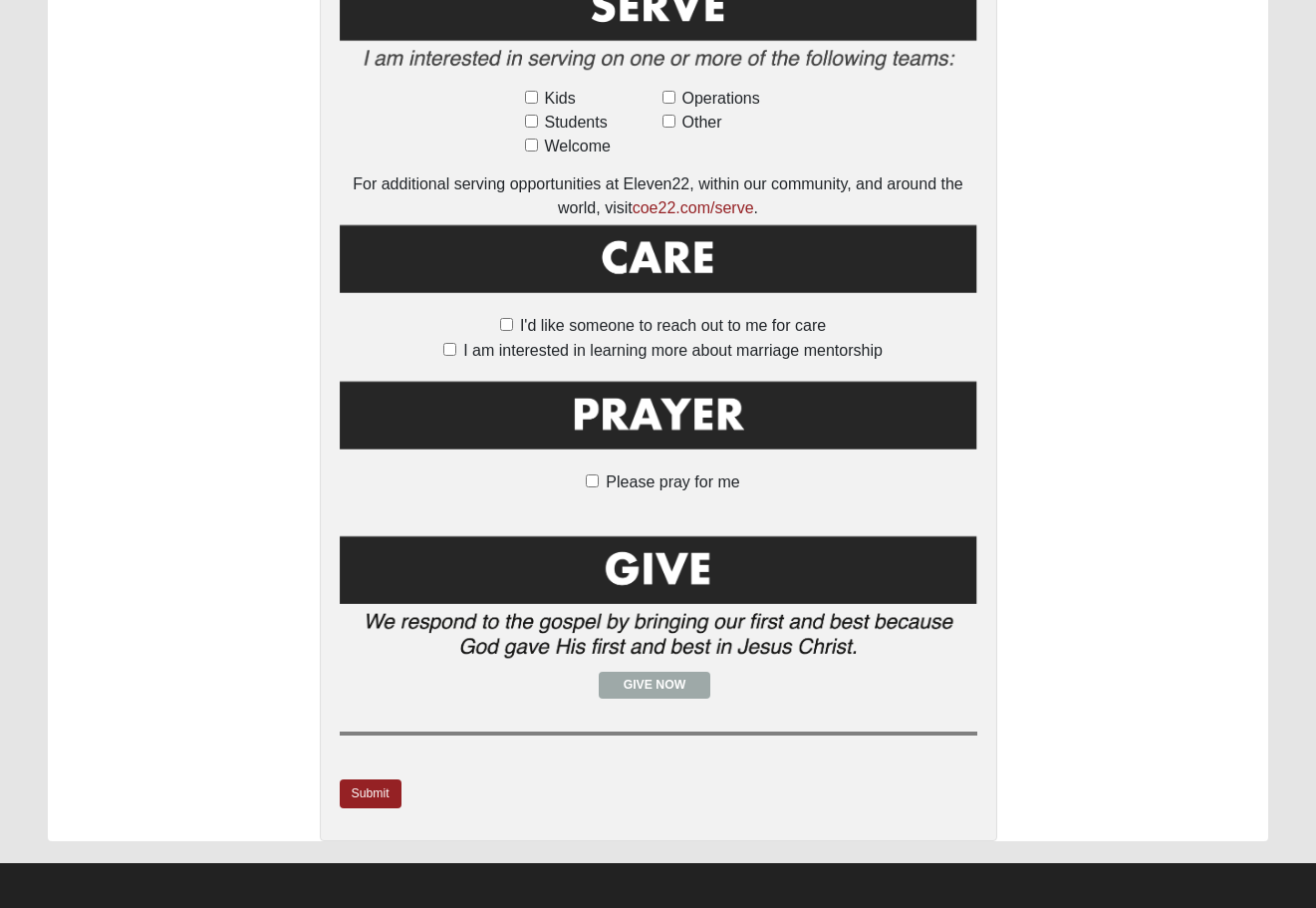 click on "Please pray for me" at bounding box center (592, 480) 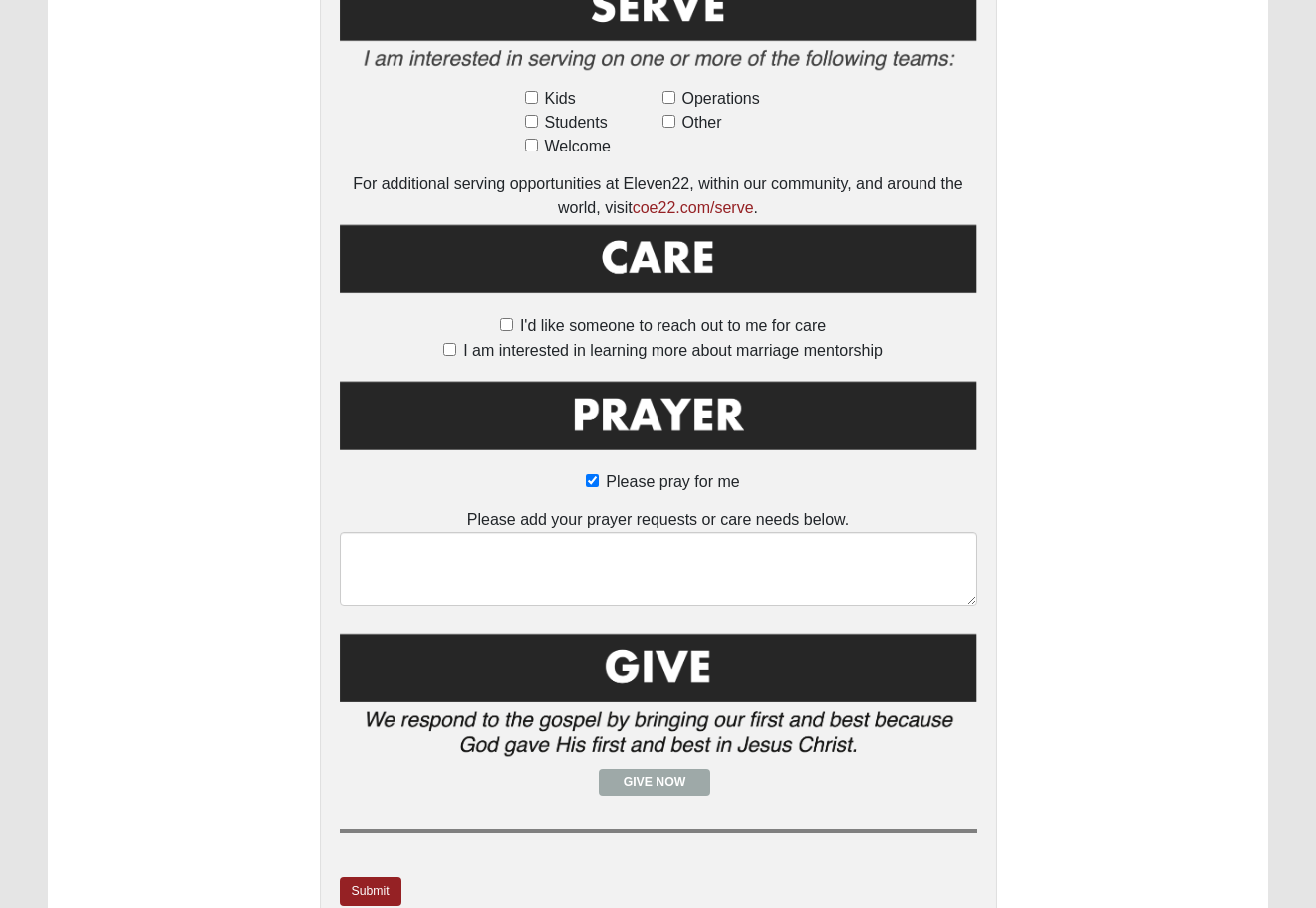 scroll, scrollTop: 1139, scrollLeft: 0, axis: vertical 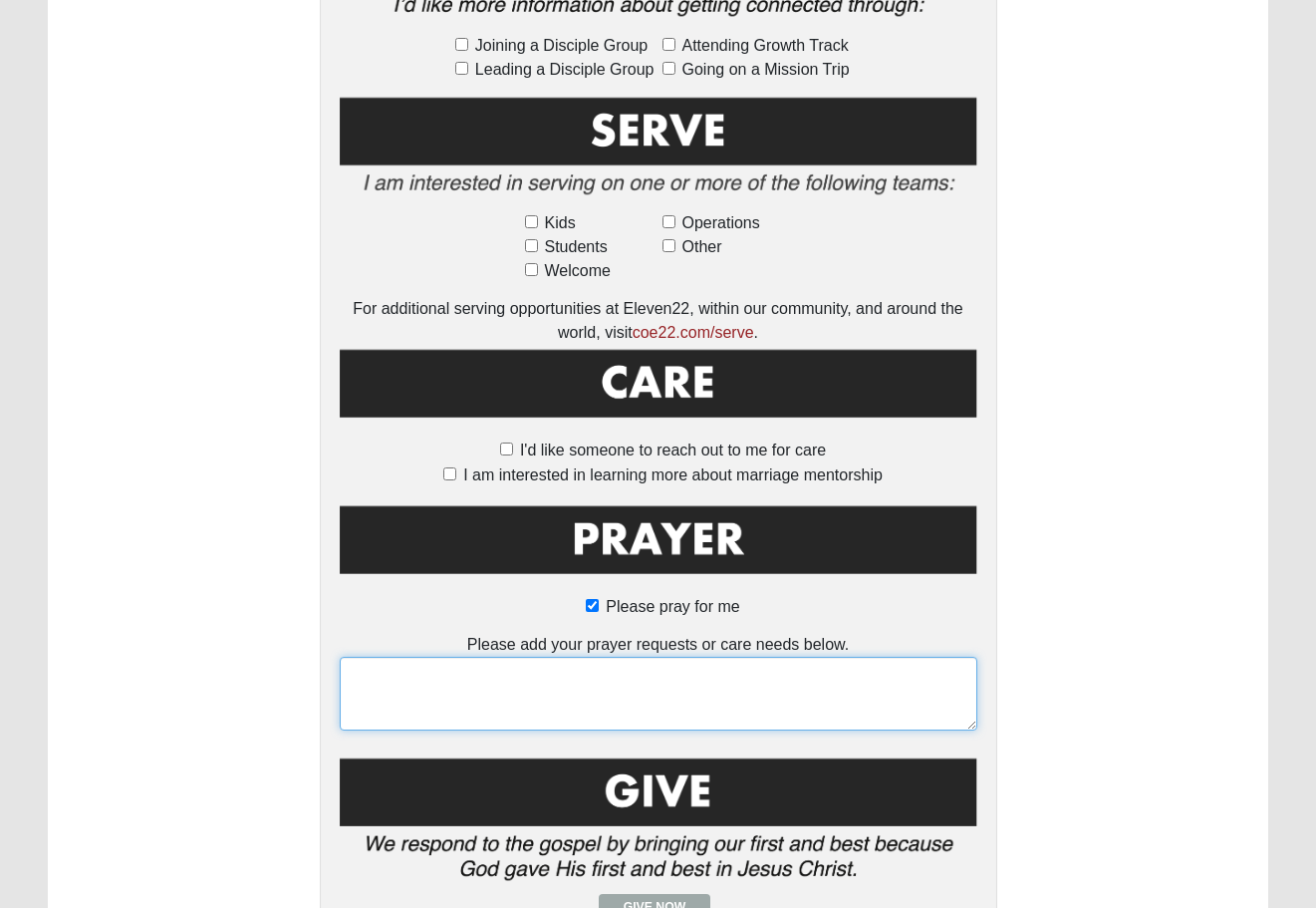 click at bounding box center (658, 694) 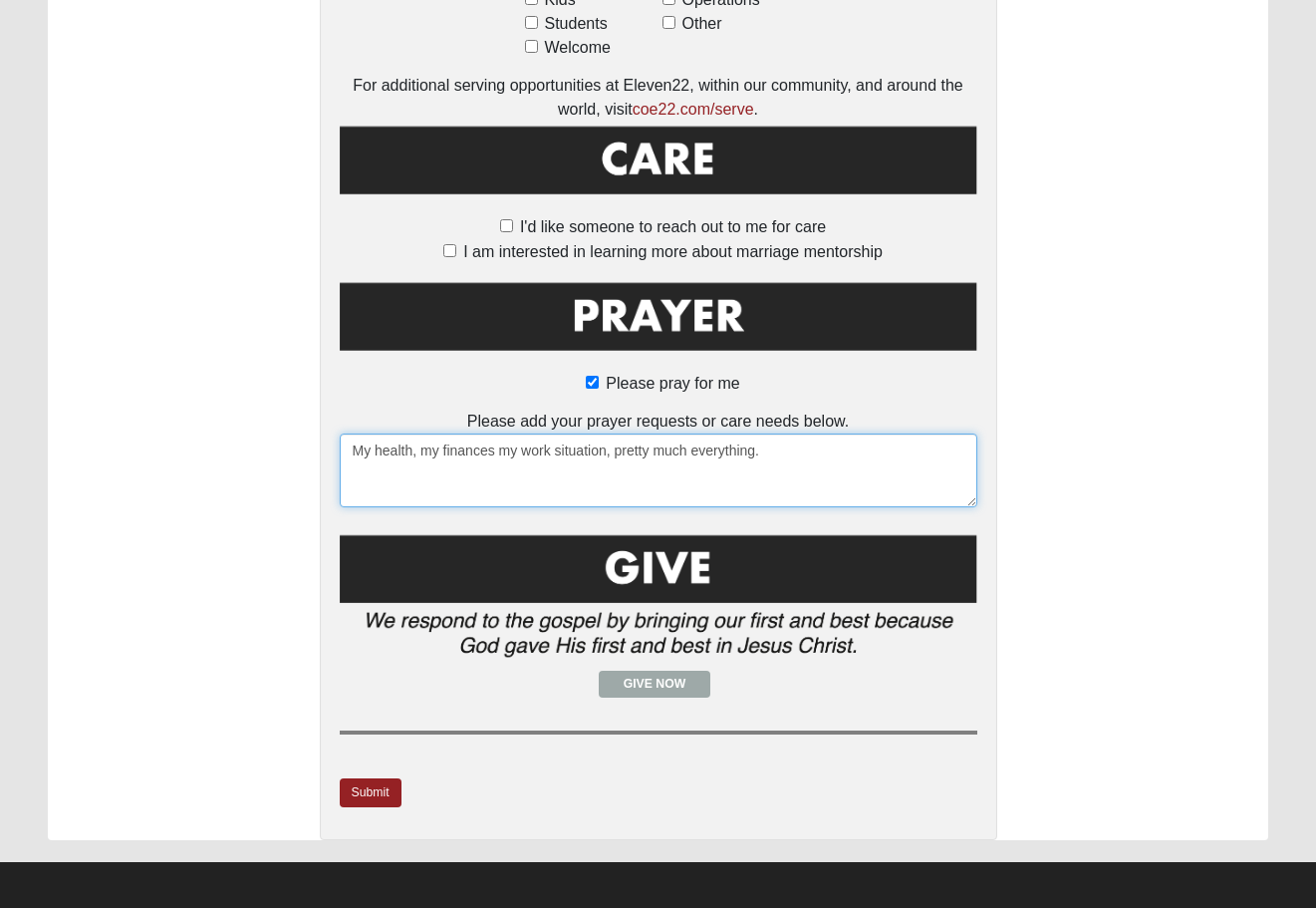 scroll, scrollTop: 1362, scrollLeft: 0, axis: vertical 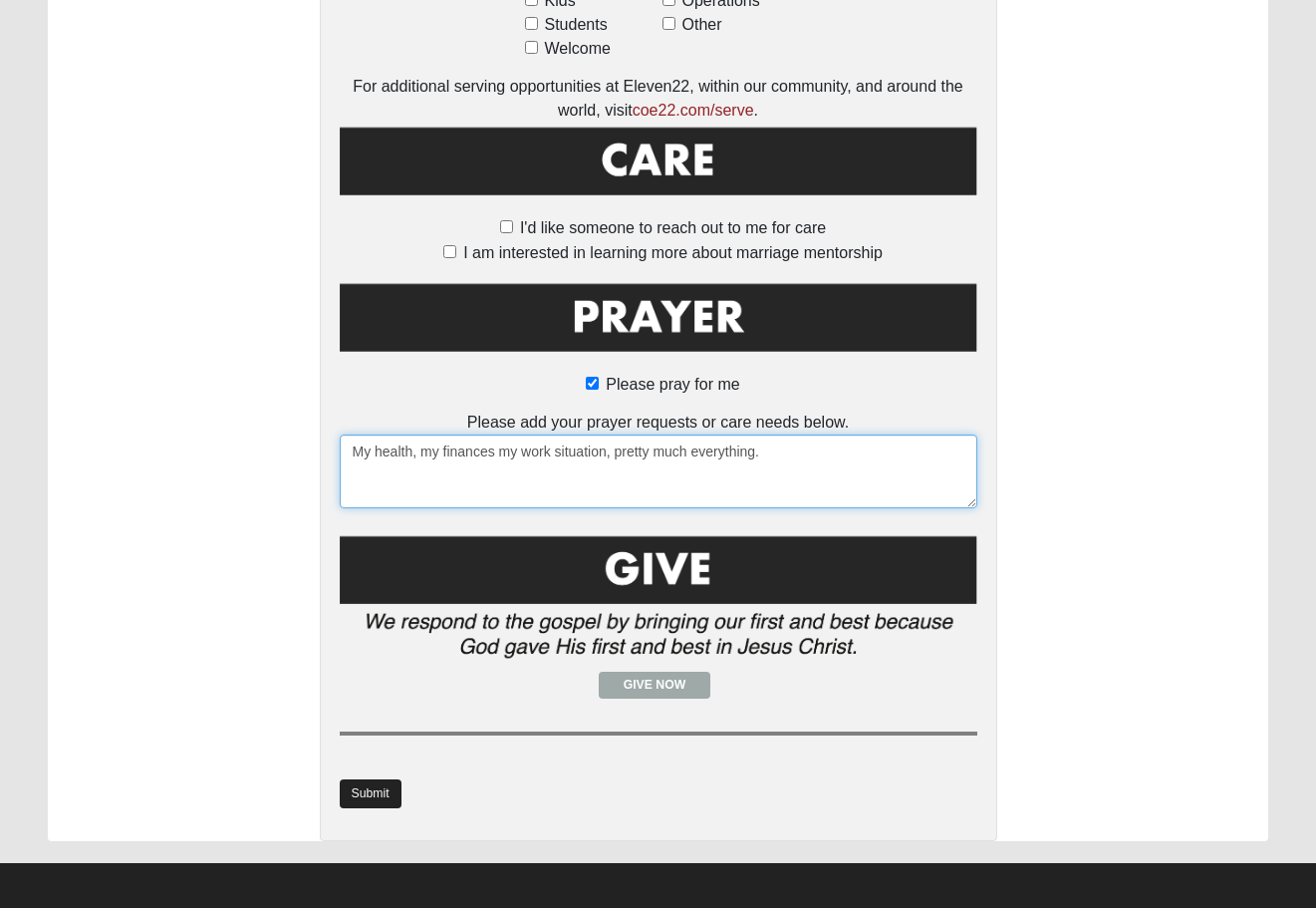 type on "My health, my finances my work situation, pretty much everything." 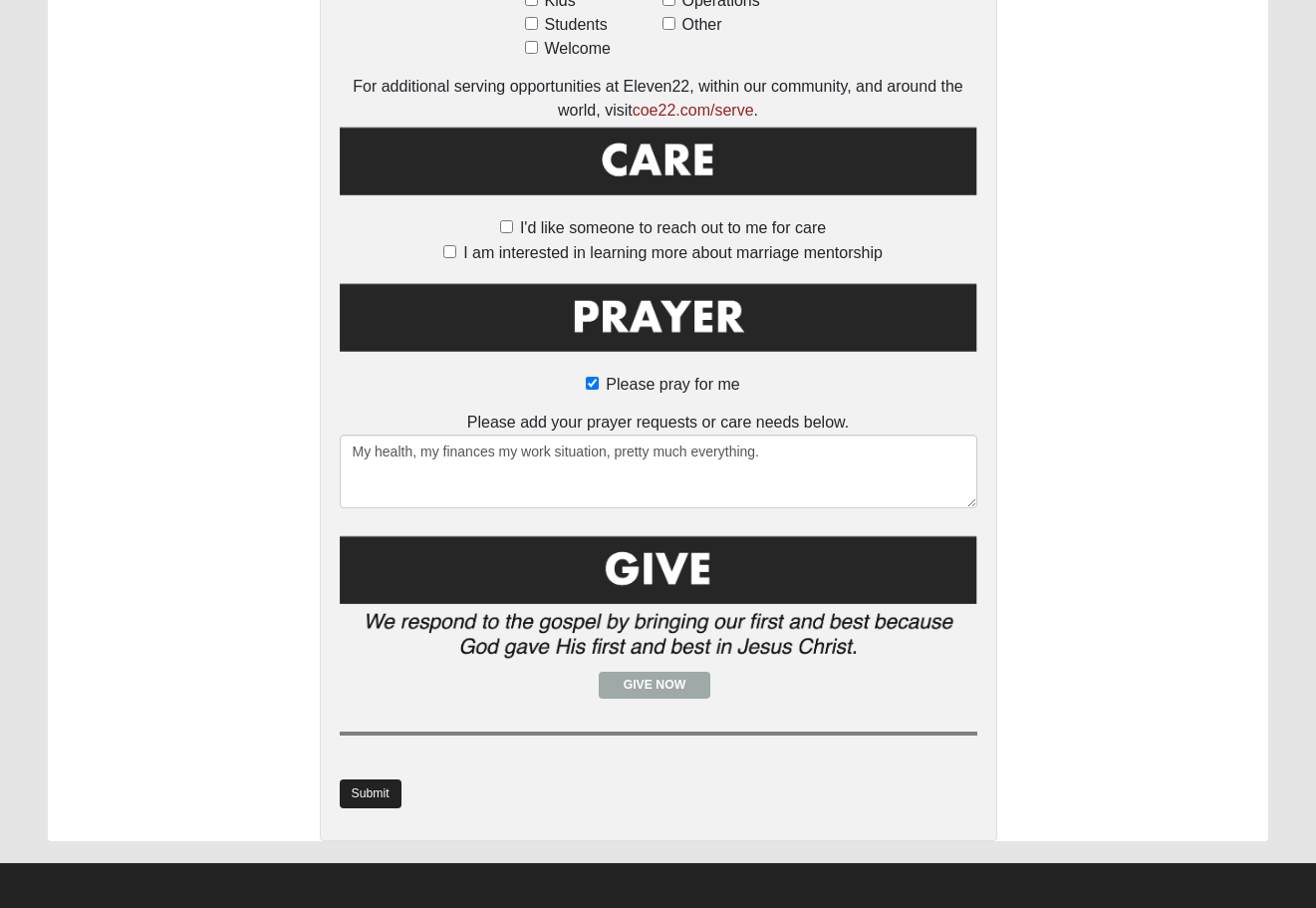 click on "Submit" at bounding box center [371, 793] 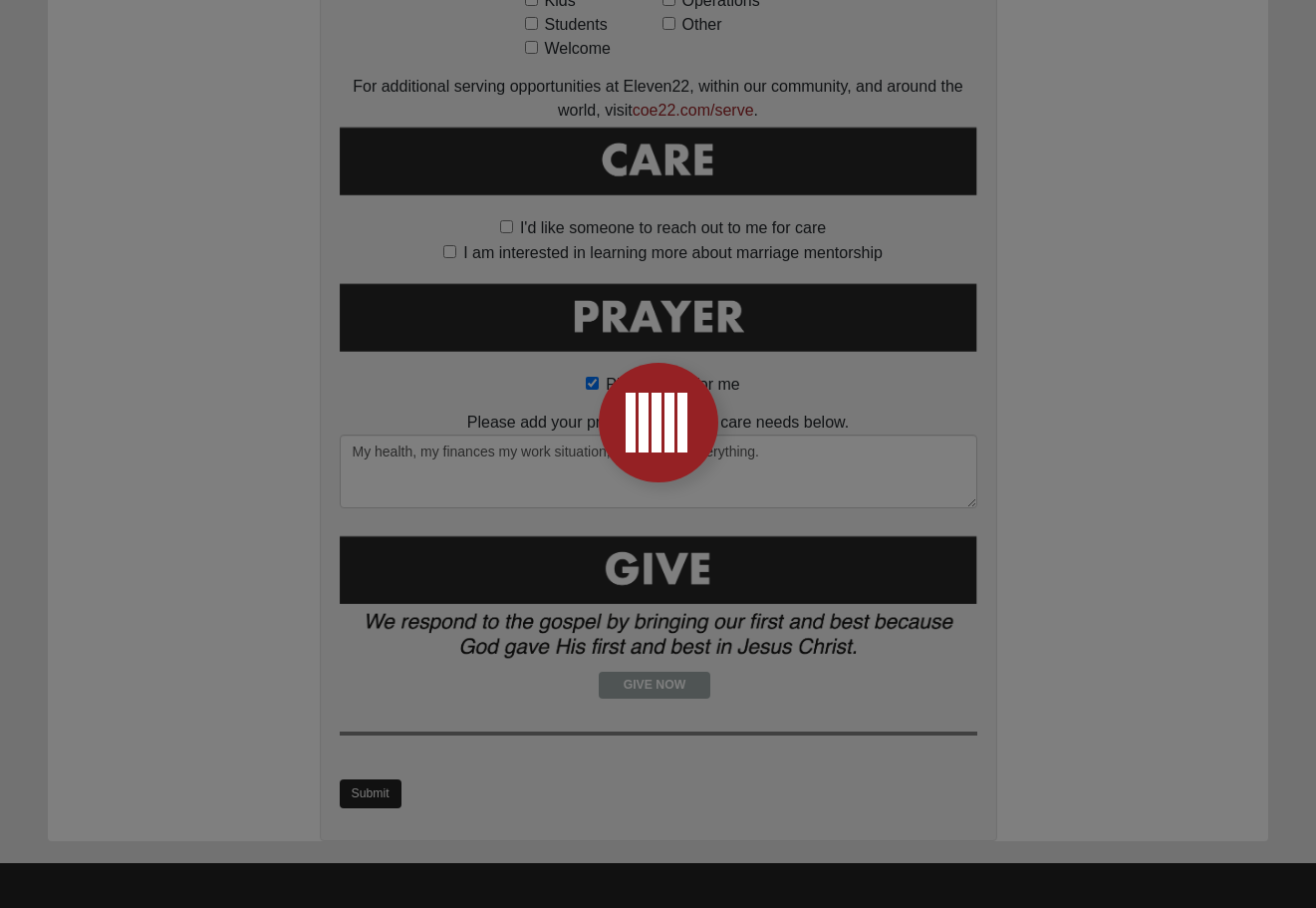 scroll, scrollTop: 0, scrollLeft: 0, axis: both 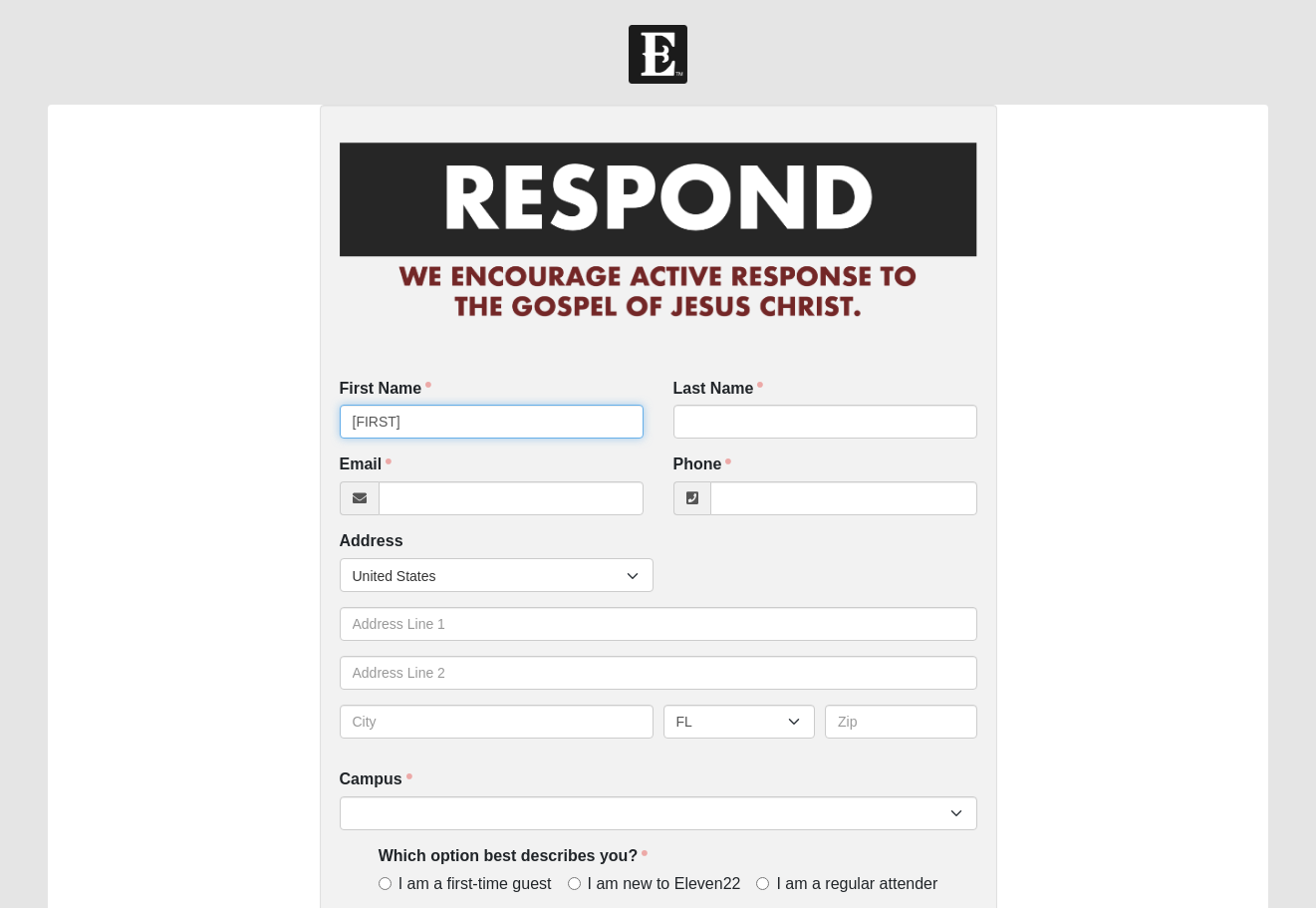 type on "Michelle" 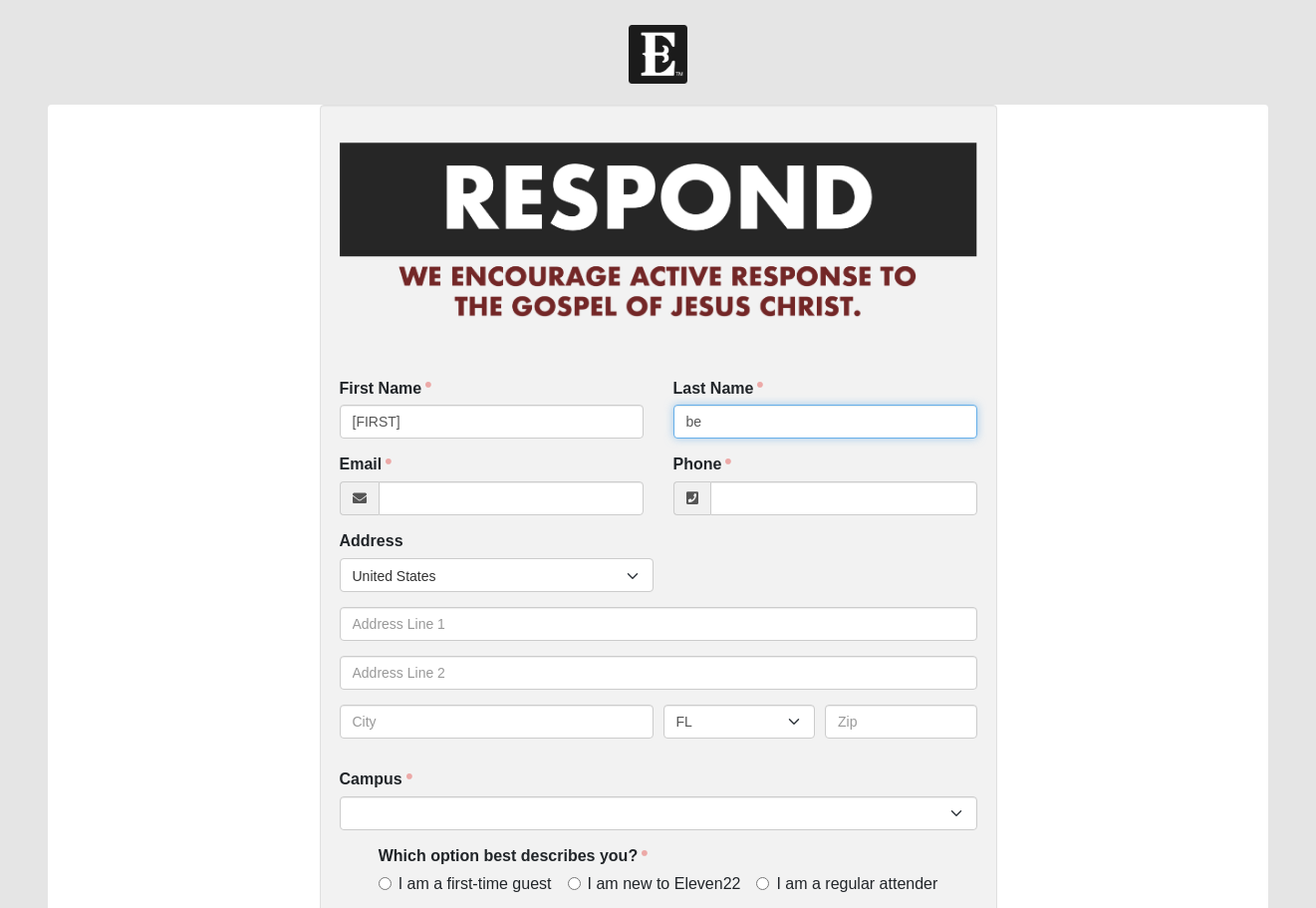 type on "b" 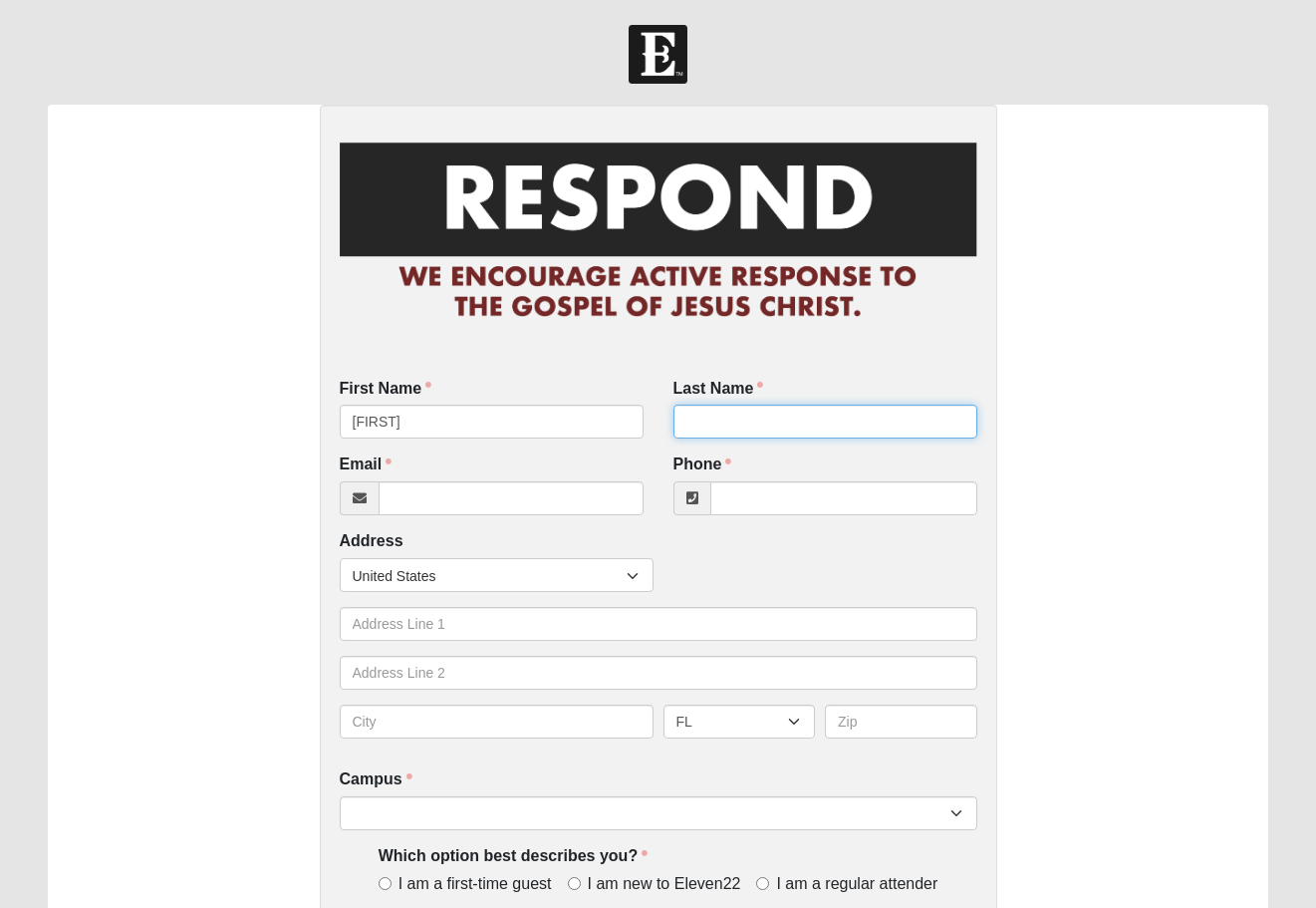 type on "b" 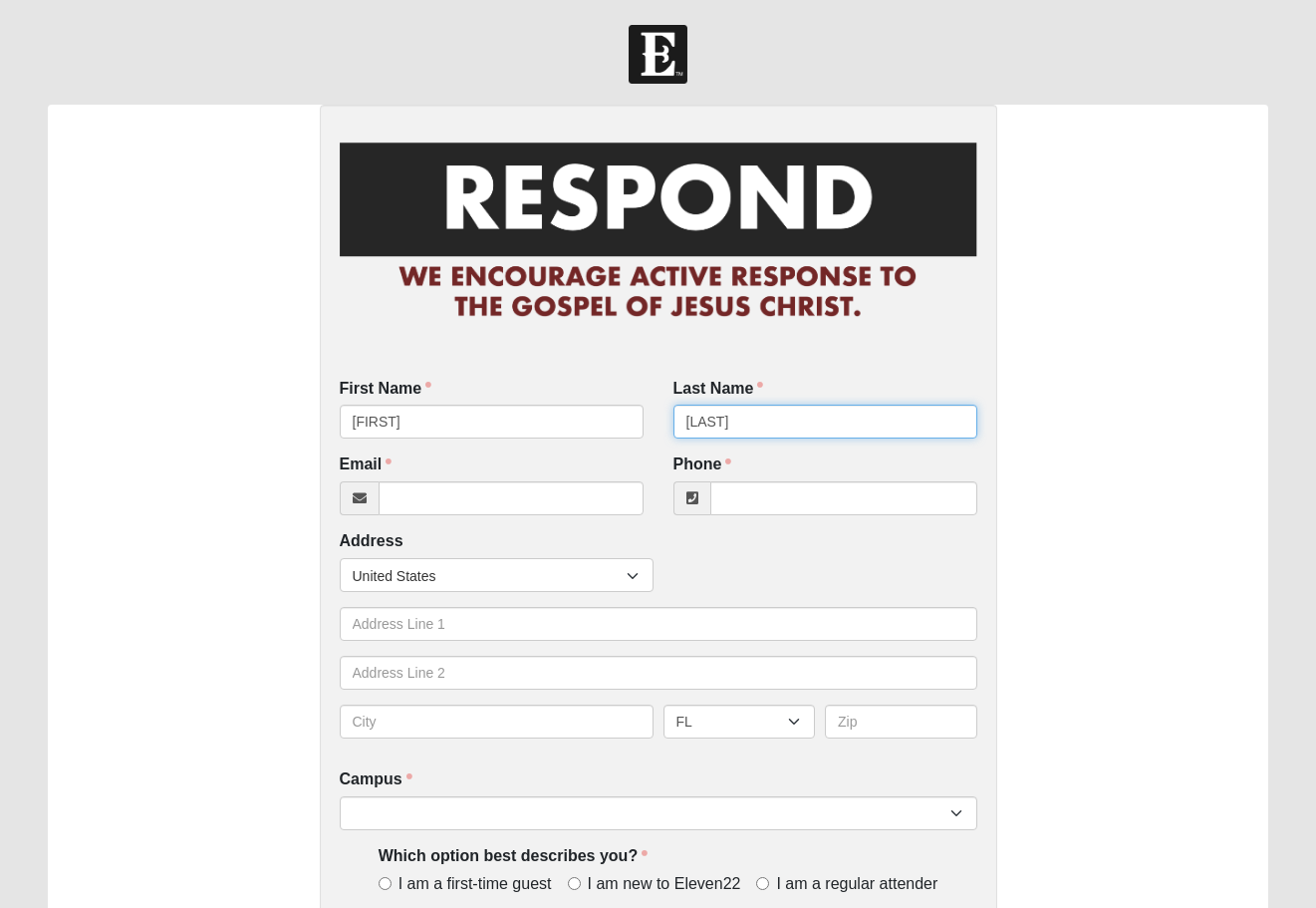 type on "Berry" 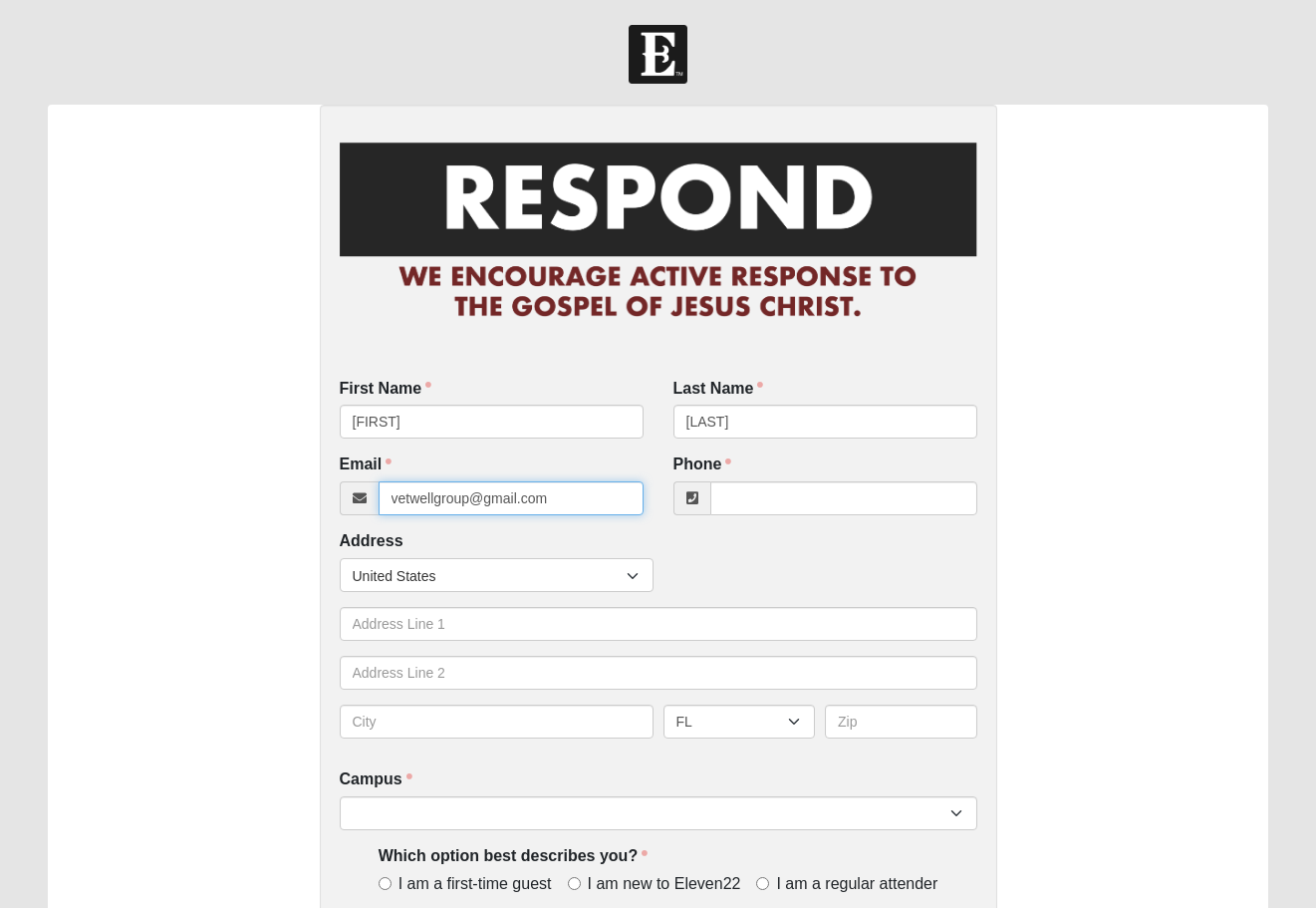 type on "vetwellgroup@gmail.com" 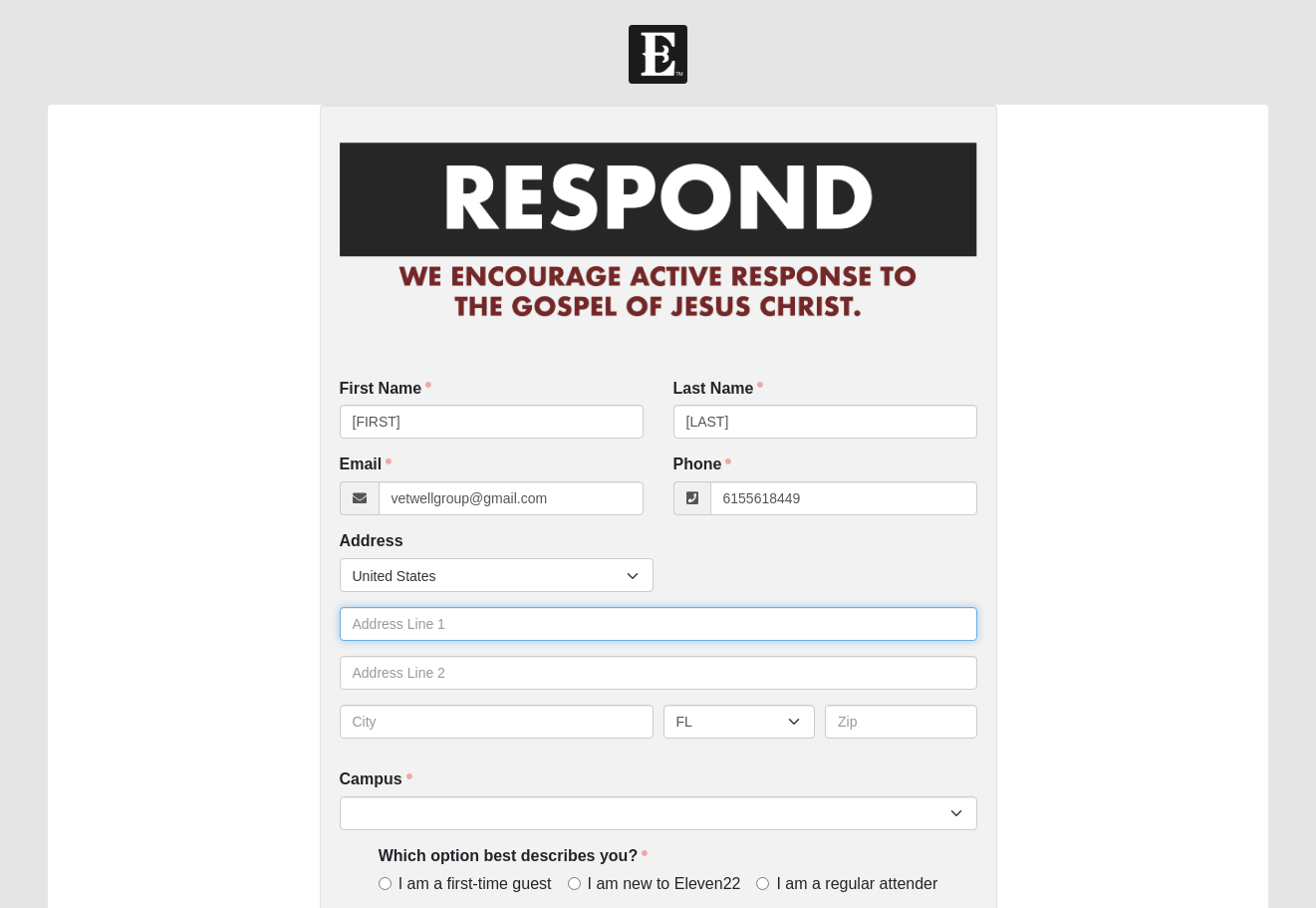 type on "(615) 561-8449" 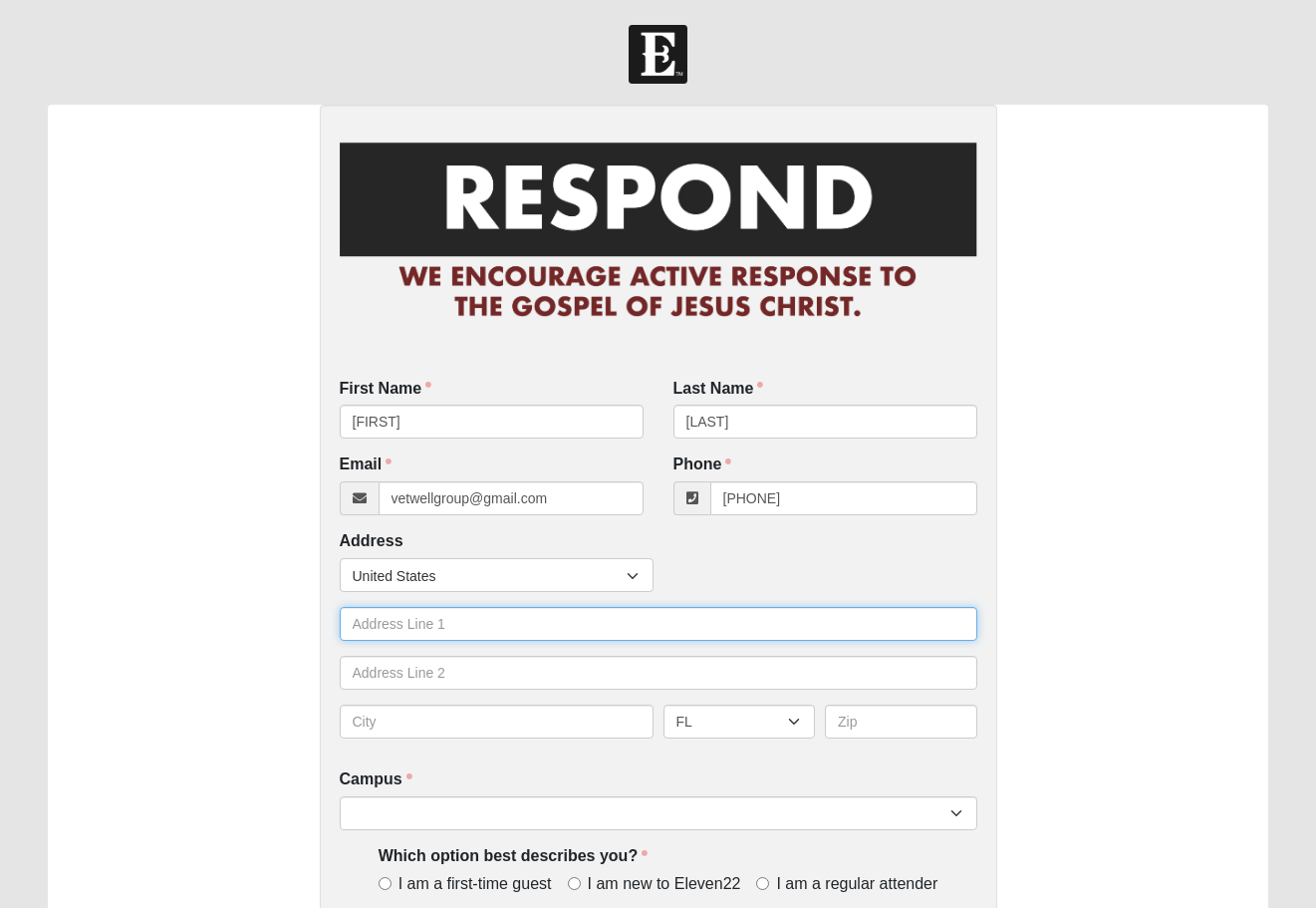 click at bounding box center (658, 624) 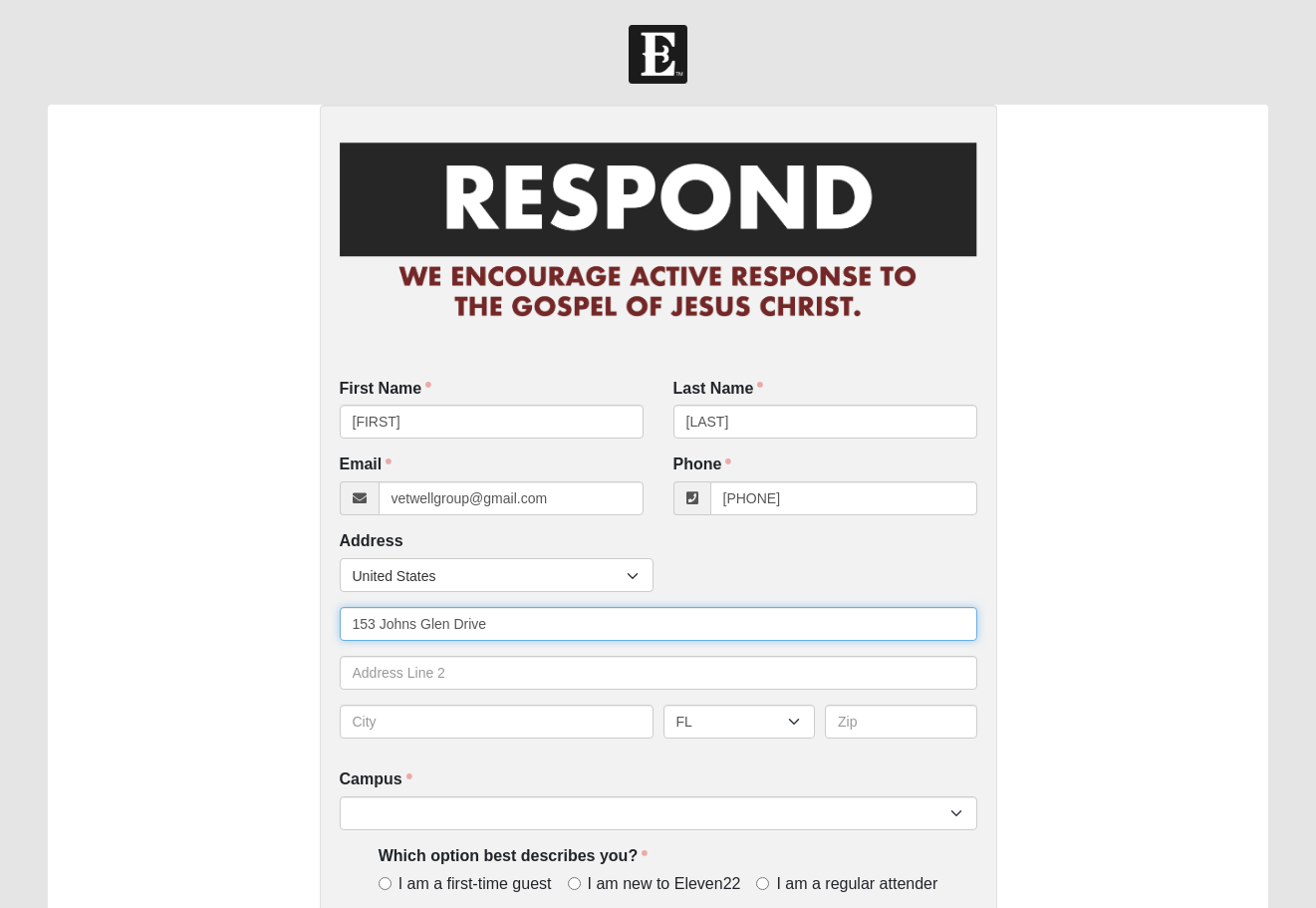 type on "153 Johns Glen Drive" 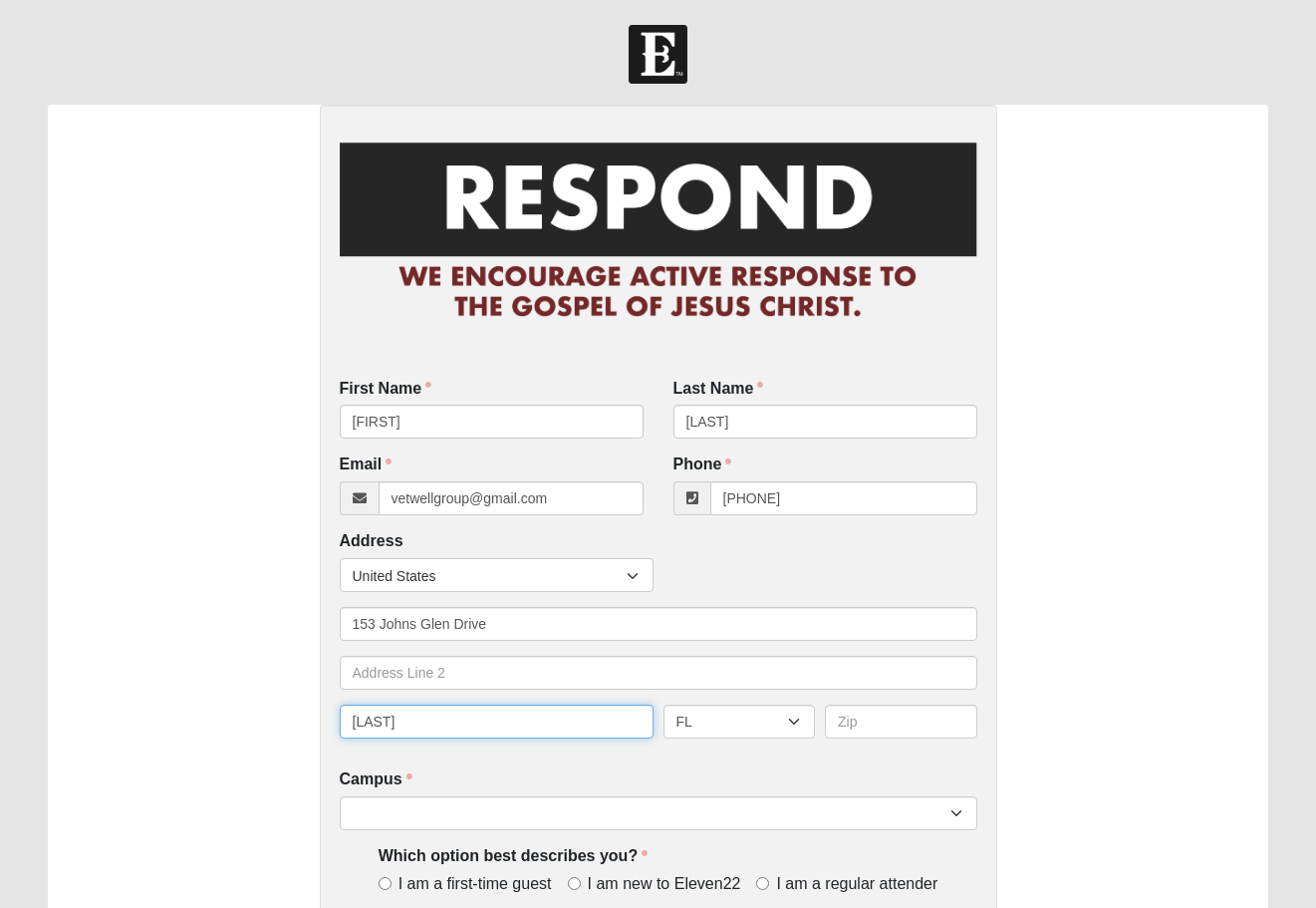 type on "Saint [PERSON]" 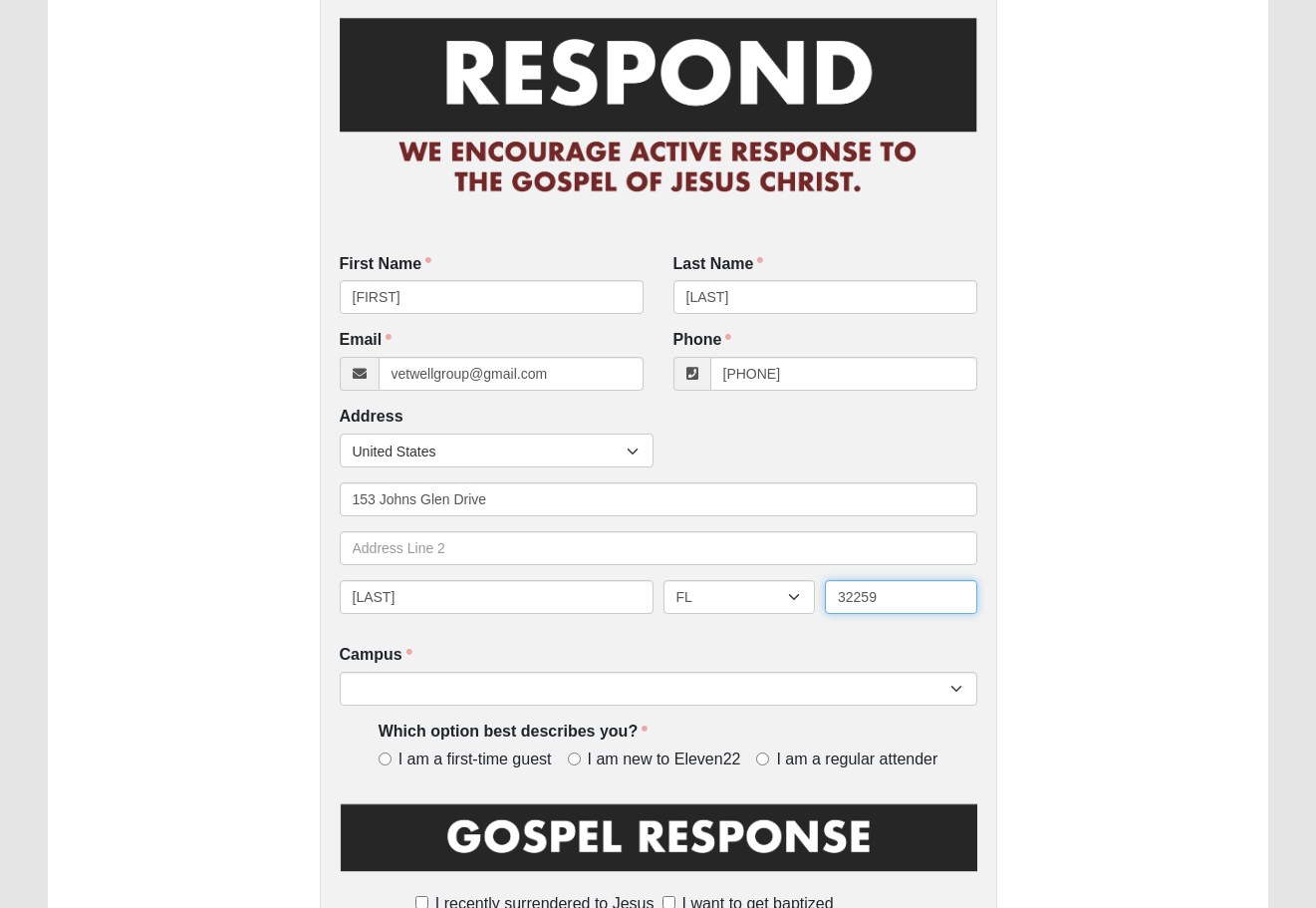 scroll, scrollTop: 134, scrollLeft: 0, axis: vertical 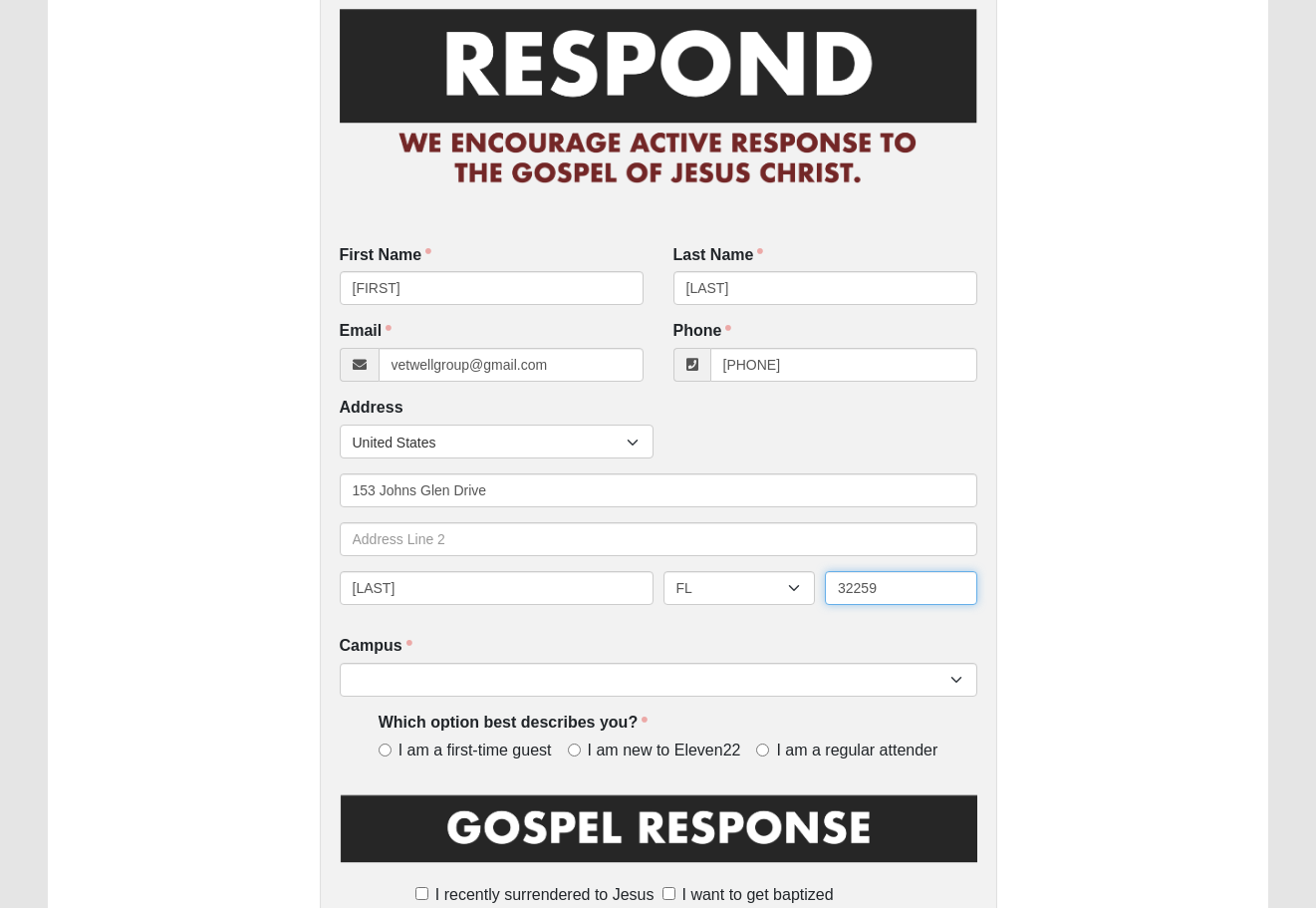 type on "32259" 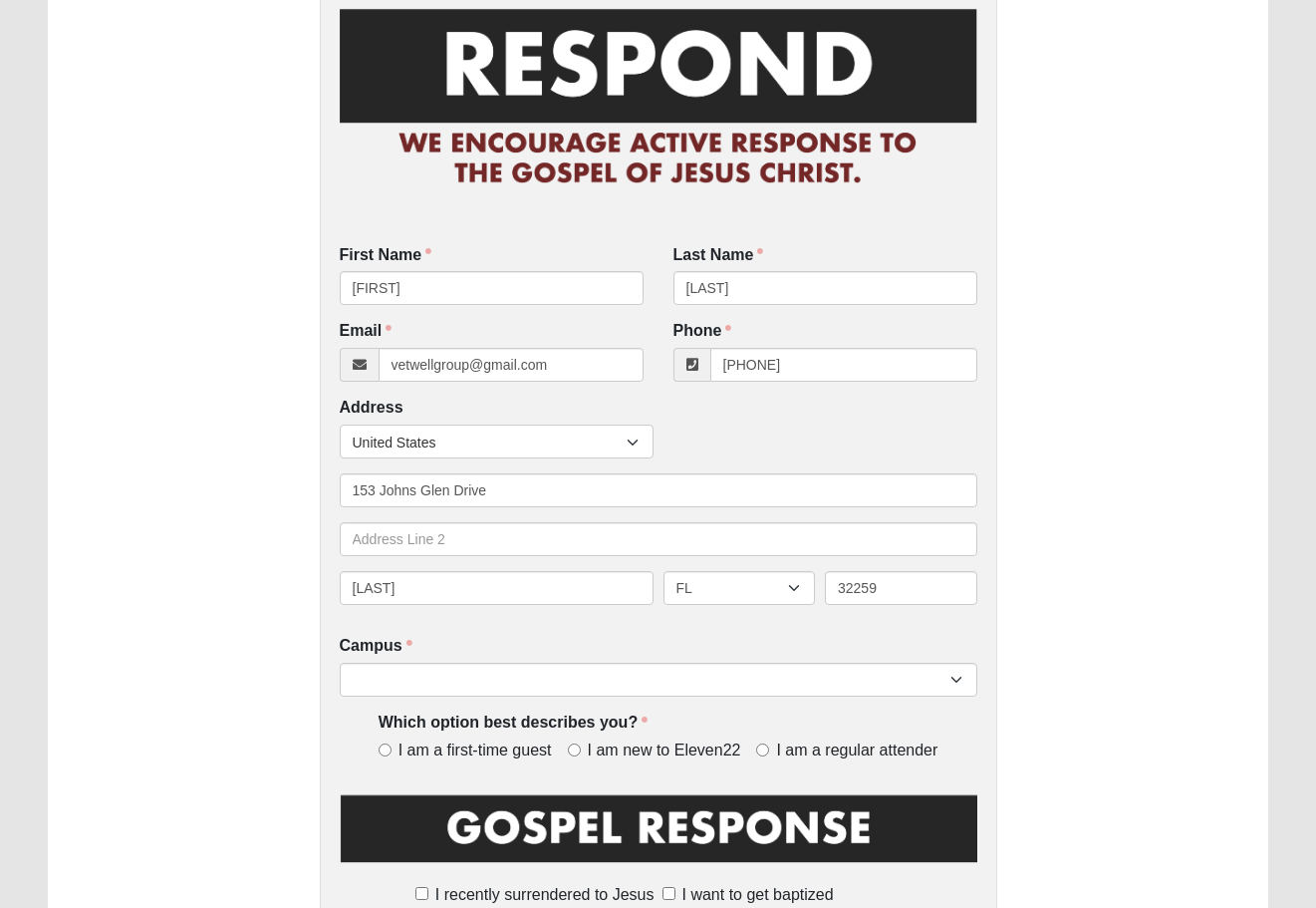 click on "I am a first-time guest" at bounding box center [385, 750] 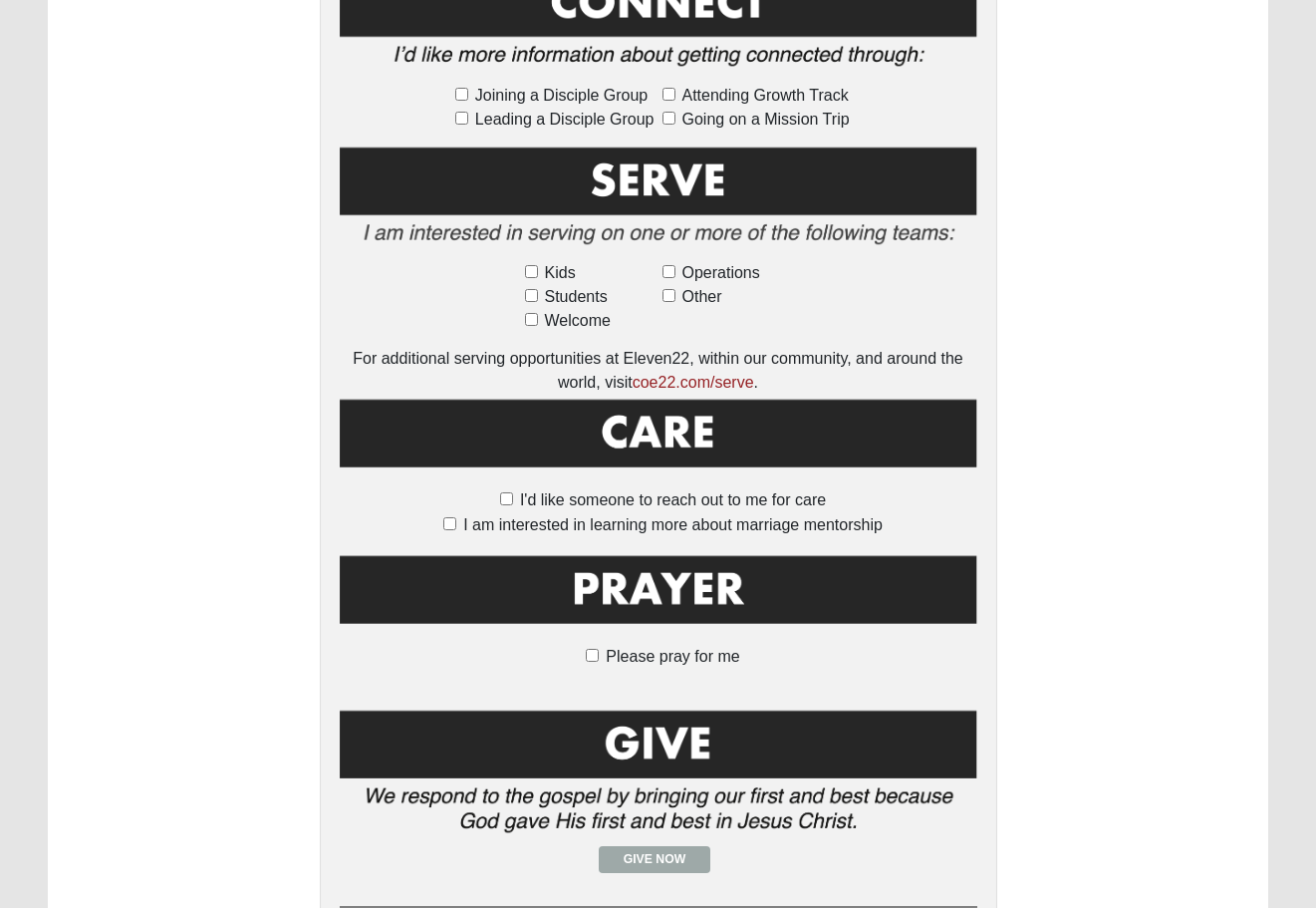 scroll, scrollTop: 1101, scrollLeft: 0, axis: vertical 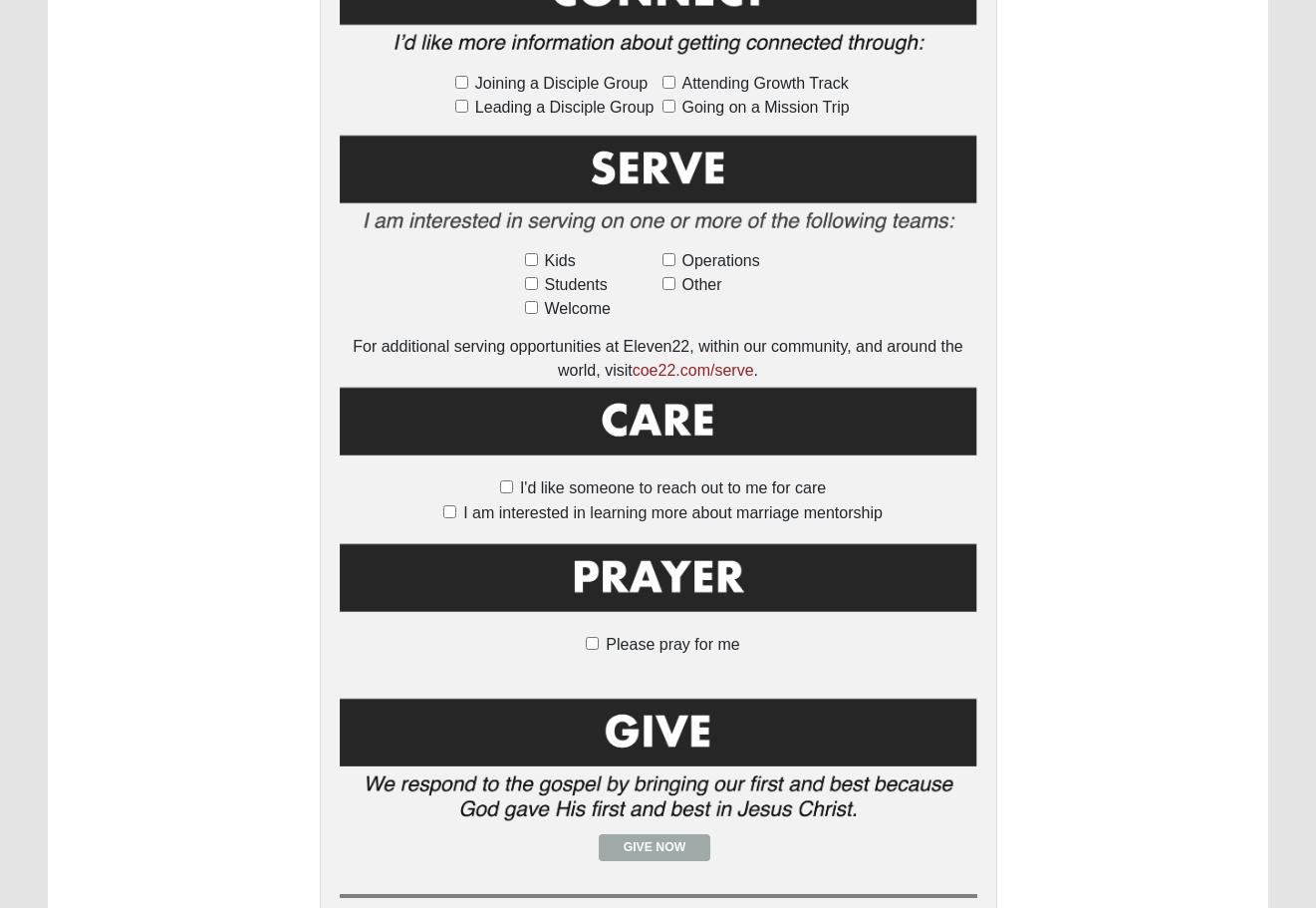 click on "Please pray for me" at bounding box center (592, 643) 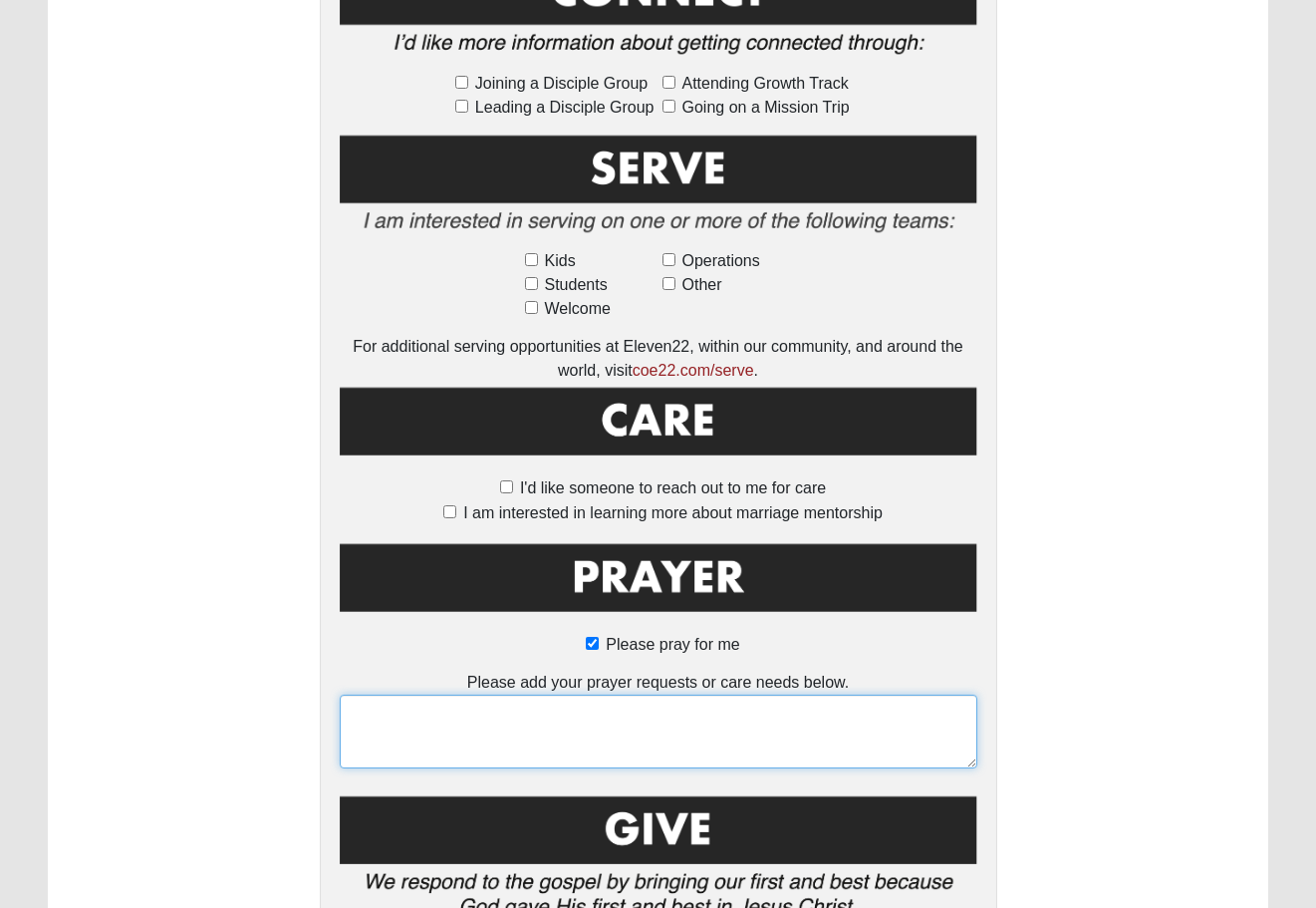 click at bounding box center [658, 732] 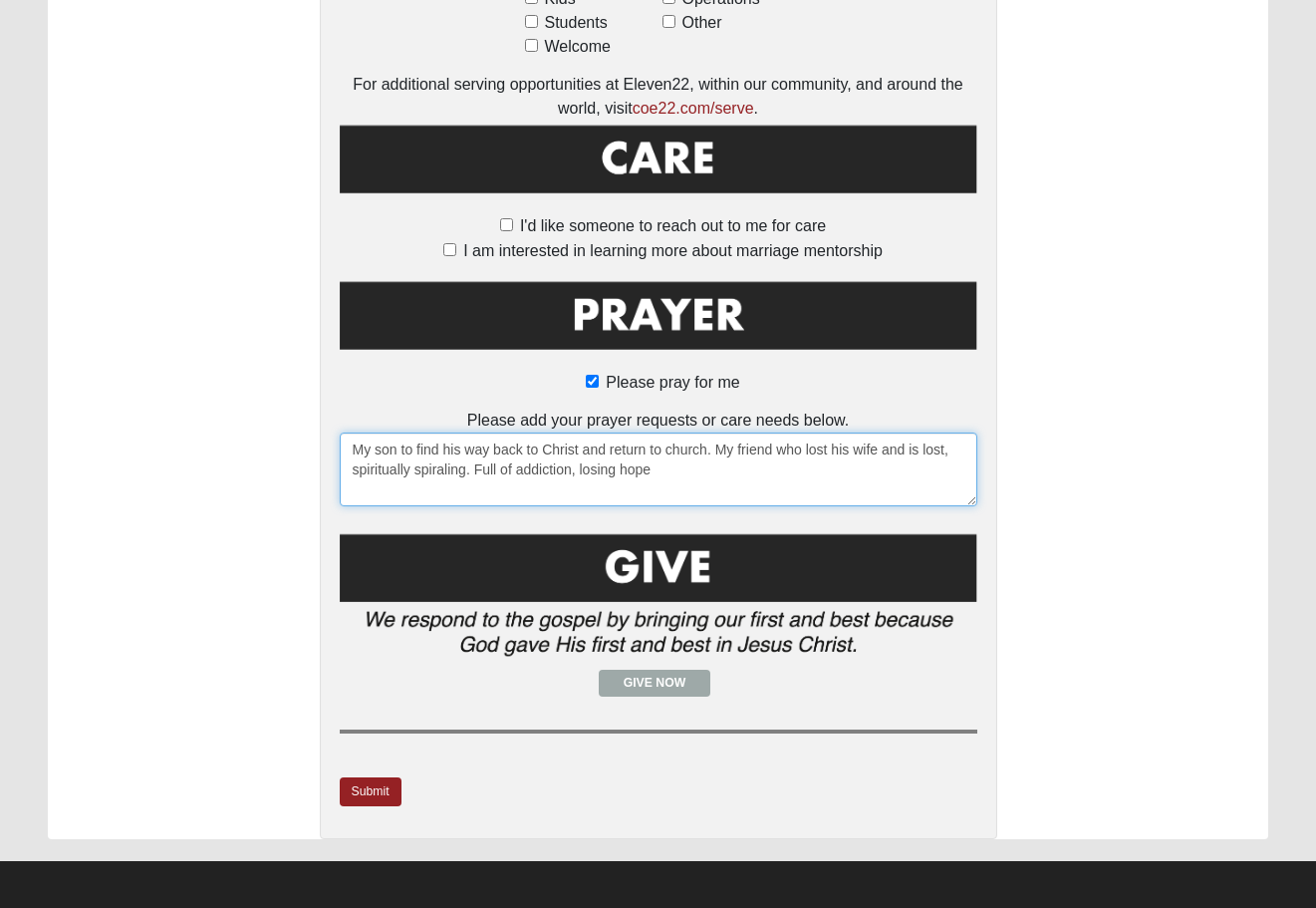 scroll, scrollTop: 1362, scrollLeft: 0, axis: vertical 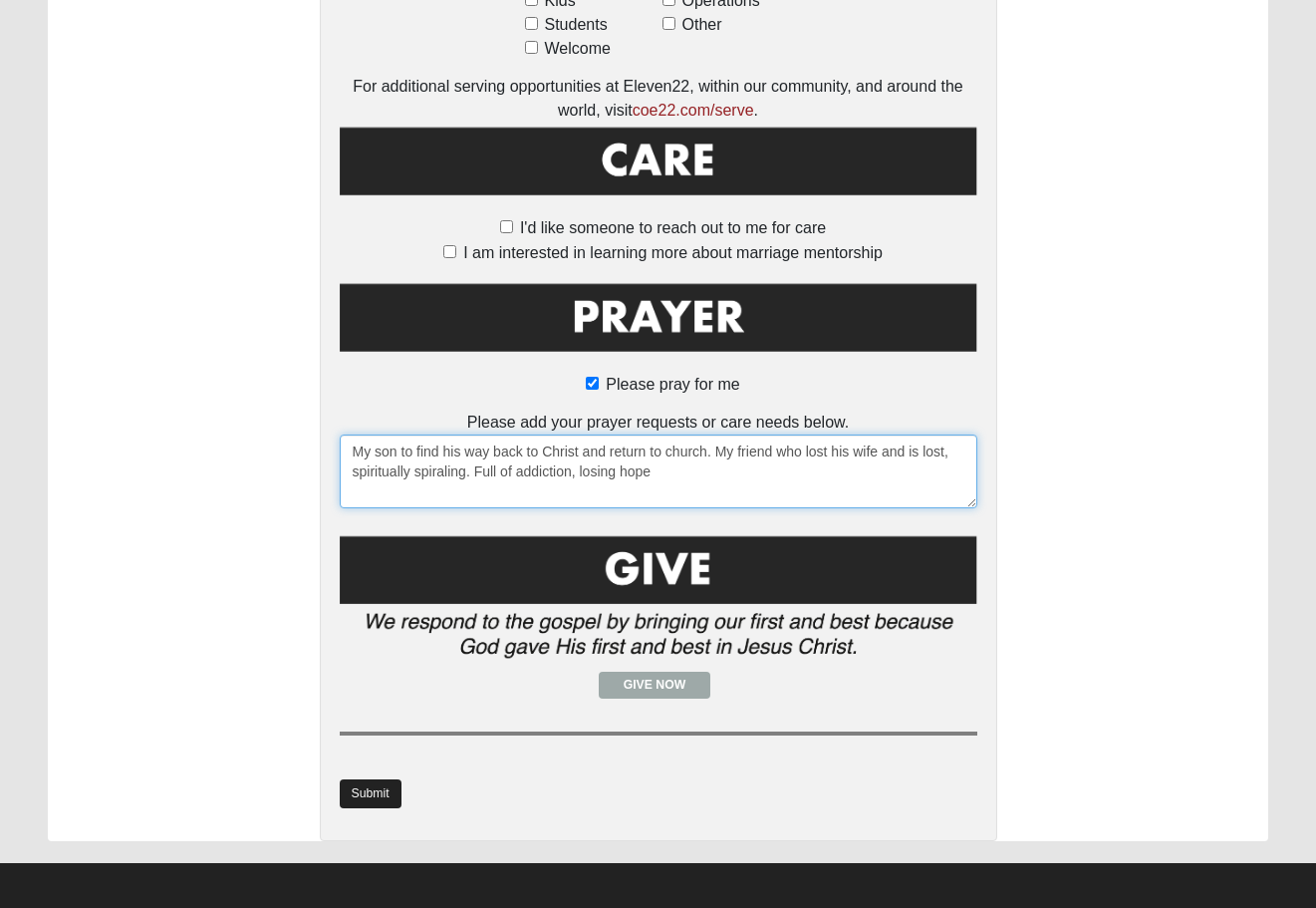 type on "My son to find his way back to Christ and return to church.  My friend who lost his wife and is lost, spiritually spiraling.  Full of addiction, losing hope" 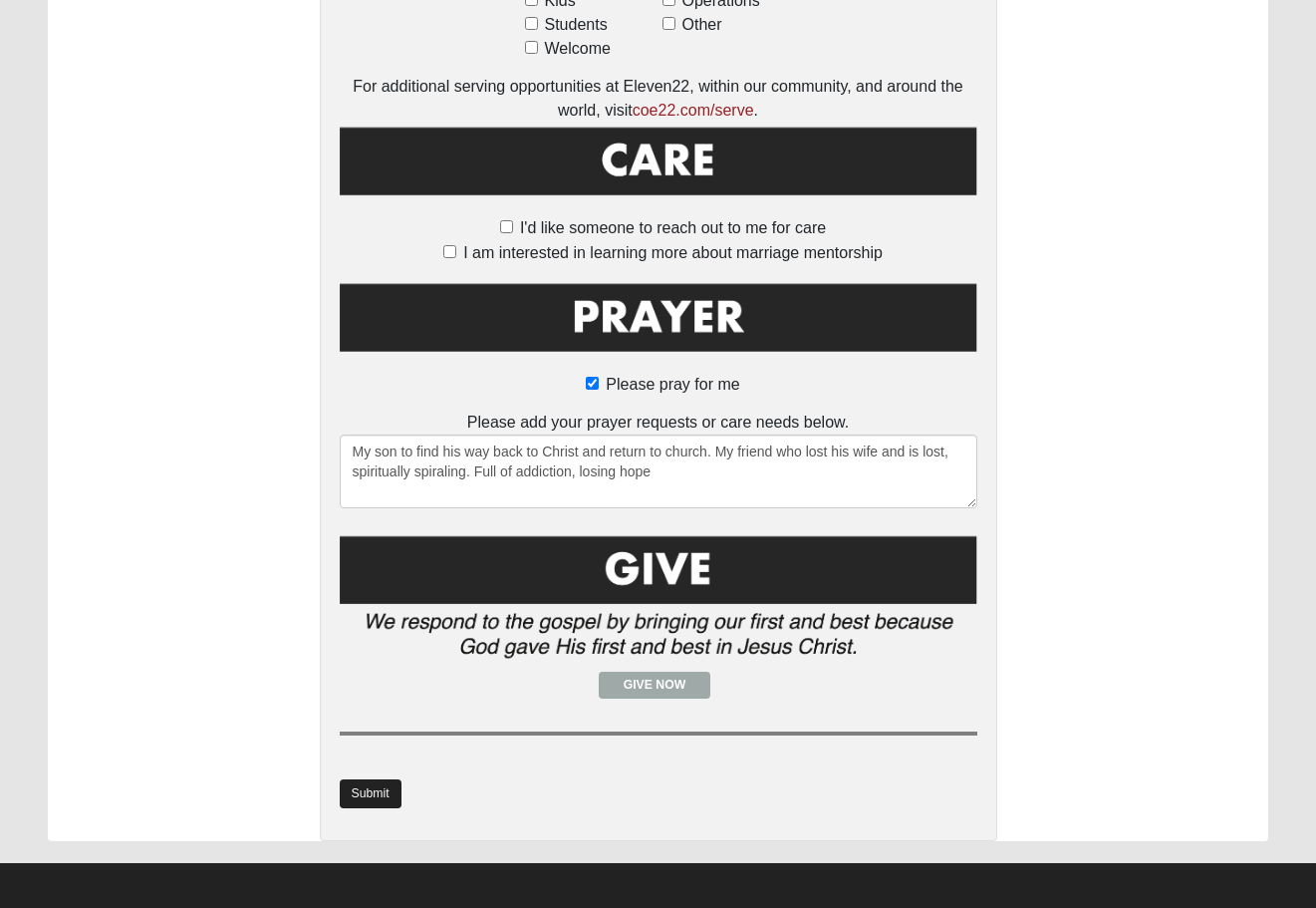 click on "Submit" at bounding box center [371, 793] 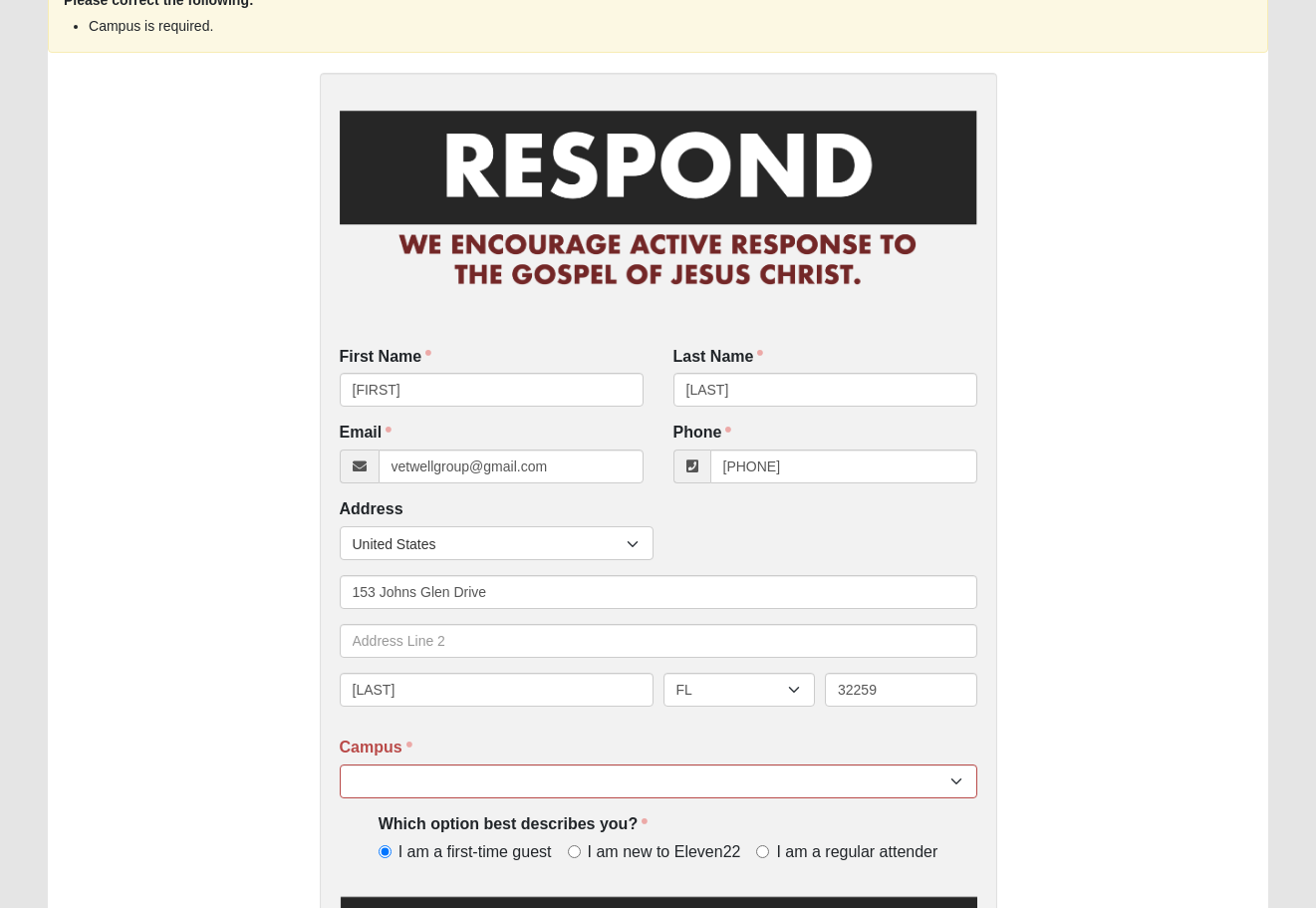 scroll, scrollTop: 138, scrollLeft: 0, axis: vertical 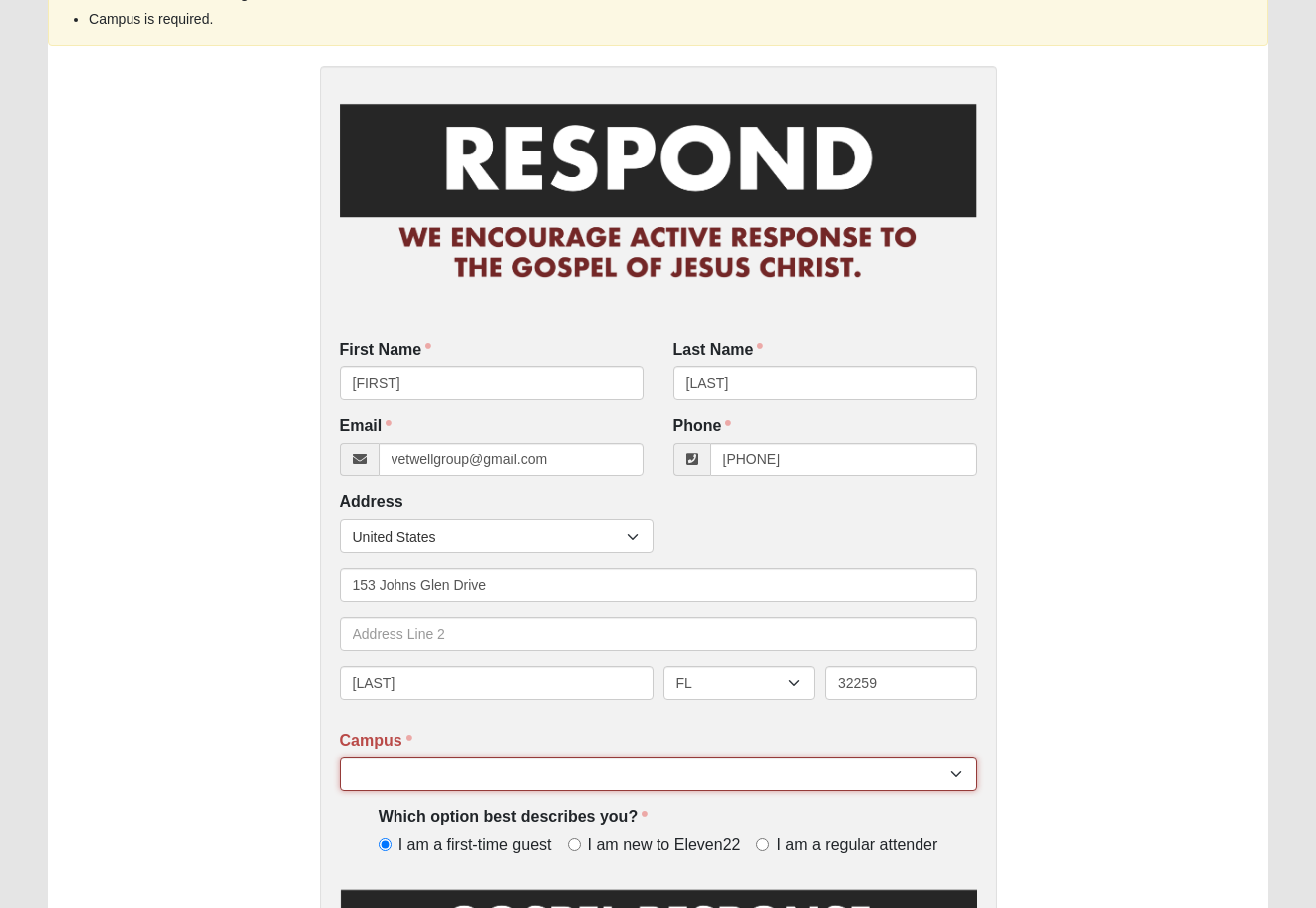 select on "11" 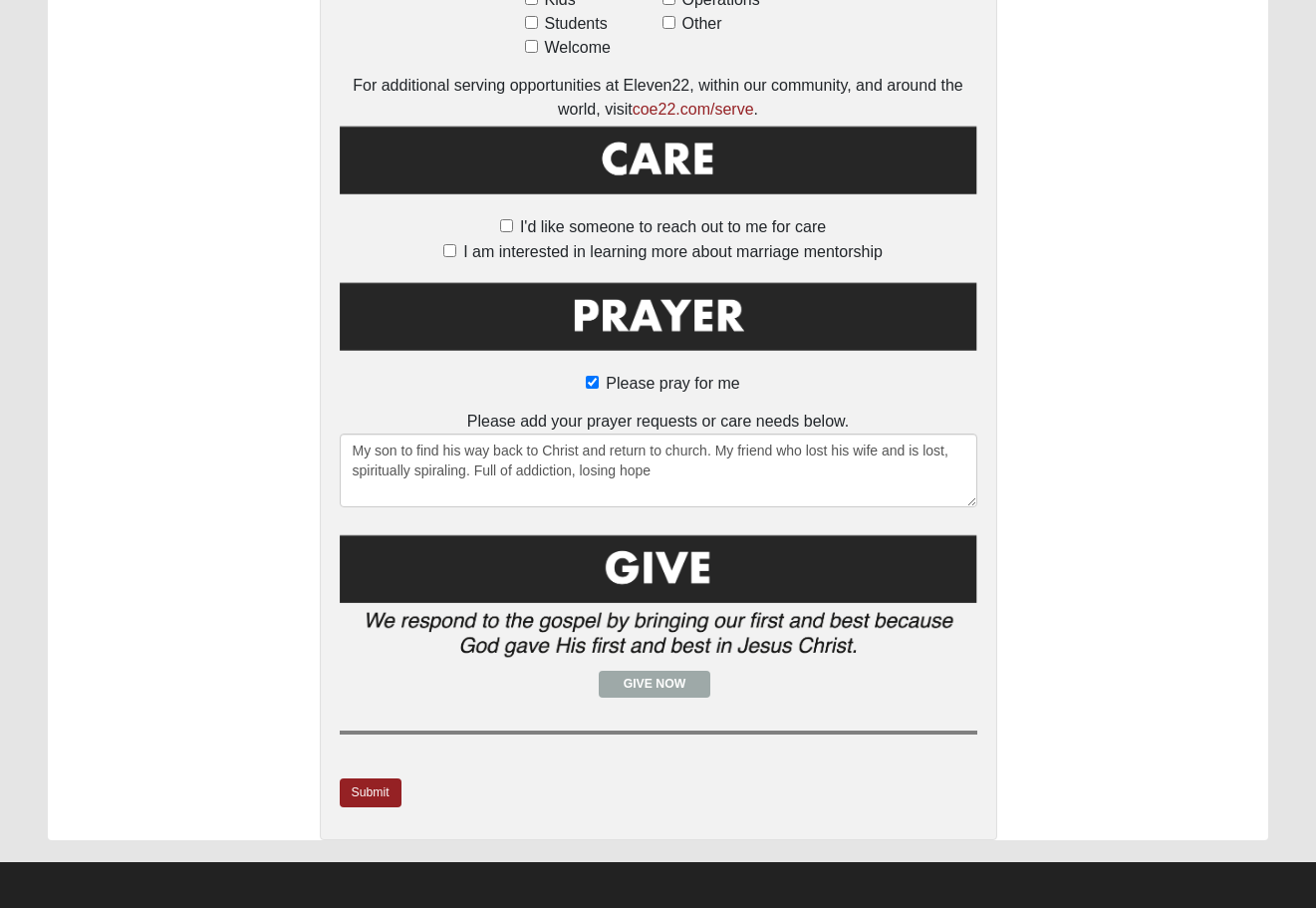 scroll, scrollTop: 1362, scrollLeft: 0, axis: vertical 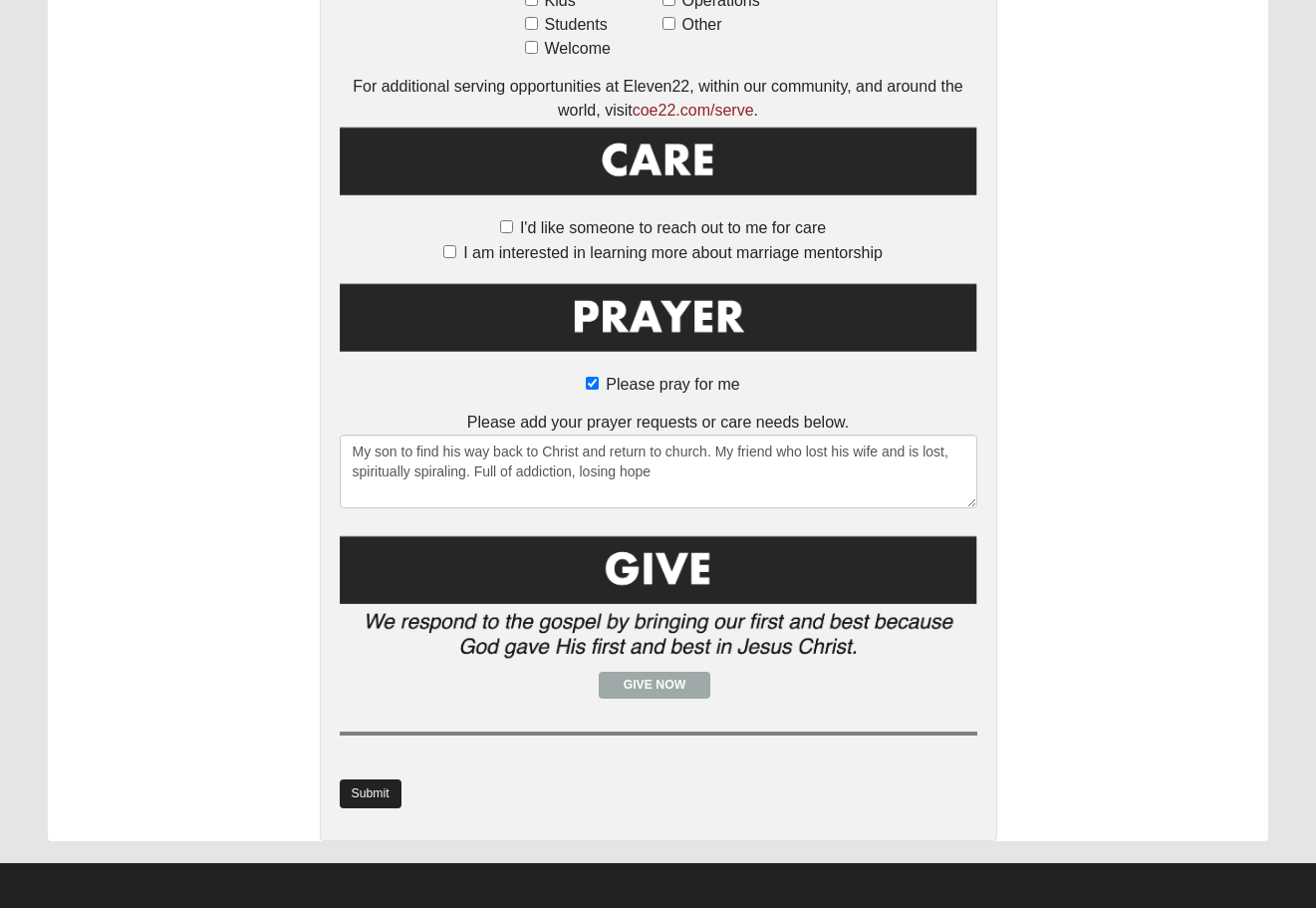 click on "Submit" at bounding box center (371, 793) 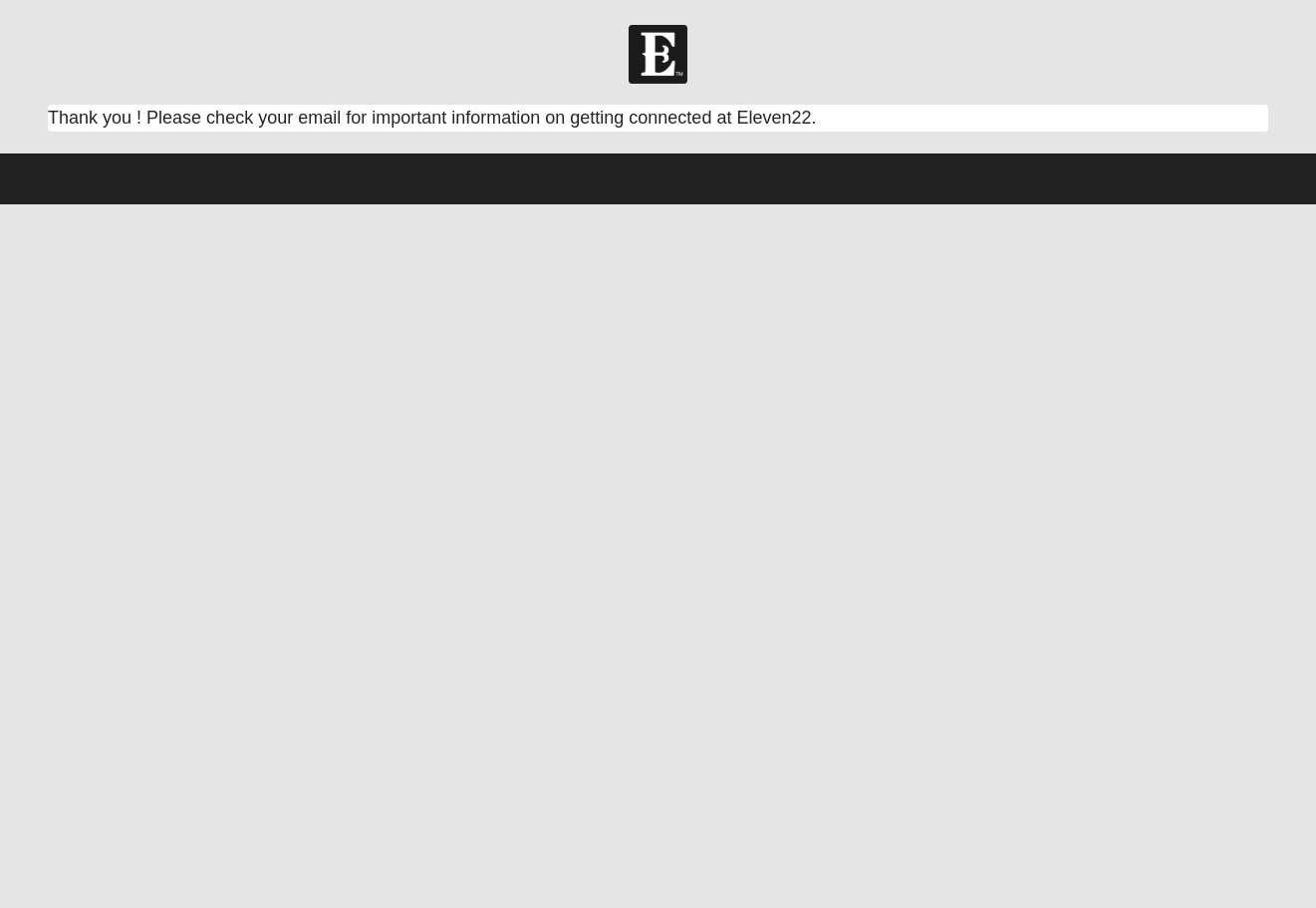 scroll, scrollTop: 0, scrollLeft: 0, axis: both 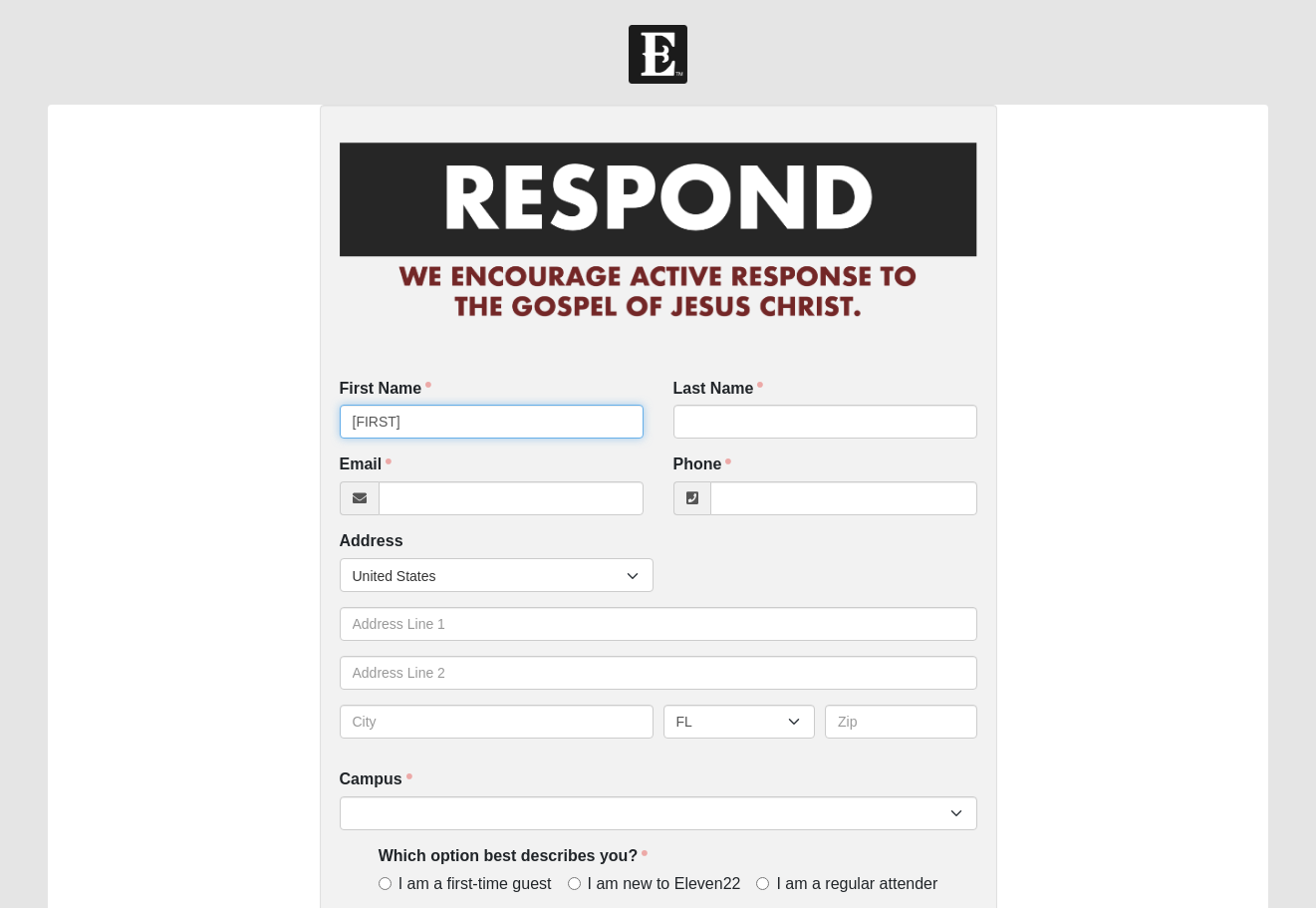 click on "[FIRST]" at bounding box center (491, 422) 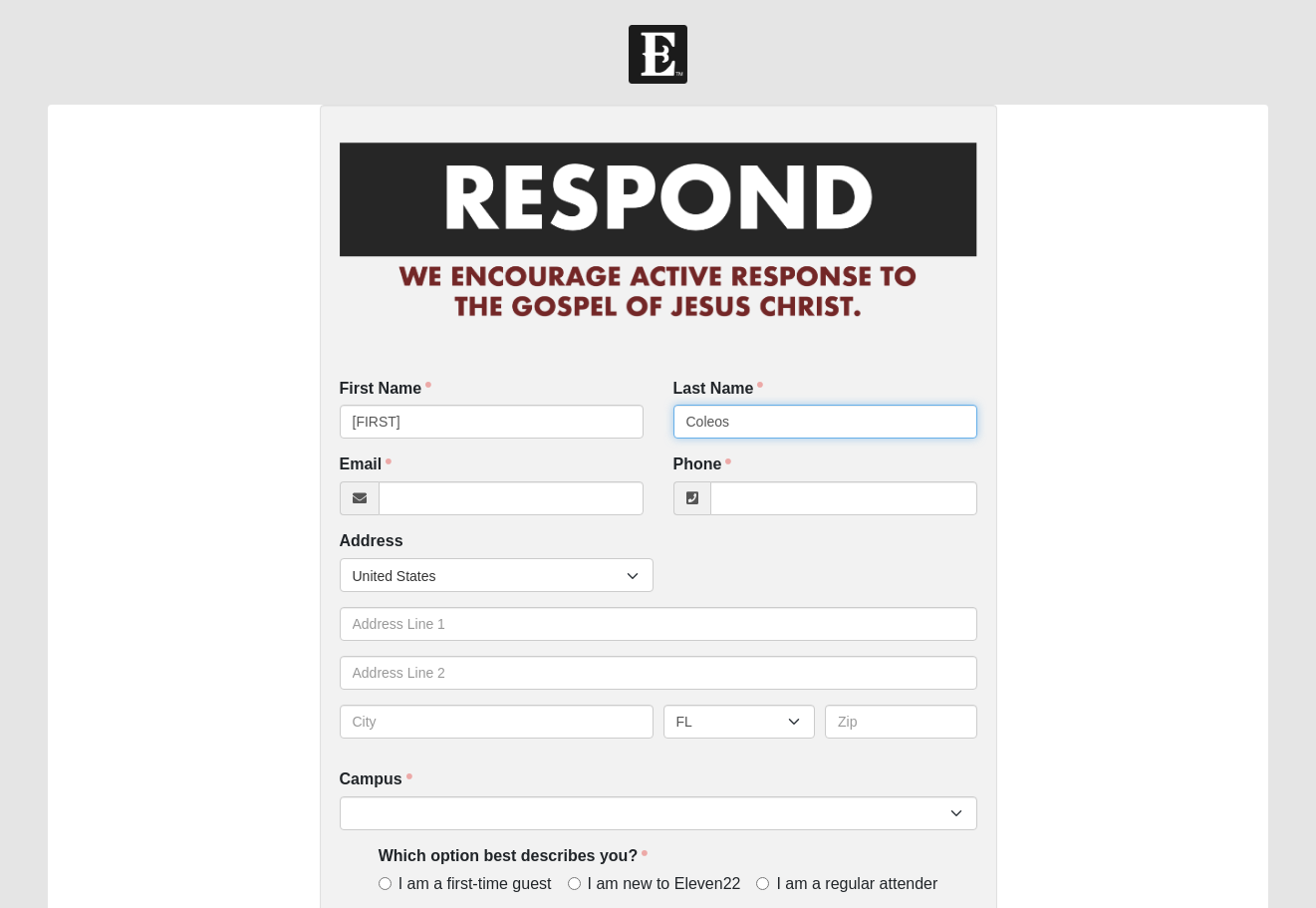 type on "Coleos" 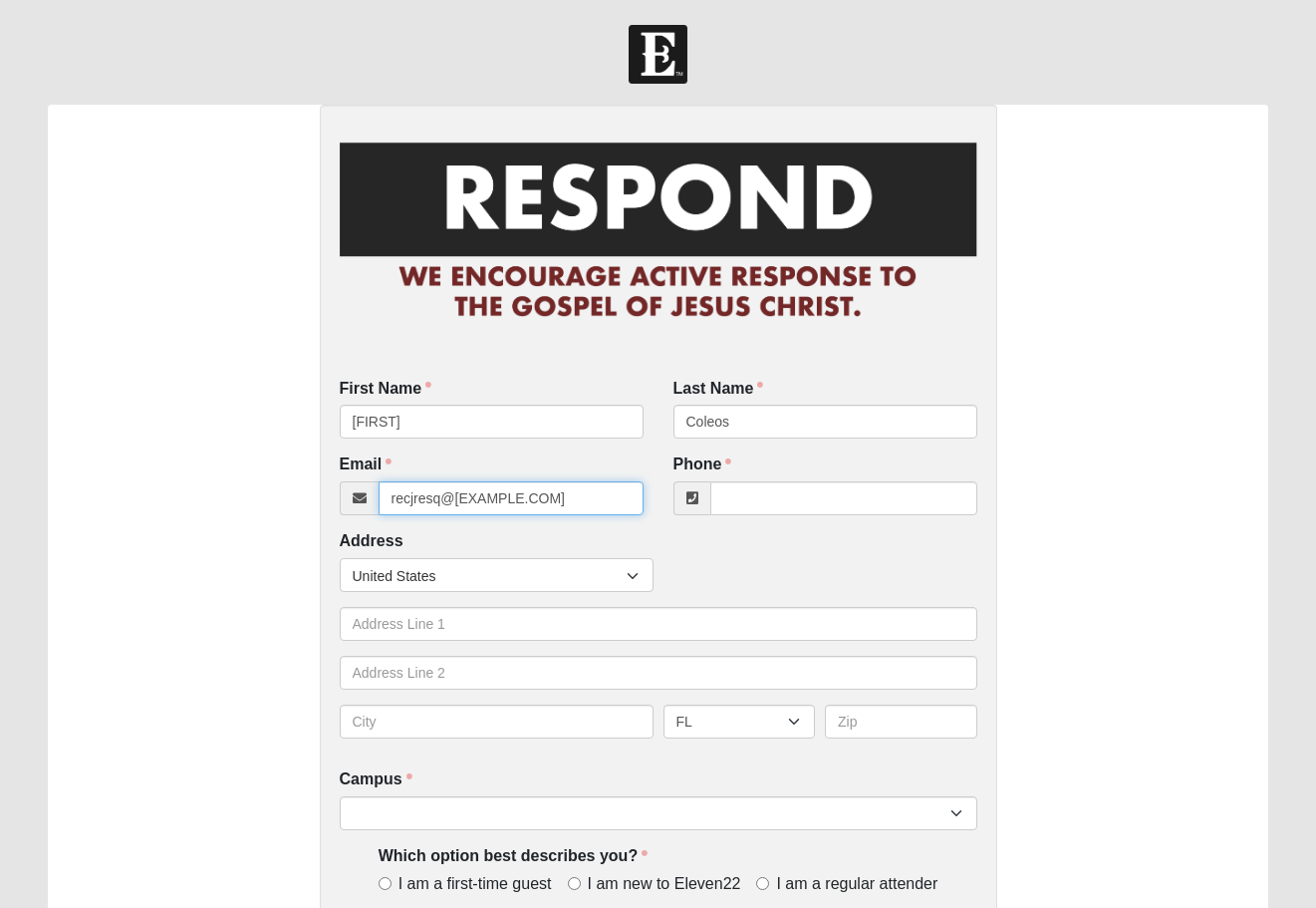 type on "recjresq@gmail.com" 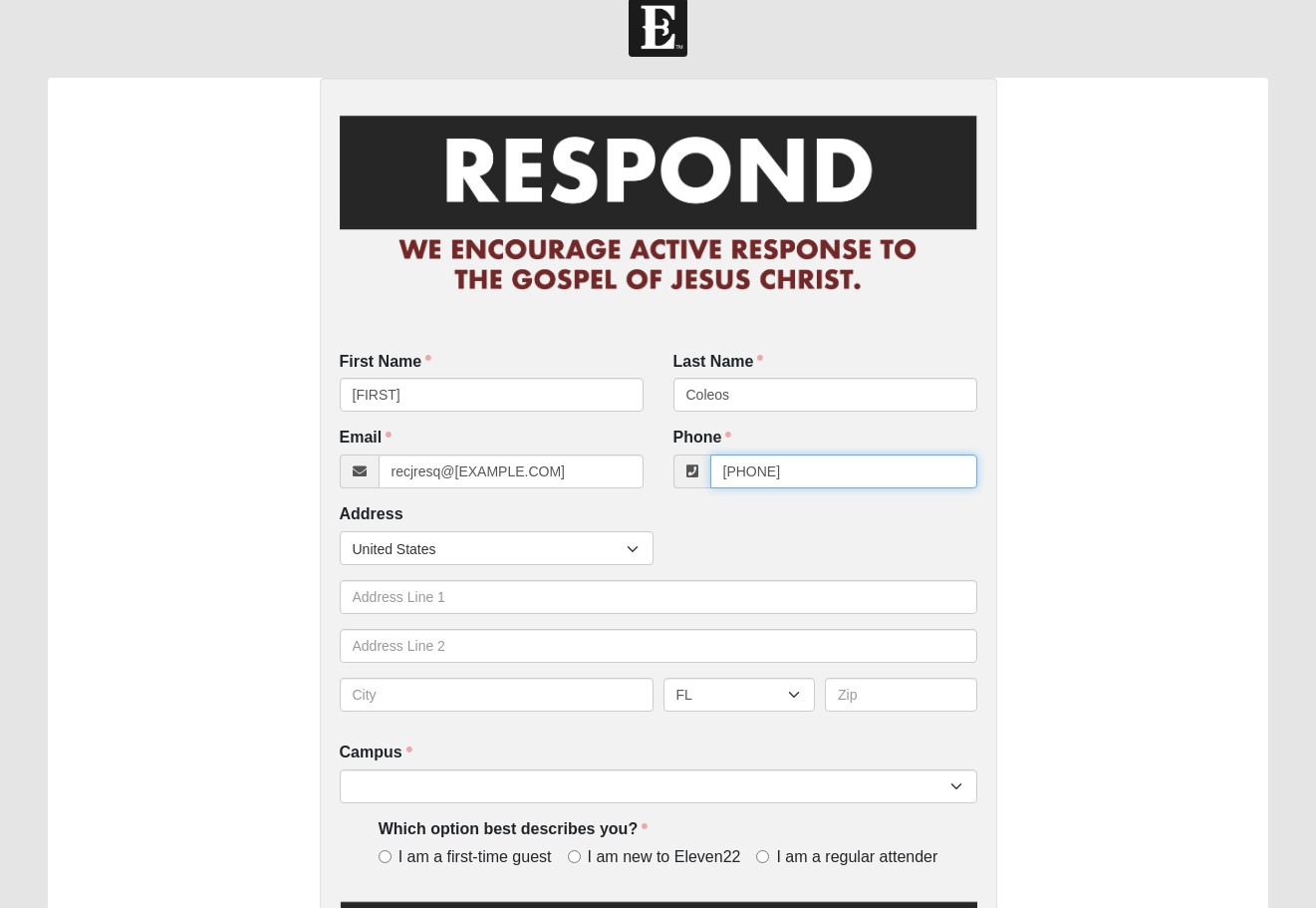 scroll, scrollTop: 24, scrollLeft: 0, axis: vertical 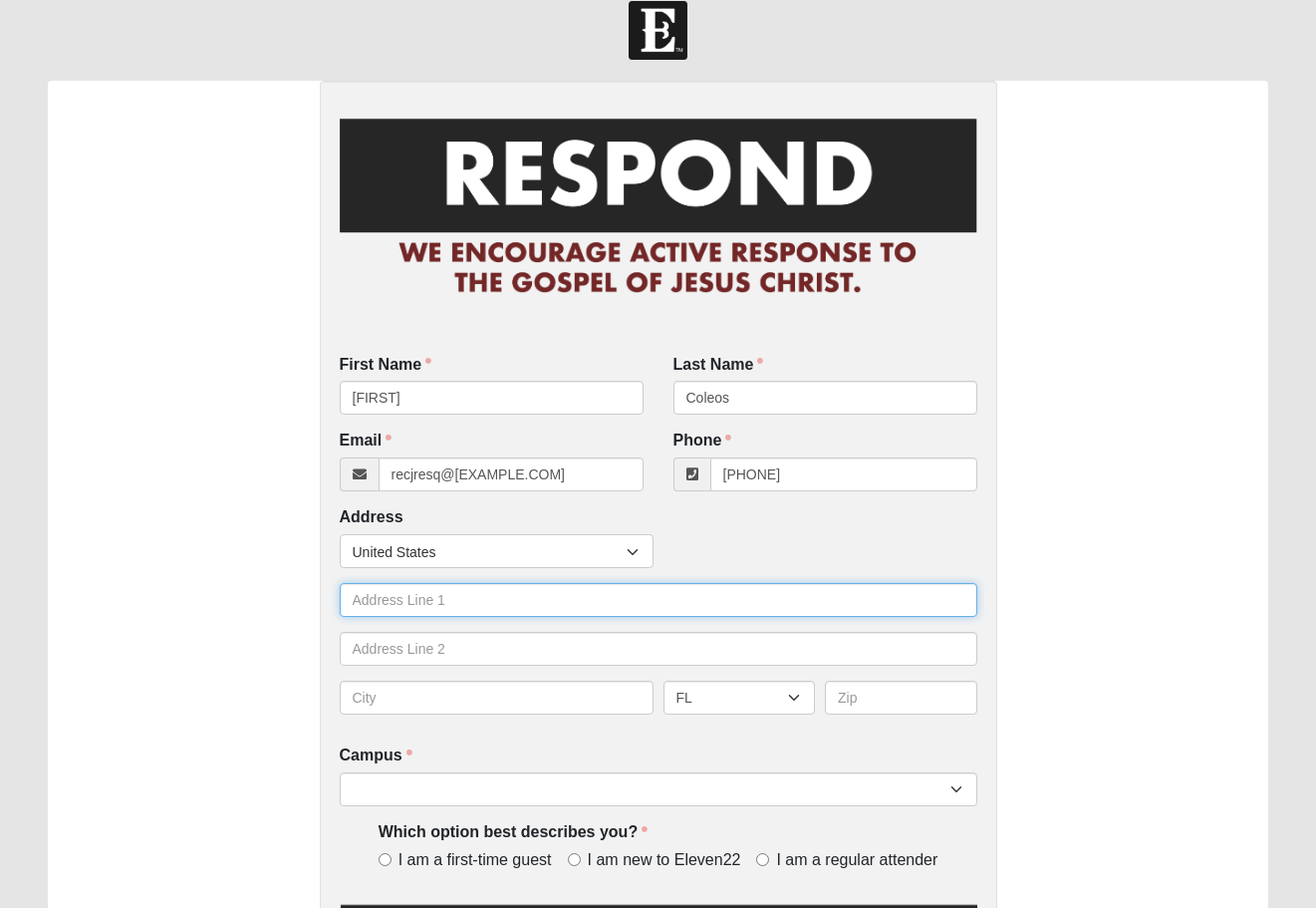 type on "(904) 327-2446" 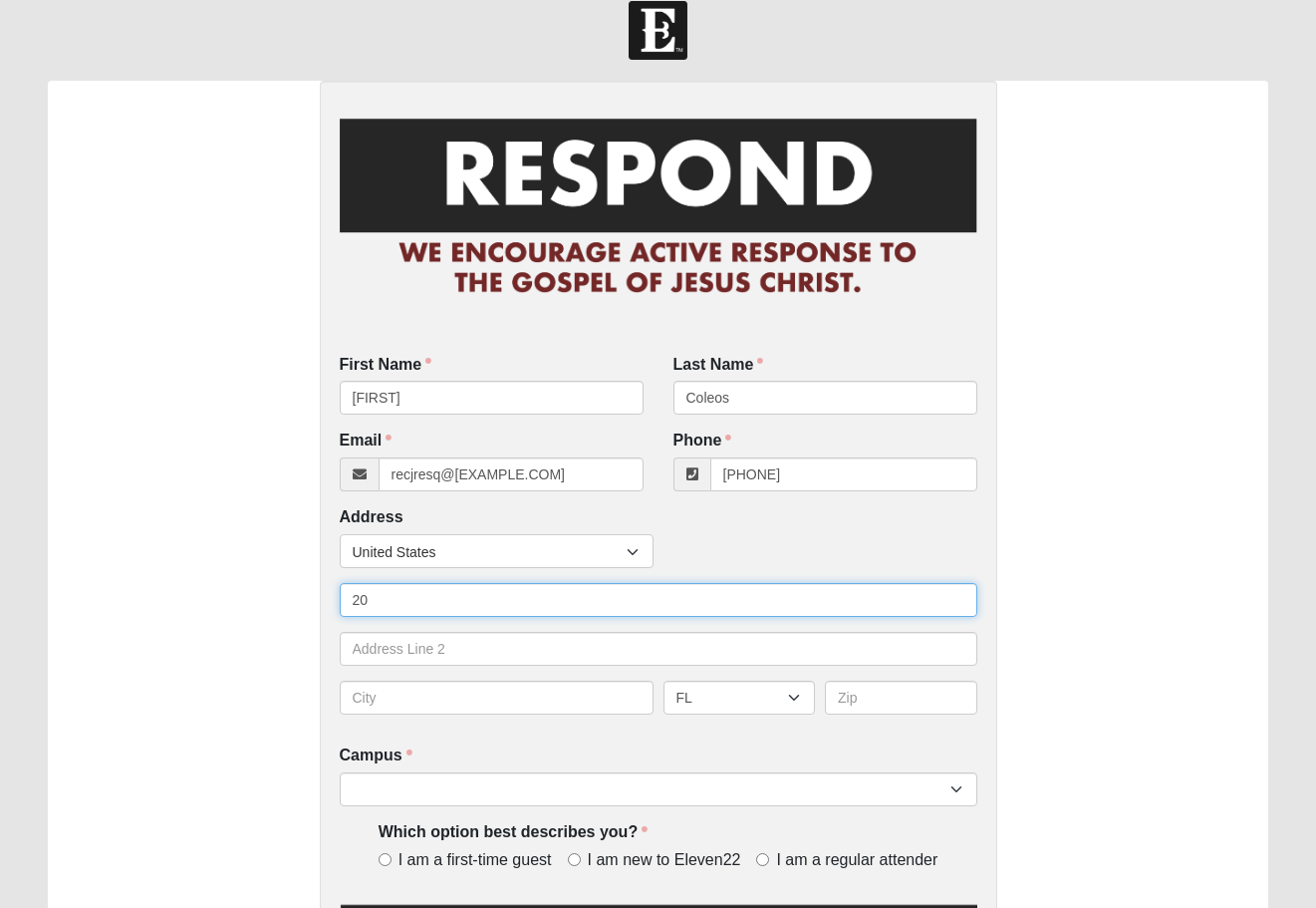 type on "2" 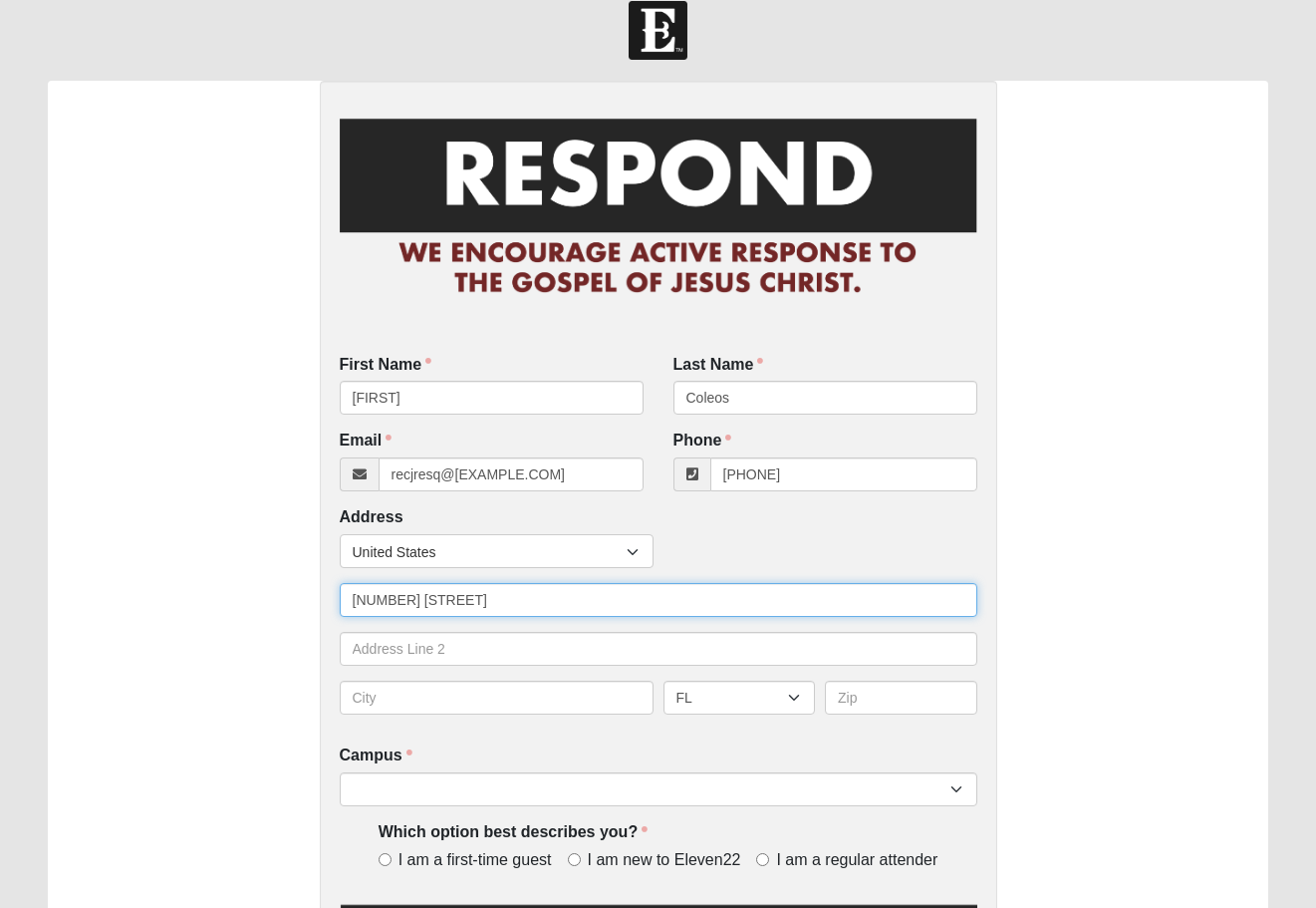 type on "1021 Anchor Road" 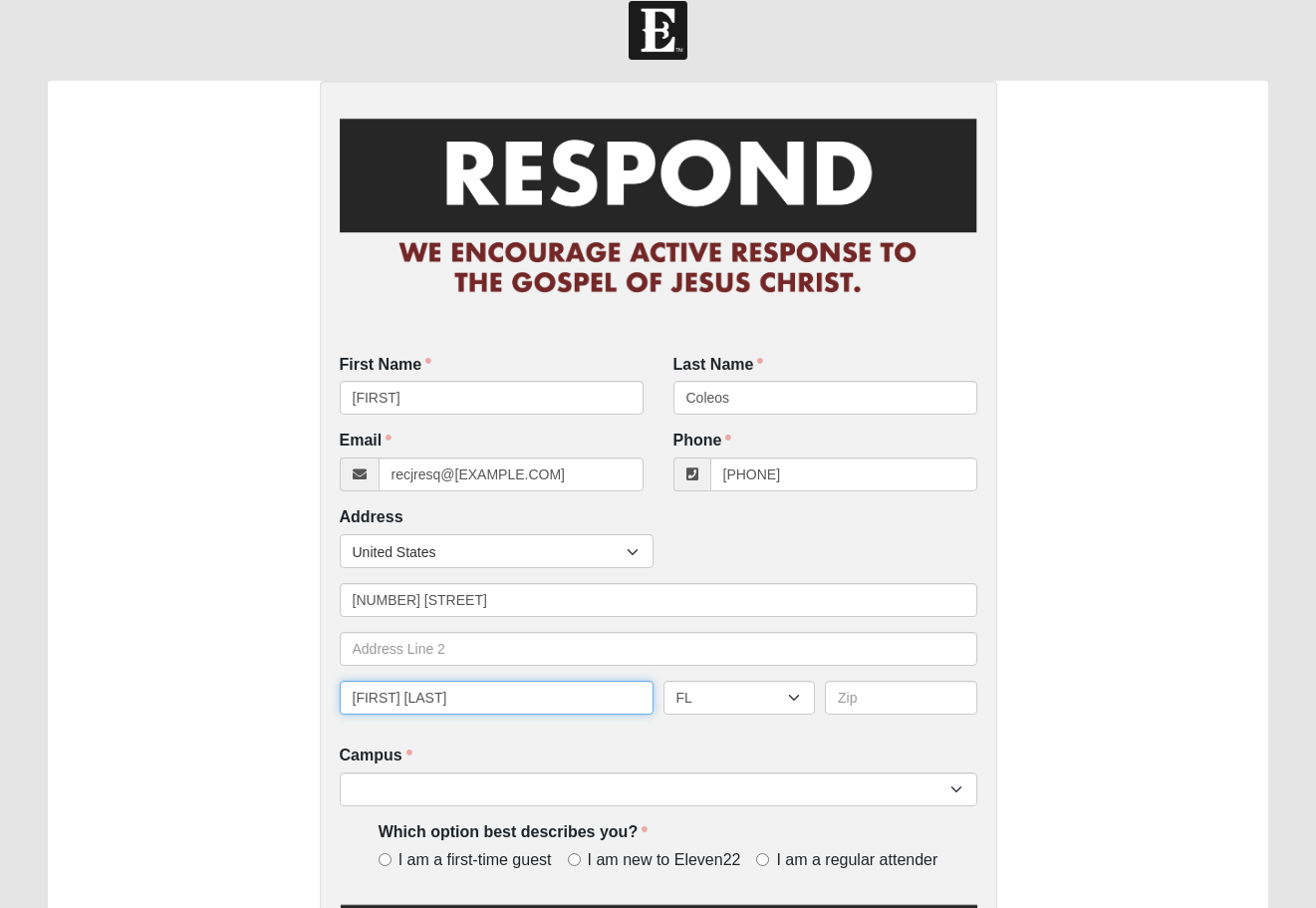 type on "[PLACE]" 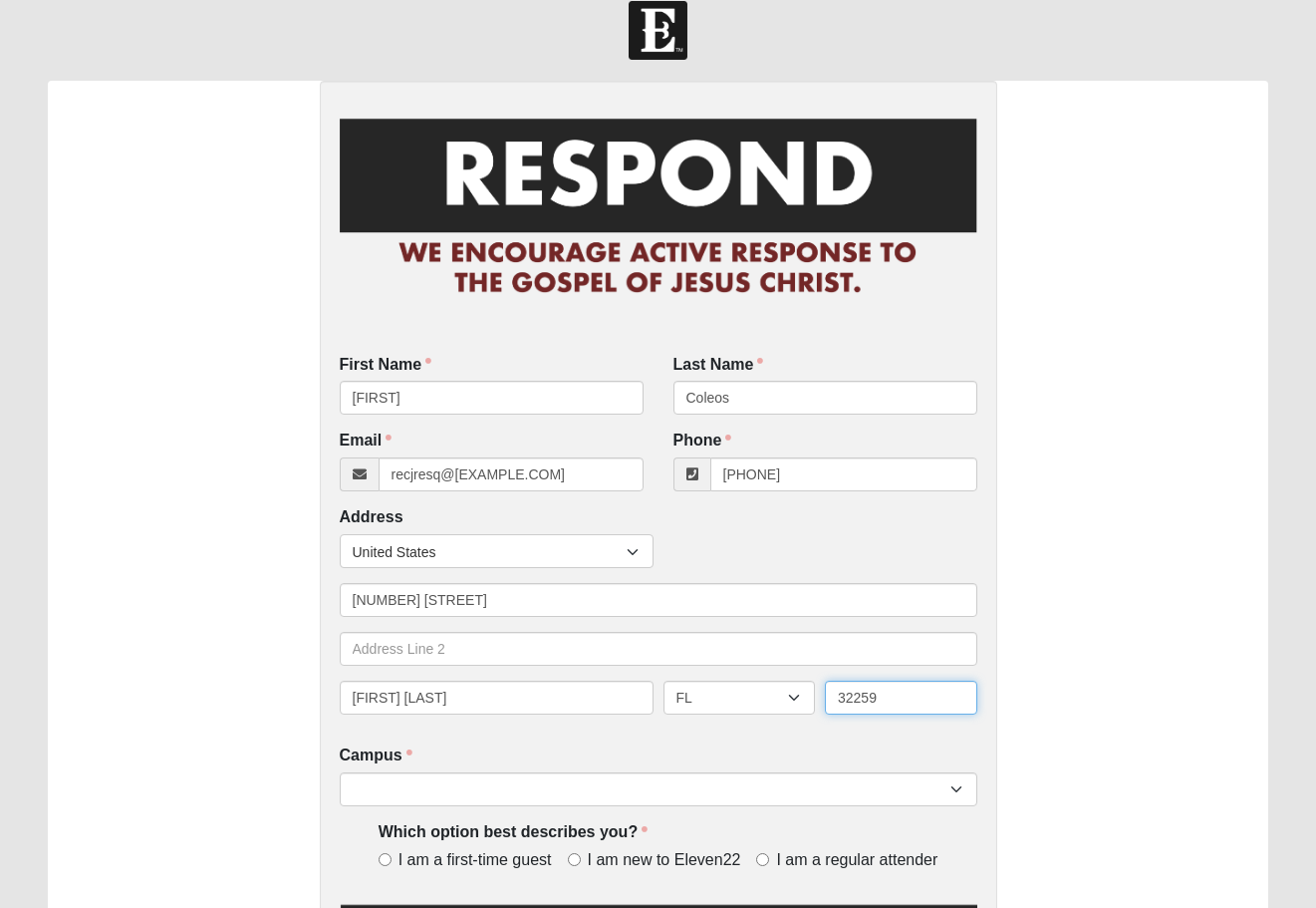 type on "32259" 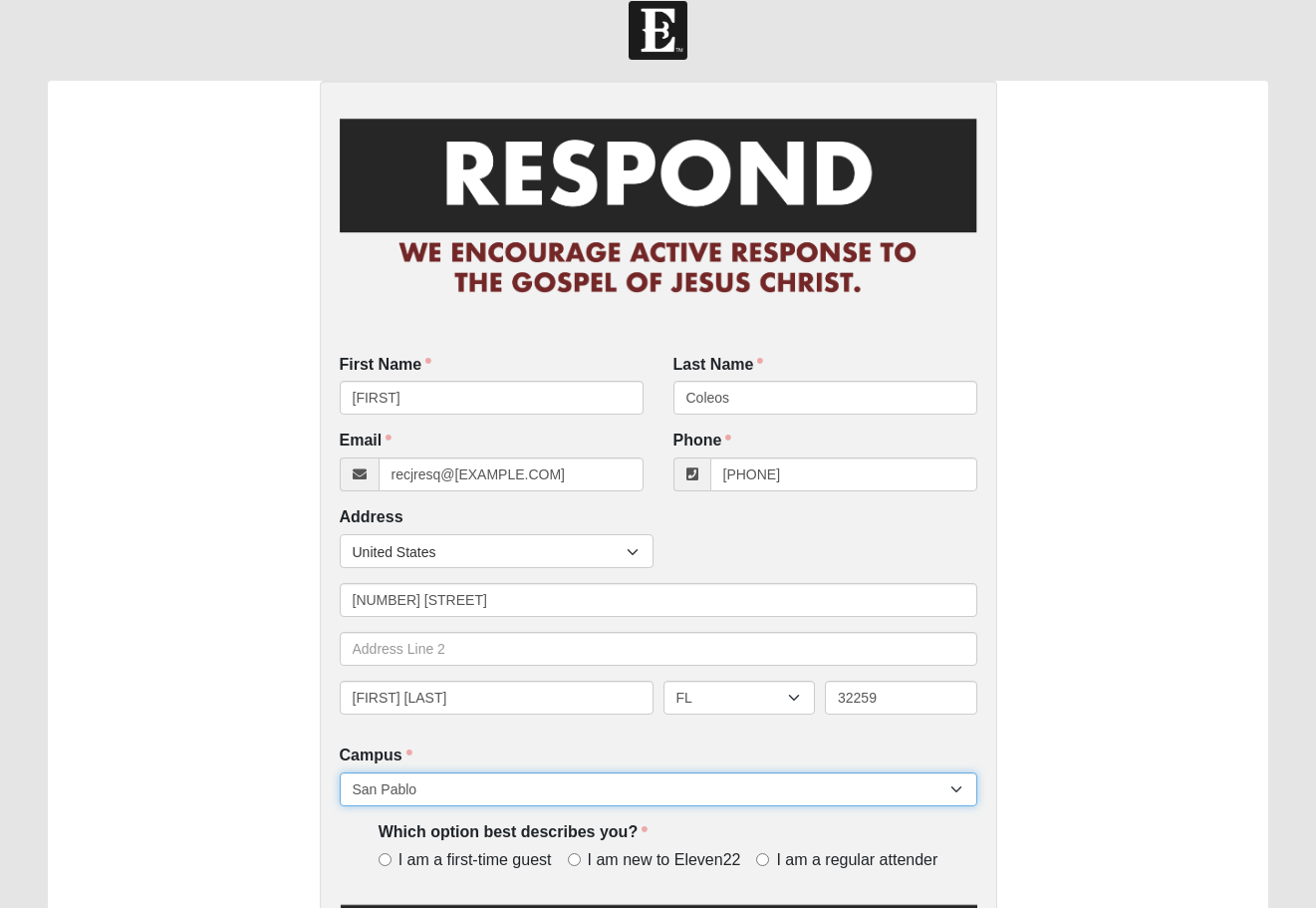 select on "11" 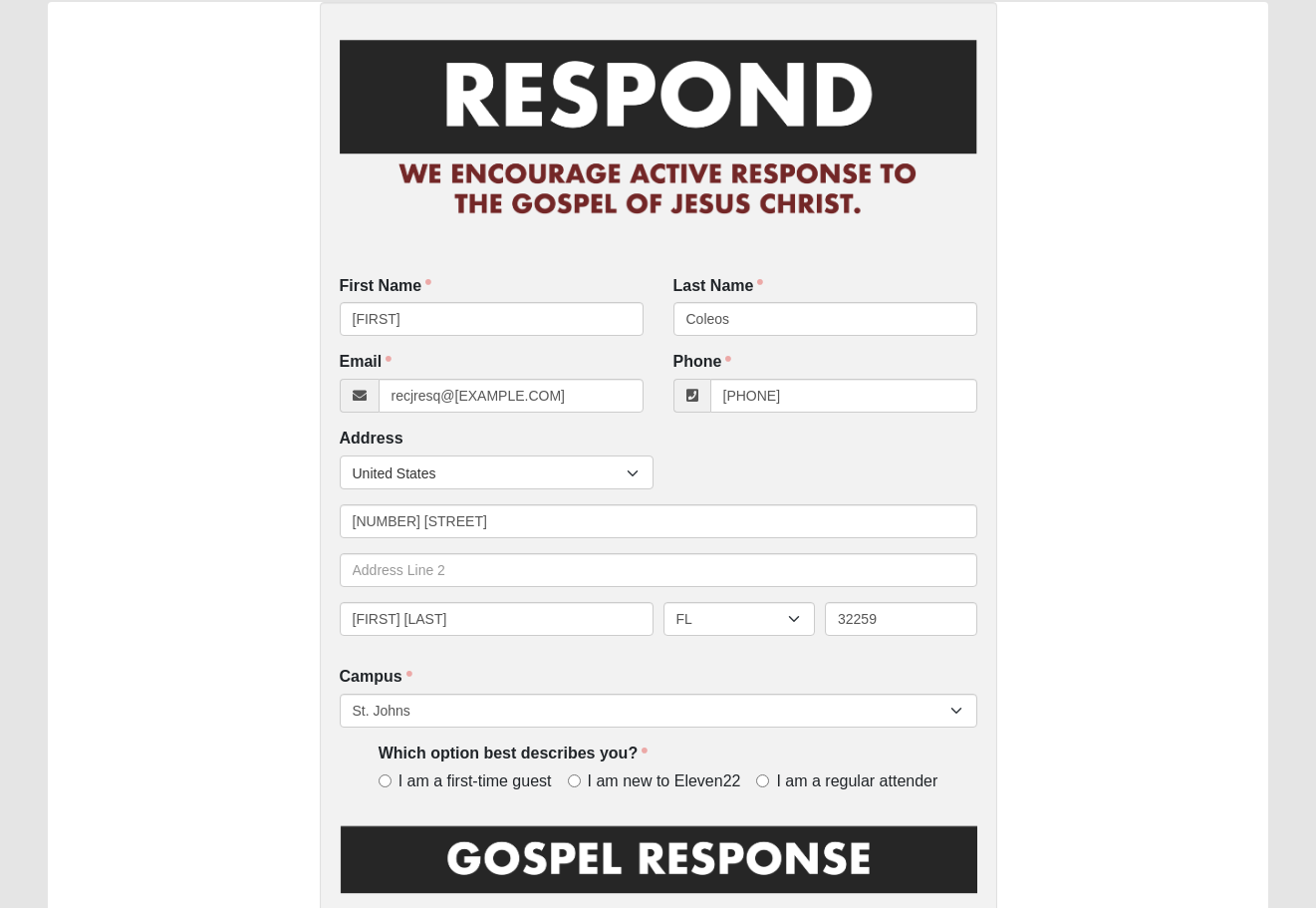 scroll, scrollTop: 128, scrollLeft: 0, axis: vertical 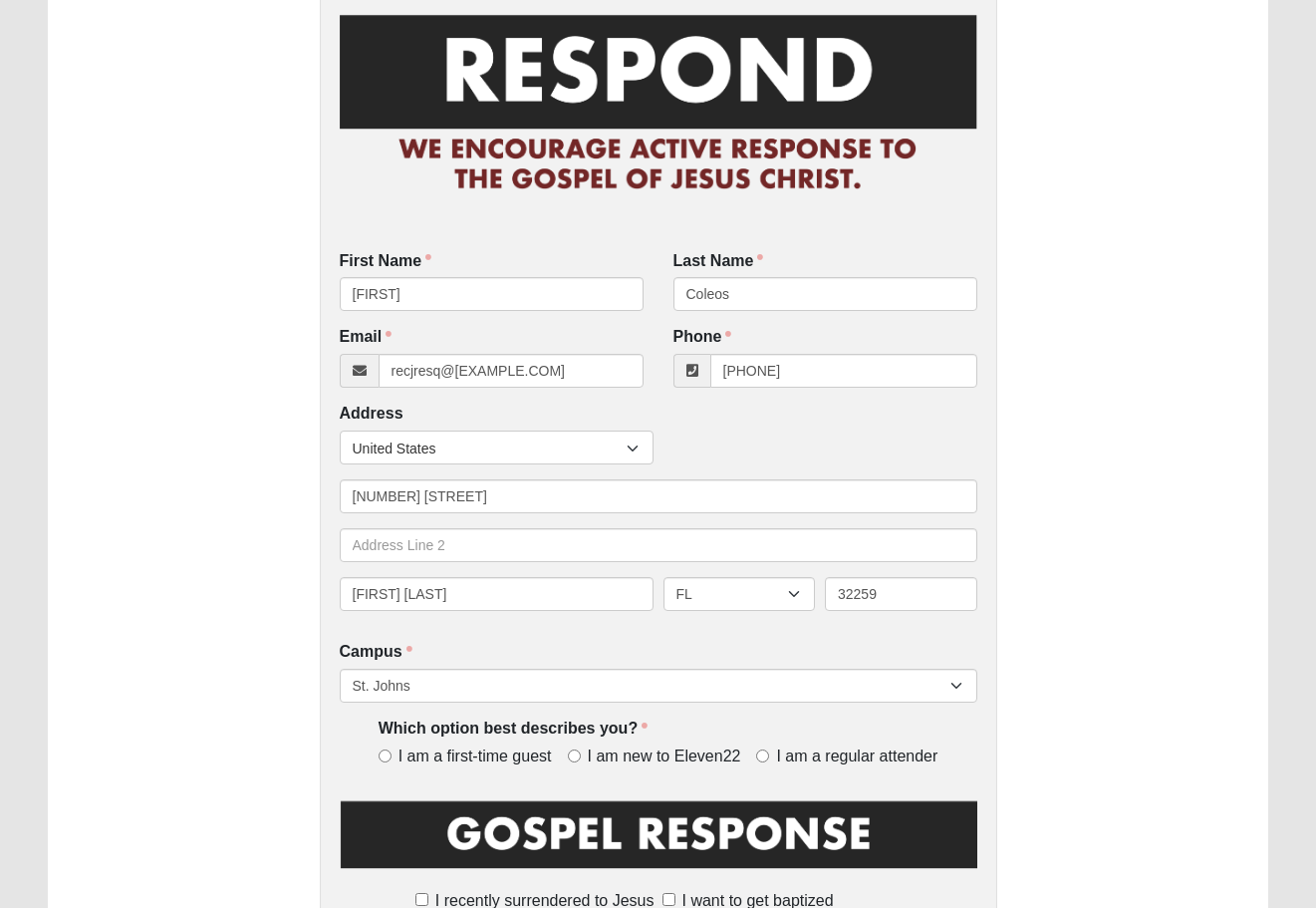 click on "I am a regular attender" at bounding box center (762, 756) 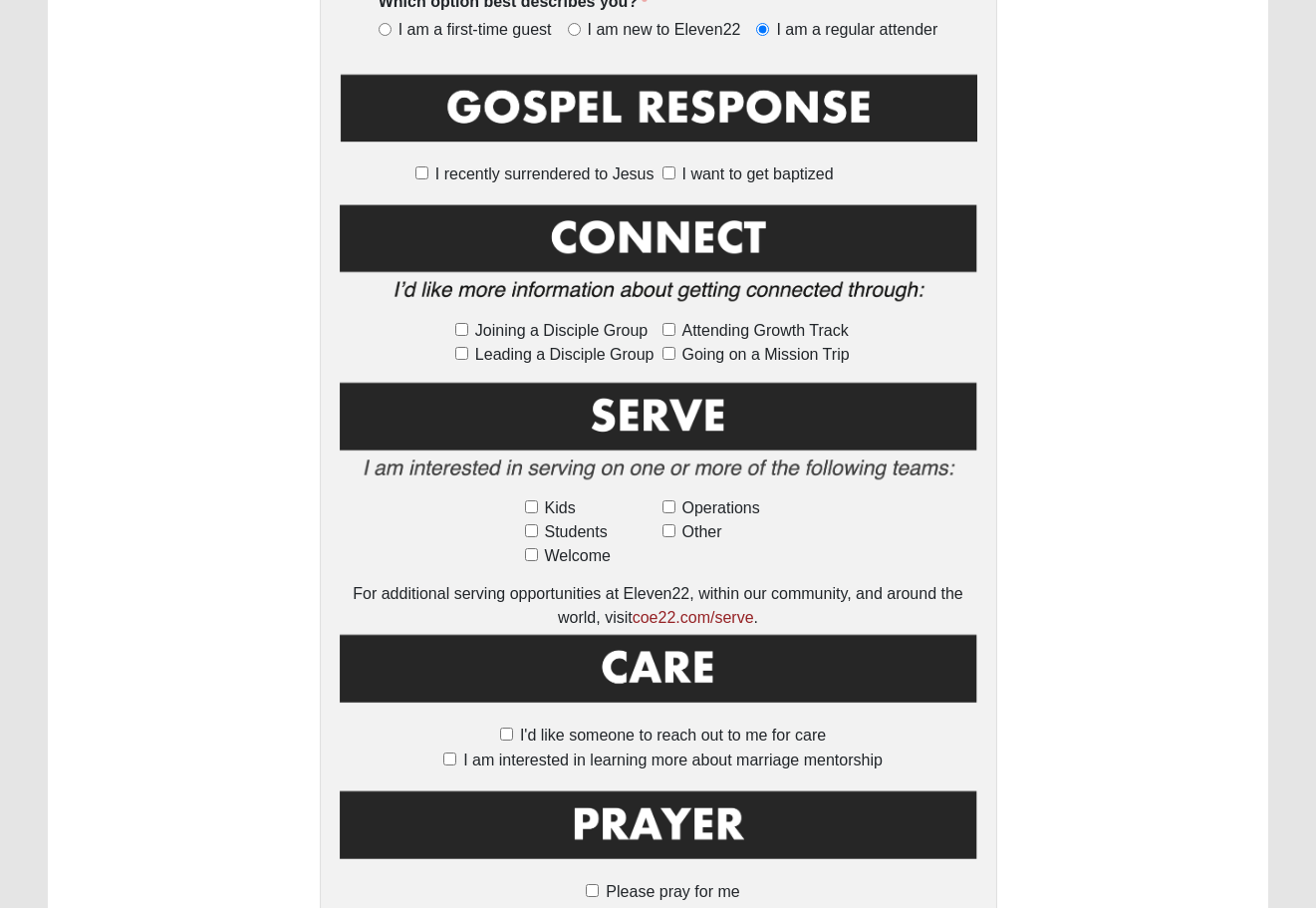 scroll, scrollTop: 855, scrollLeft: 0, axis: vertical 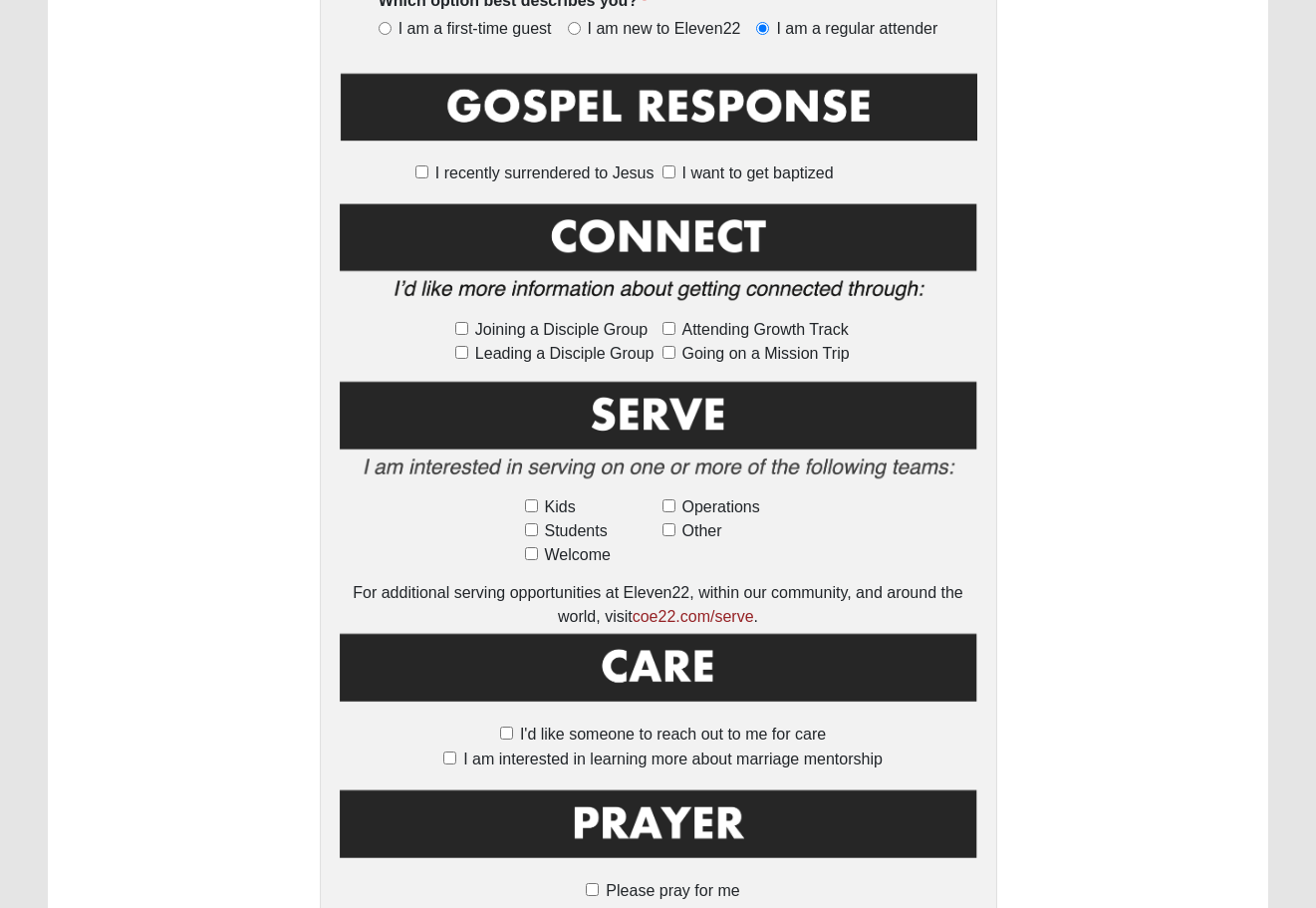 click on "I'd like someone to reach out to me for care" at bounding box center [506, 733] 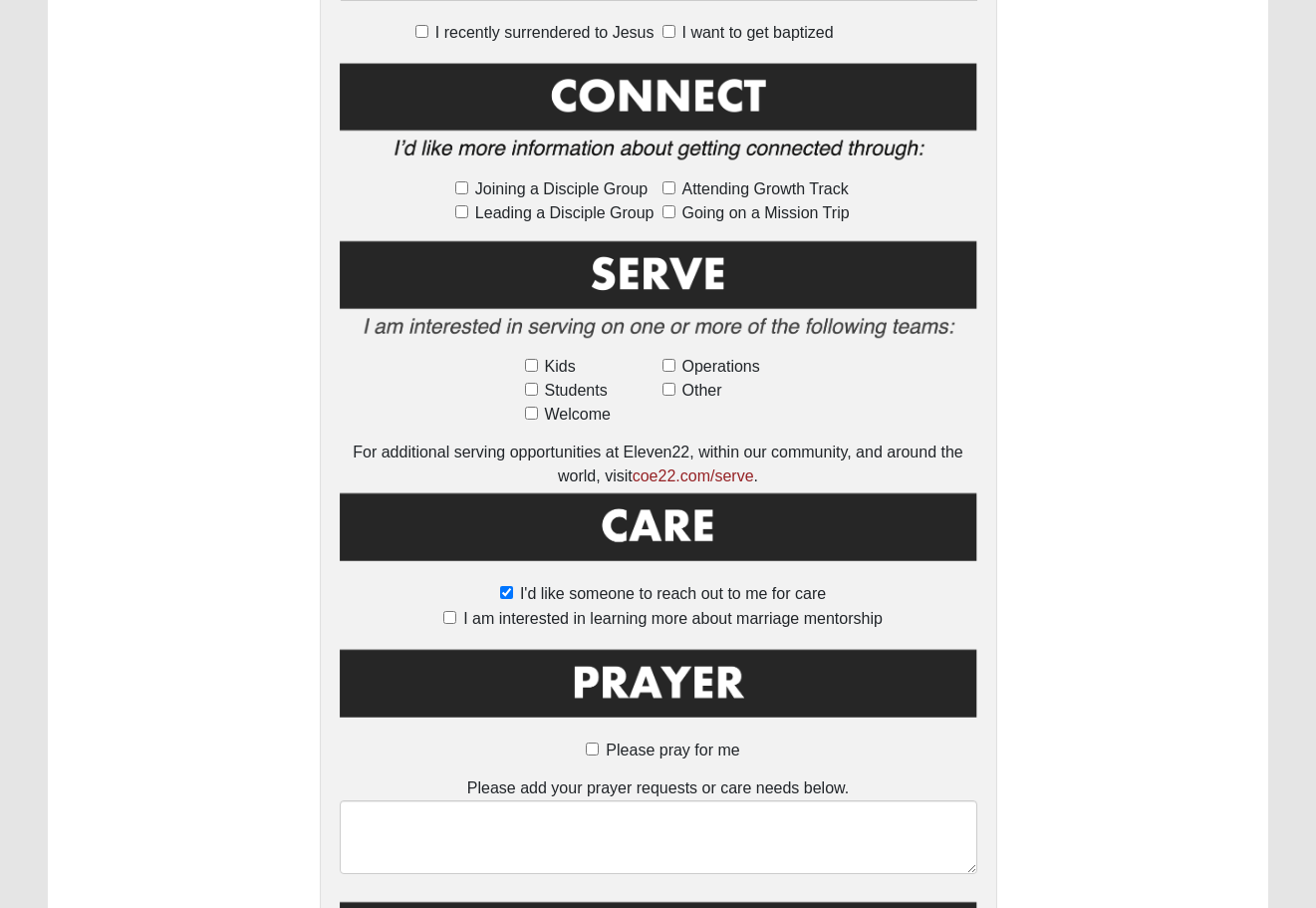 scroll, scrollTop: 999, scrollLeft: 0, axis: vertical 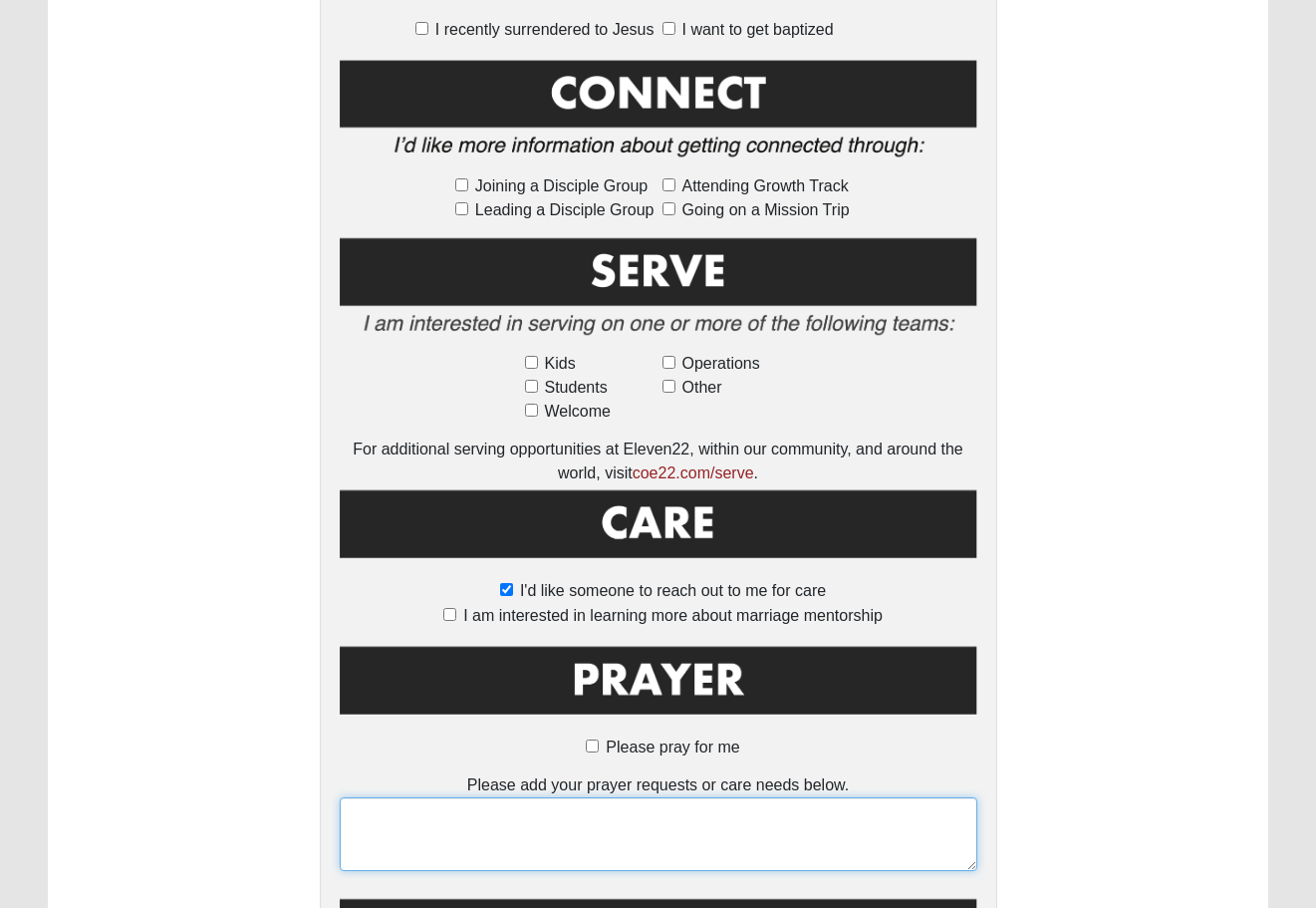 click at bounding box center [658, 834] 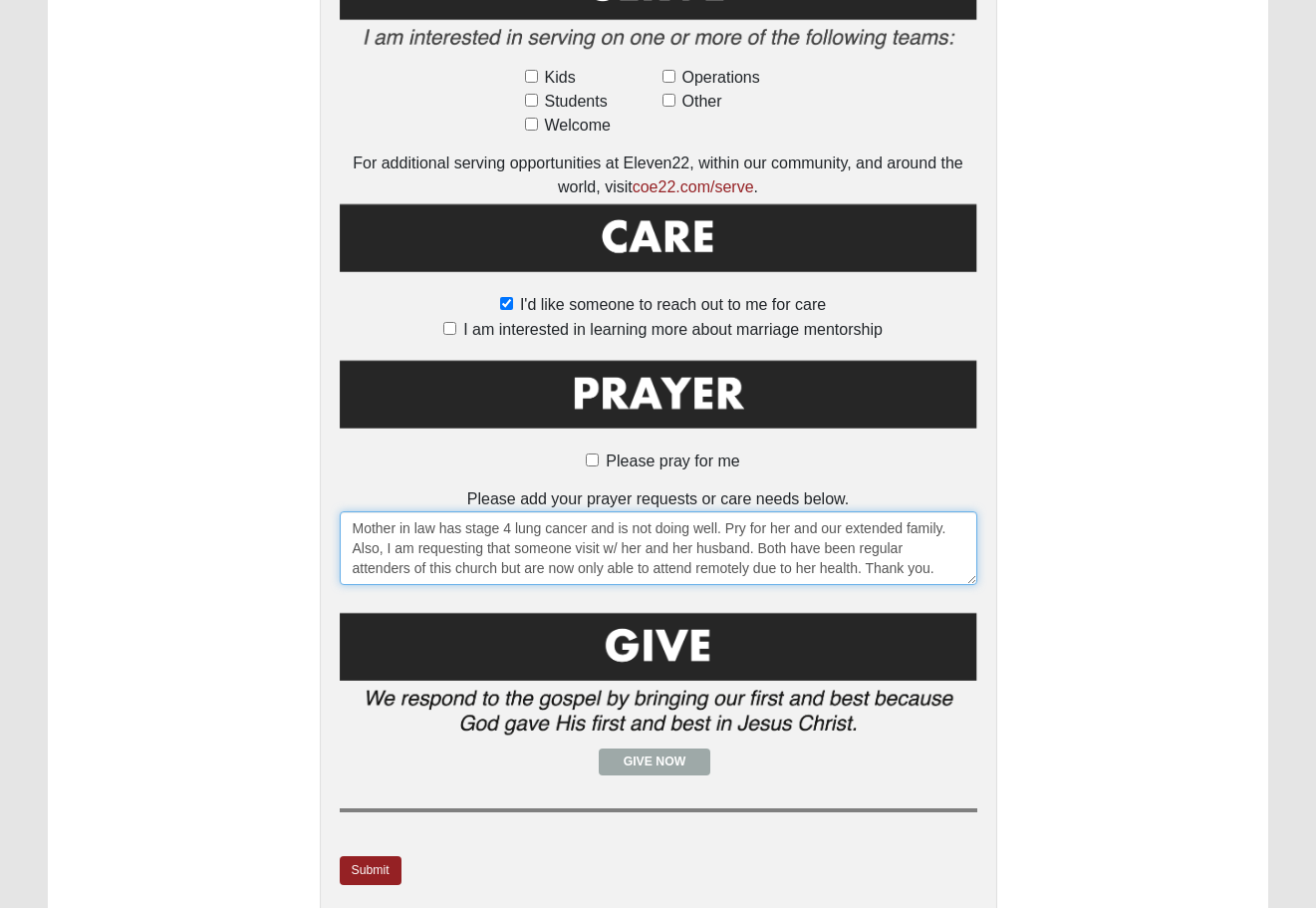 scroll, scrollTop: 1283, scrollLeft: 0, axis: vertical 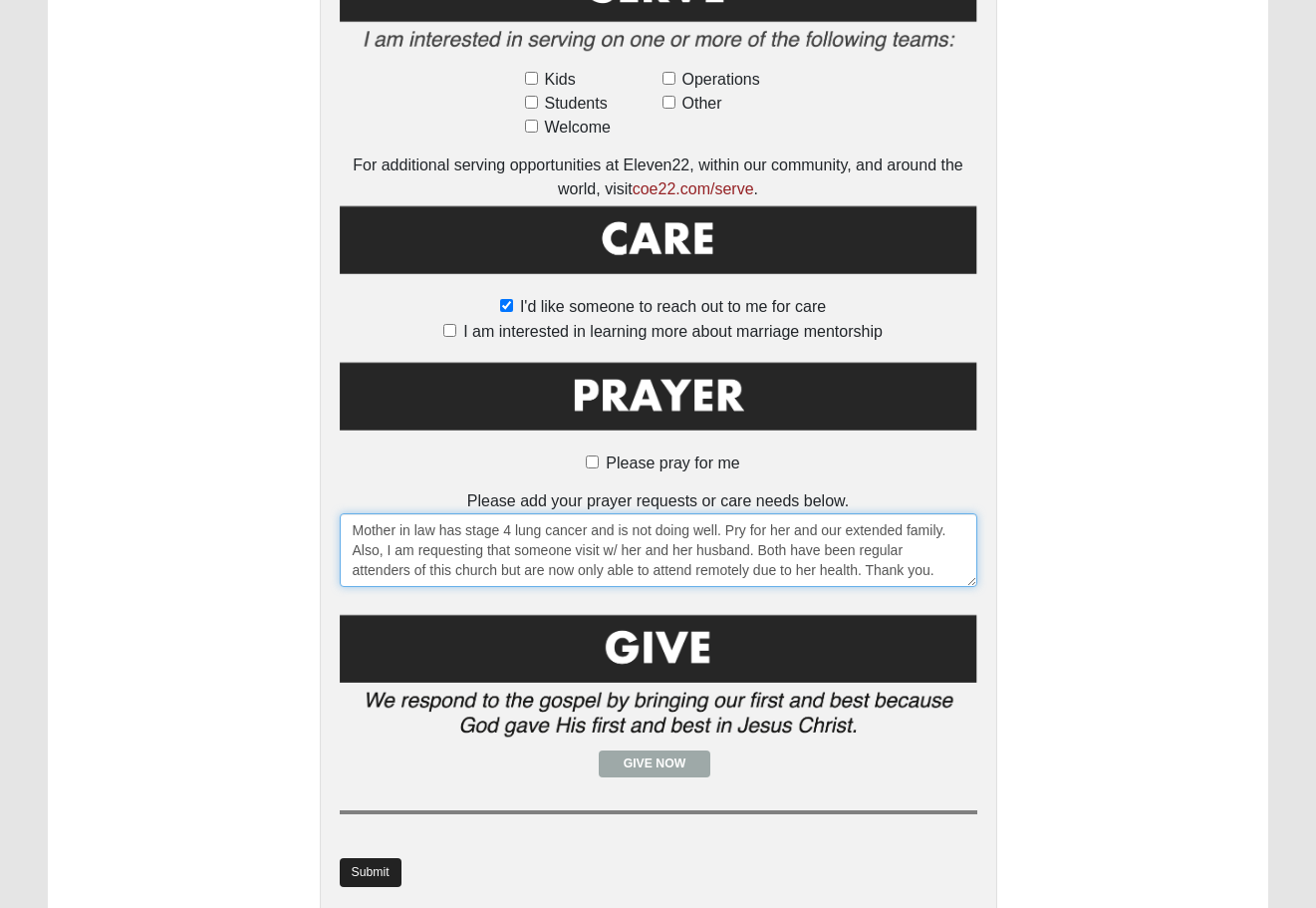 type on "Mother in law has stage 4 lung cancer and is not doing well.  Pry for her and our extended family.  Also, I am requesting that someone visit w/ her and her husband.  Both have been regular attenders of this church but are now only able to attend remotely due to her health.  Thank you." 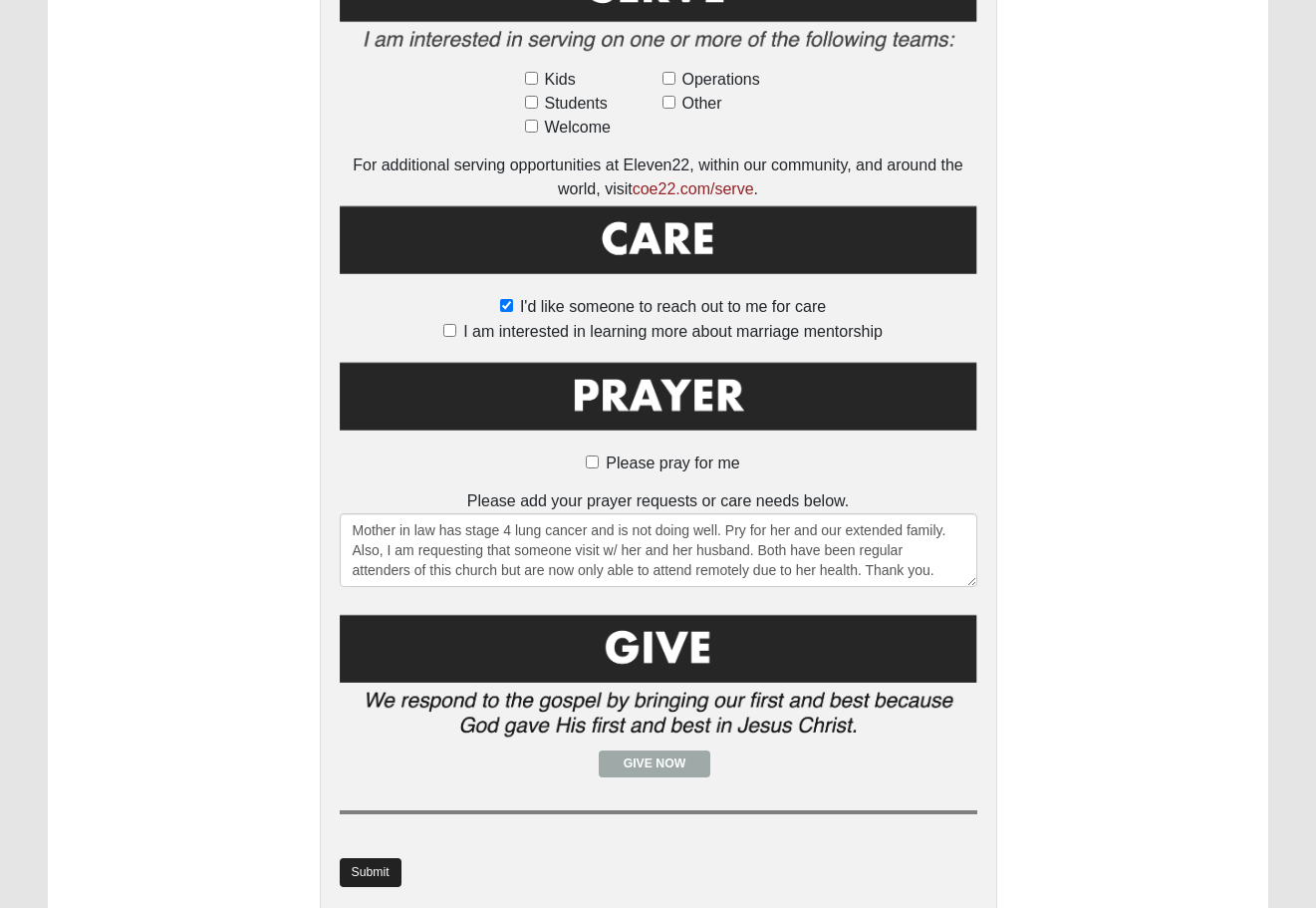 click on "Submit" at bounding box center (371, 872) 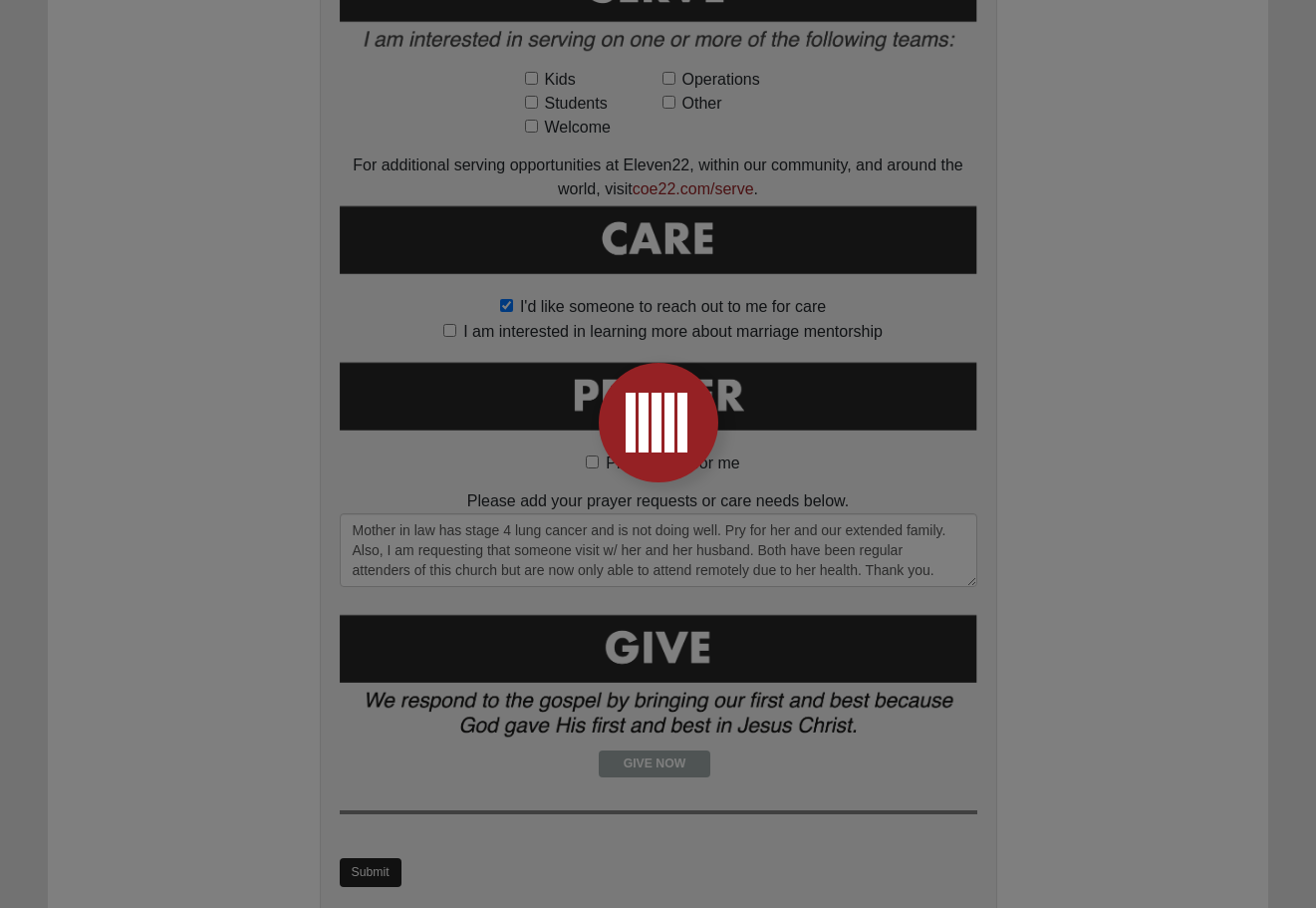 scroll, scrollTop: 0, scrollLeft: 0, axis: both 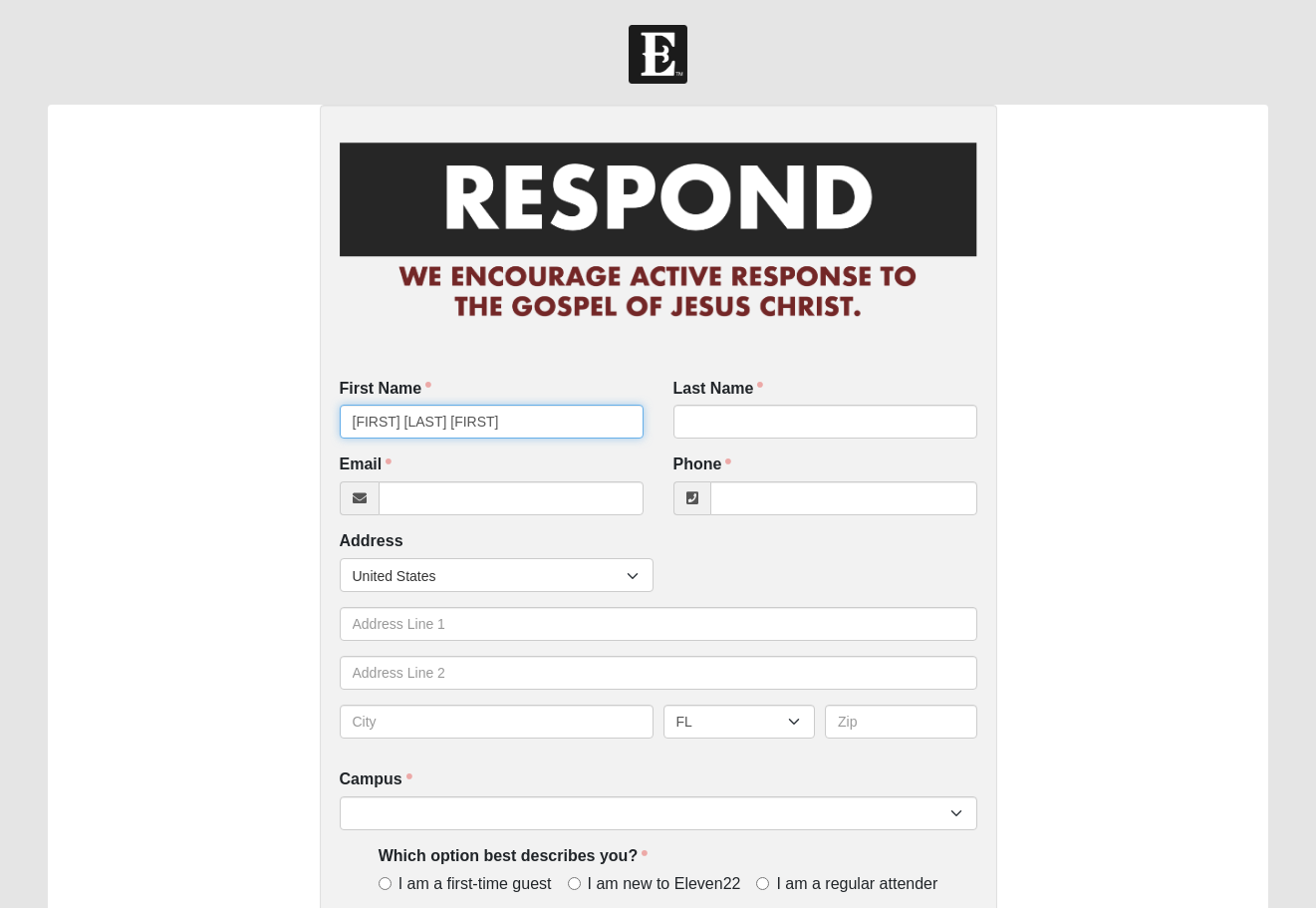 type on "[FIRST] [LAST] [FIRST]" 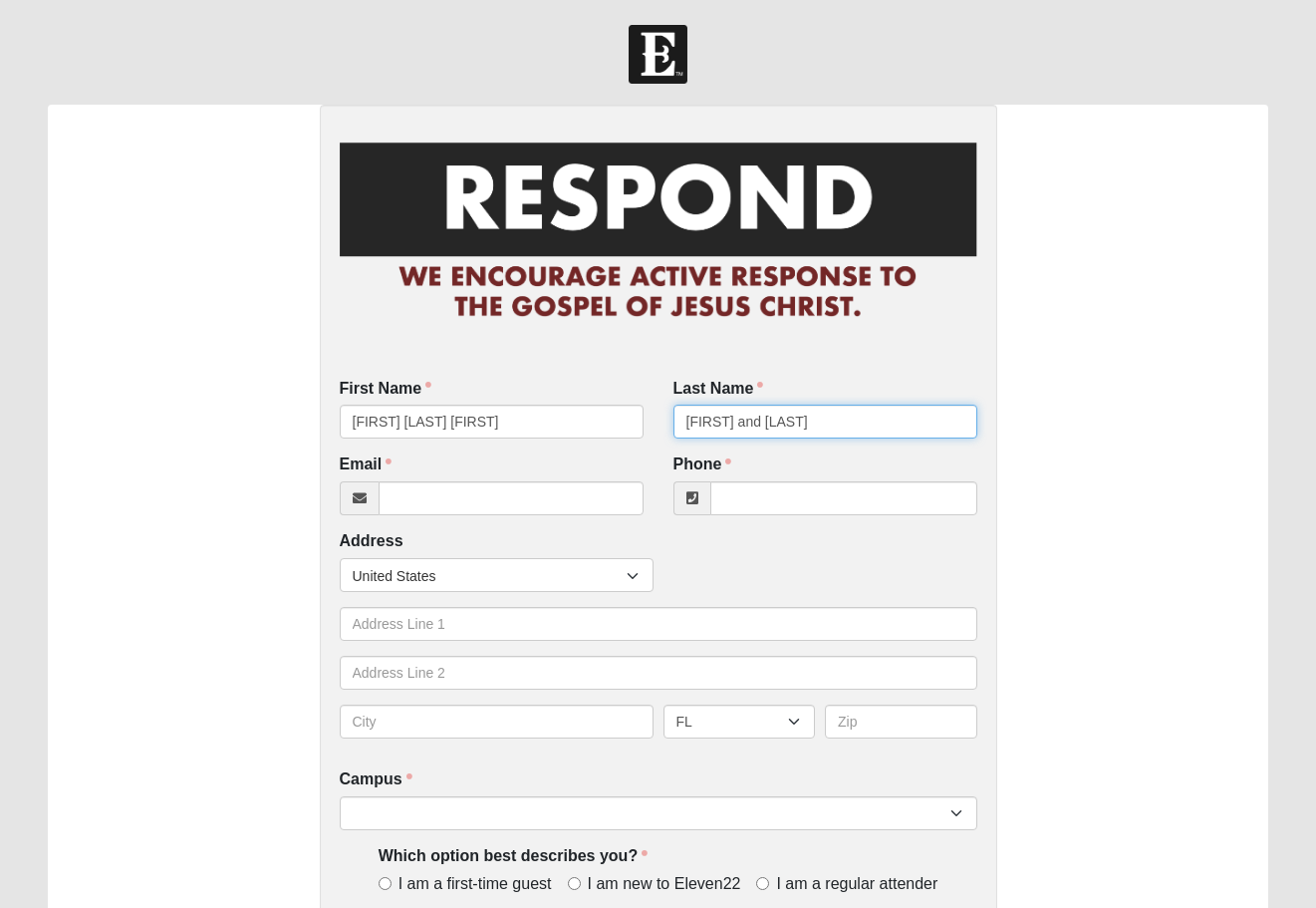 type on "[FIRST] and [LAST]" 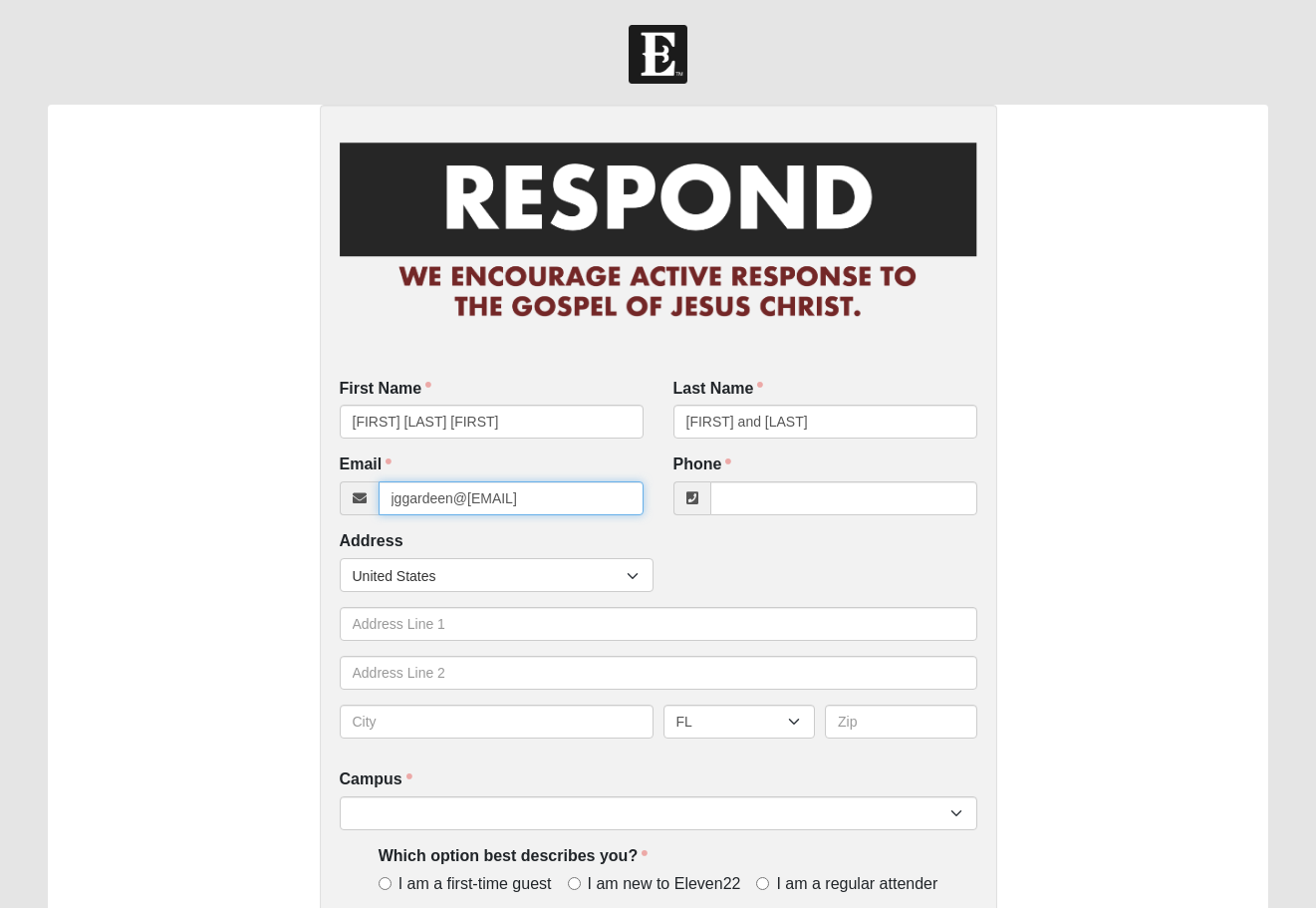 type on "jggardeen@[EMAIL]" 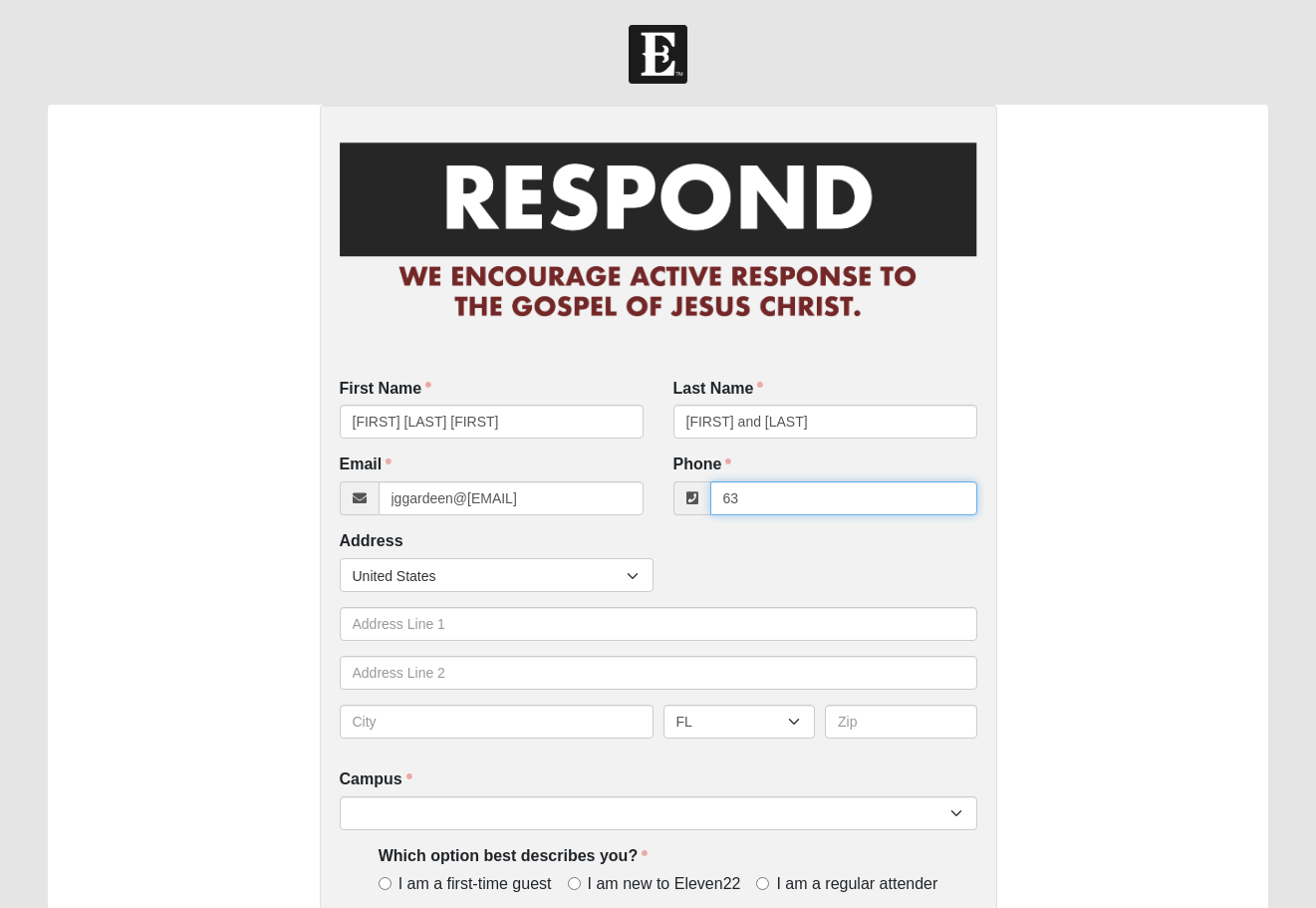 type on "6" 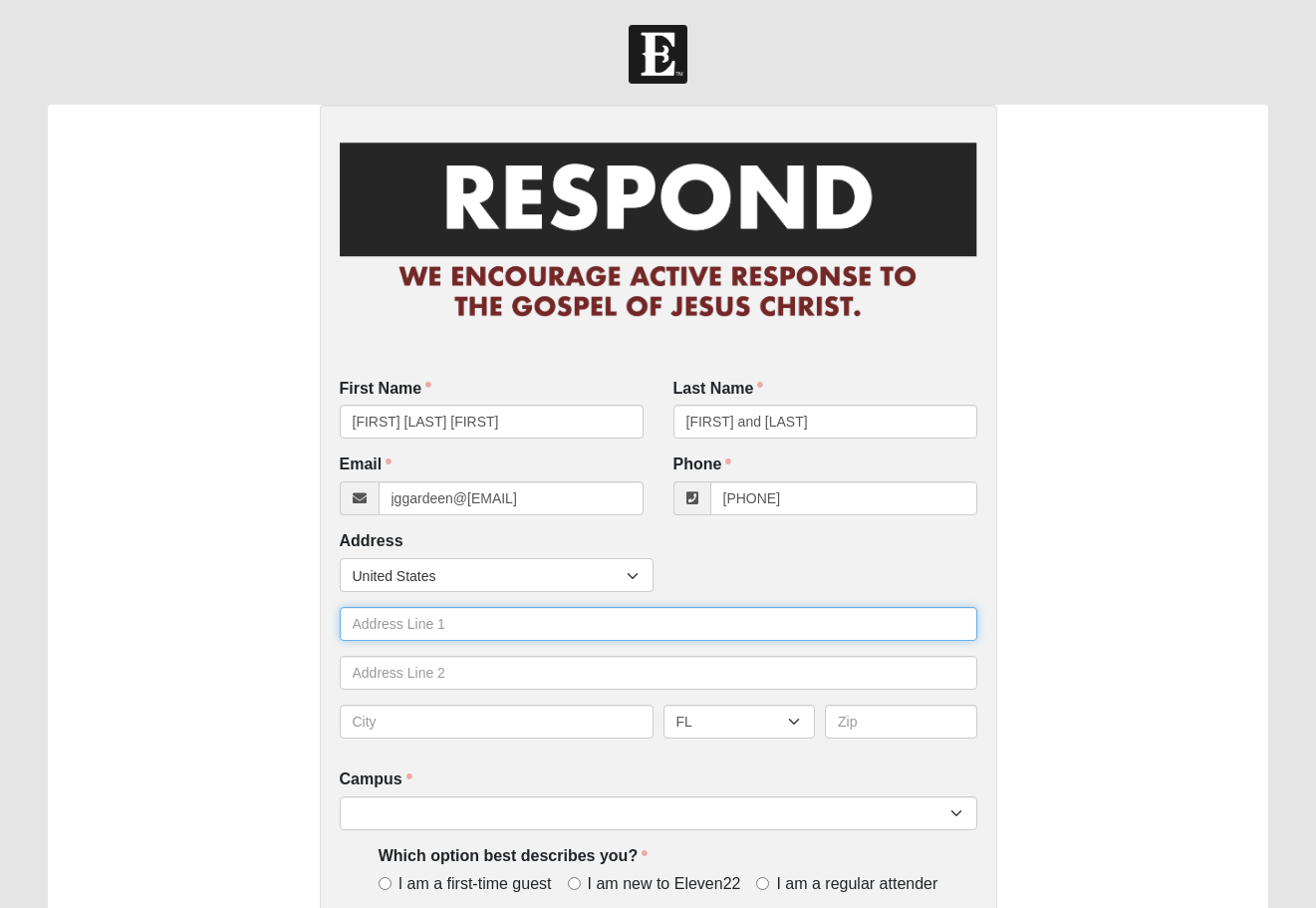 type on "([PHONE])" 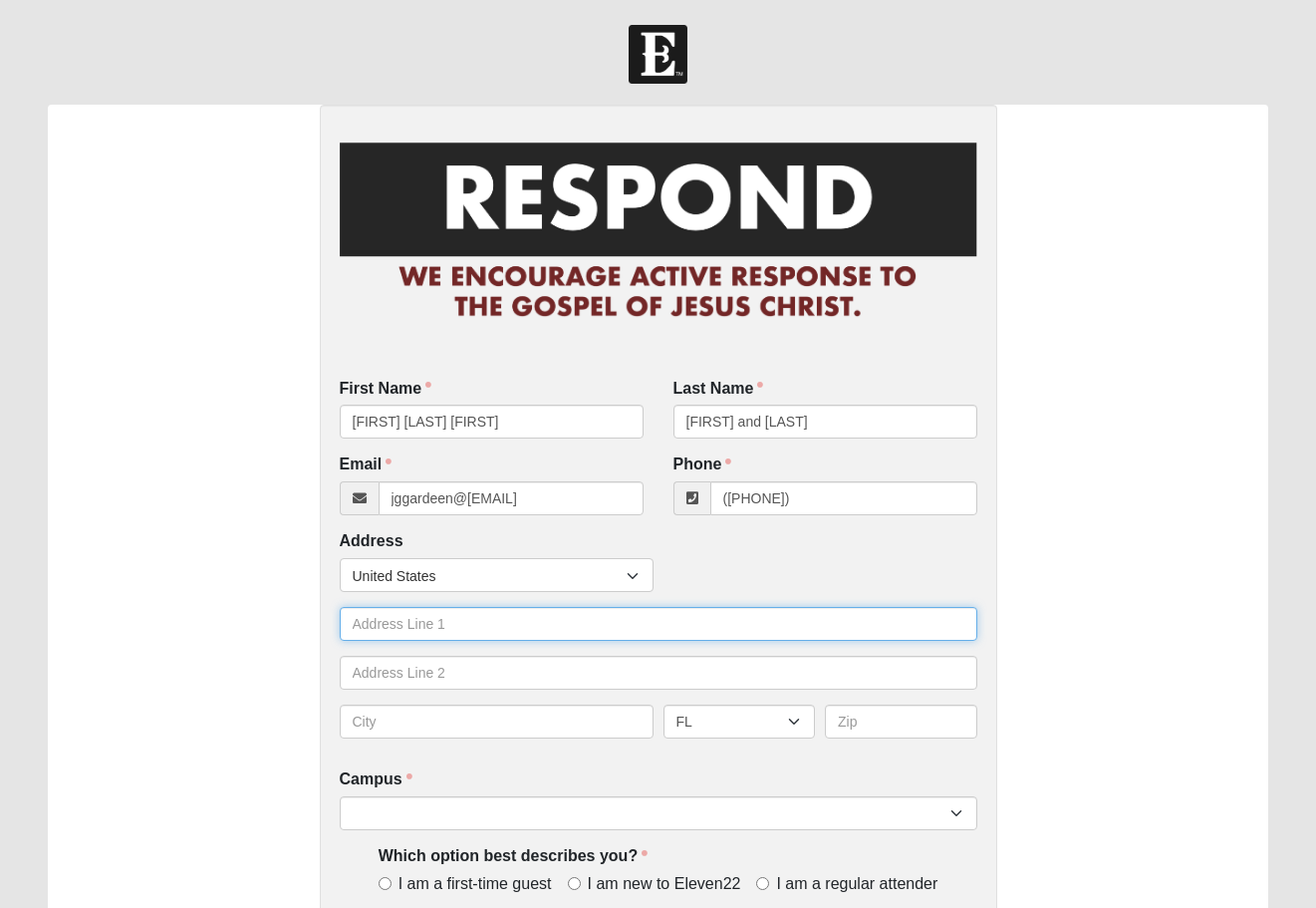 click at bounding box center [658, 624] 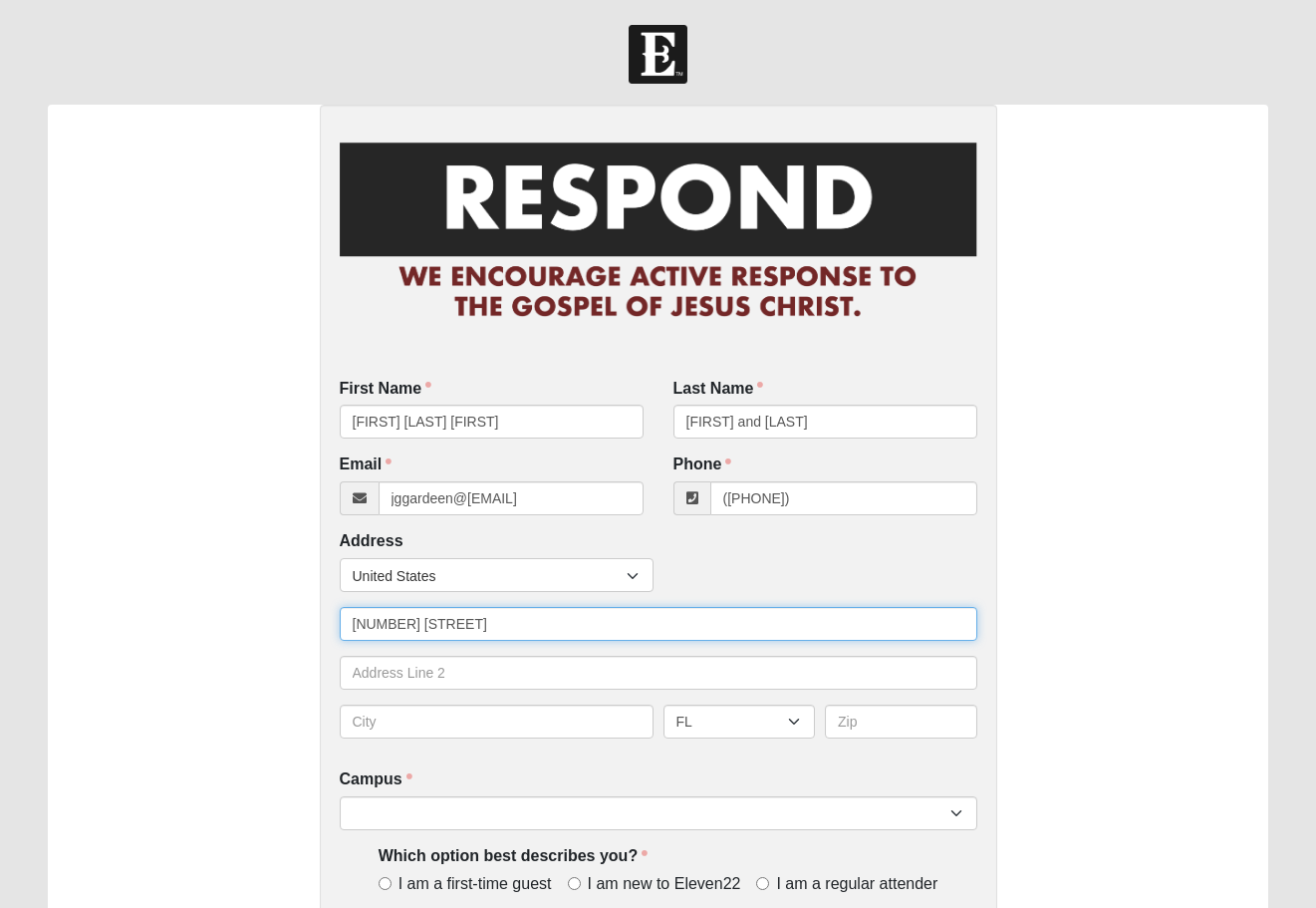 type on "[NUMBER] [STREET]" 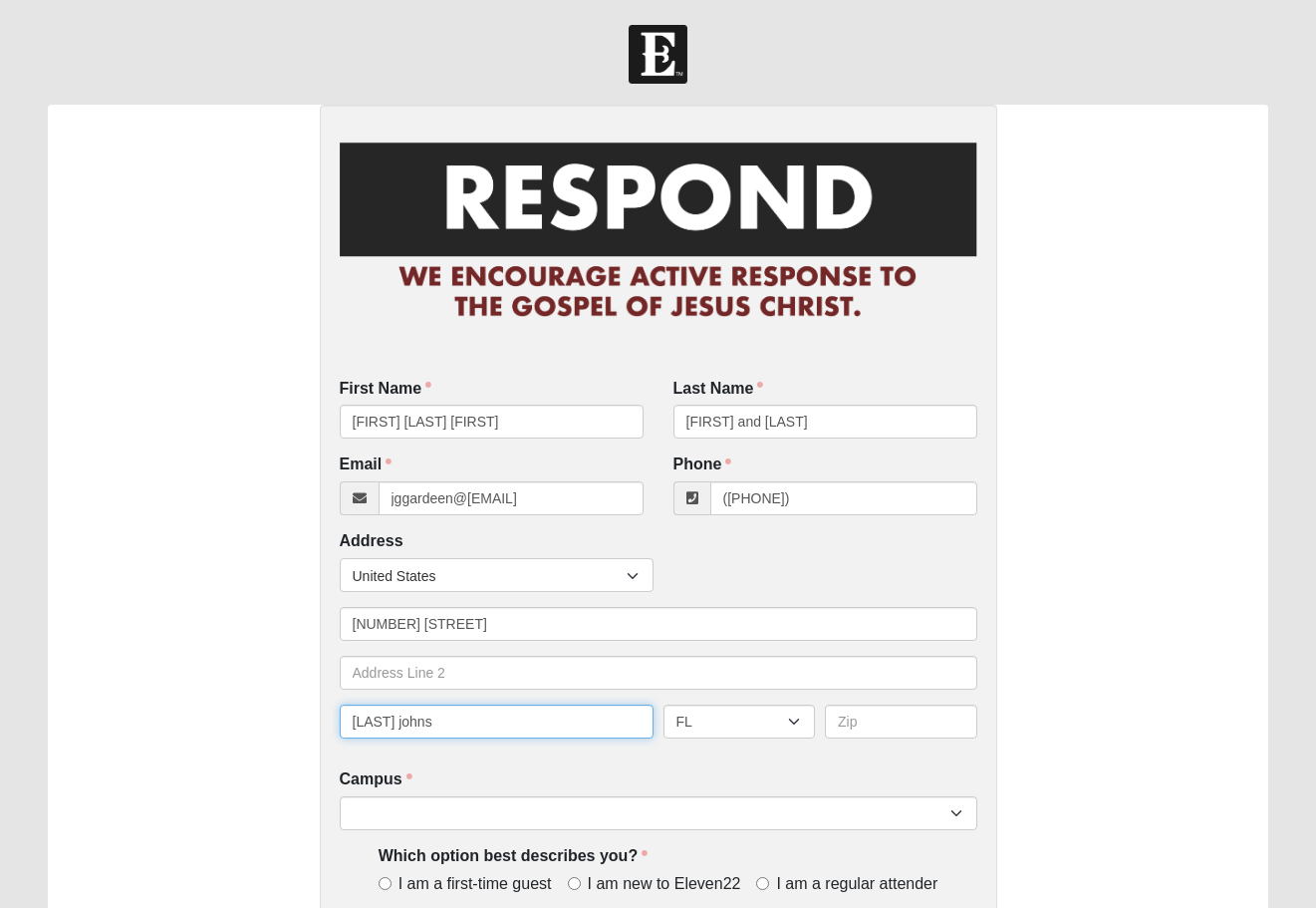 type on "[LAST] johns" 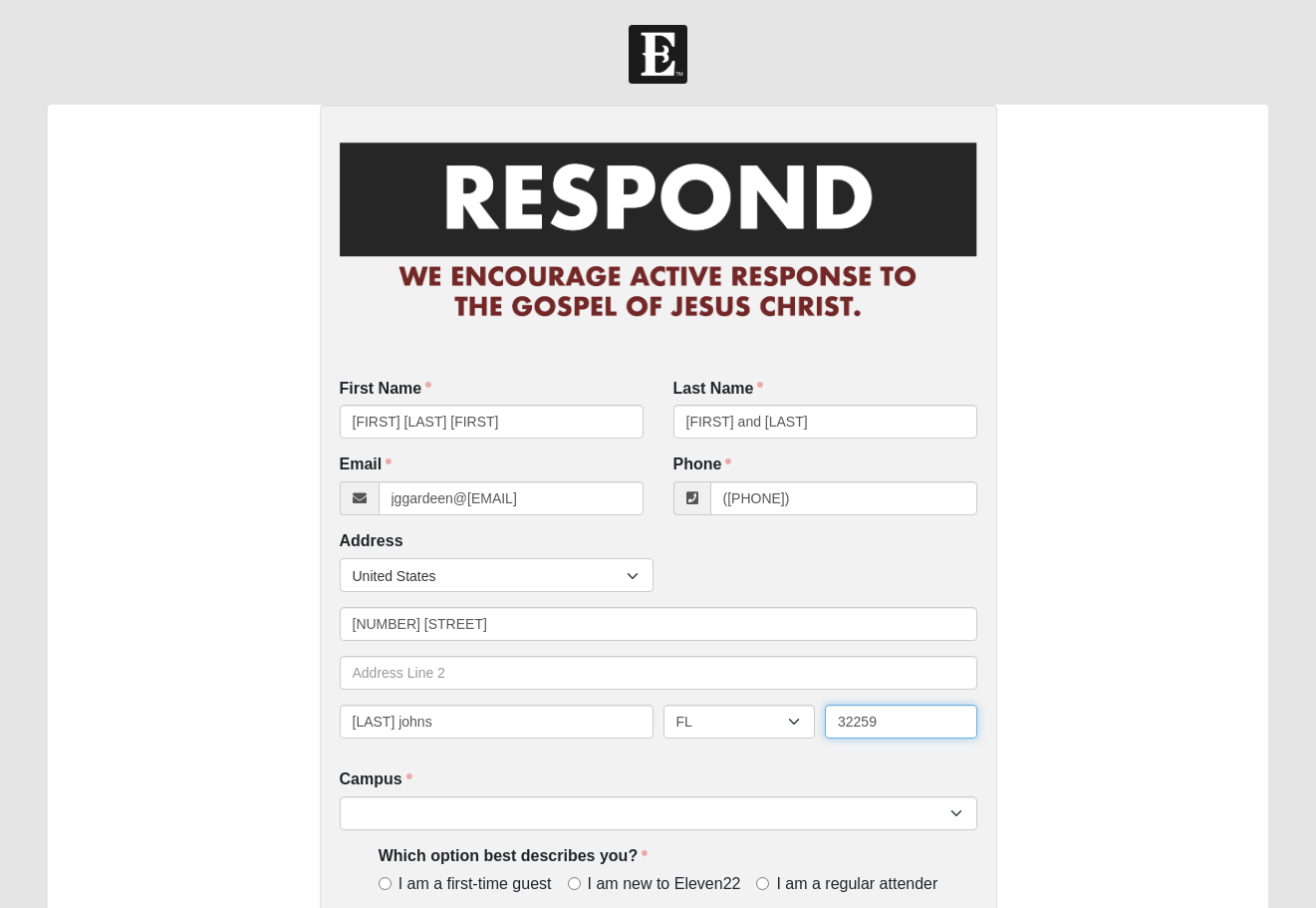 type on "32259" 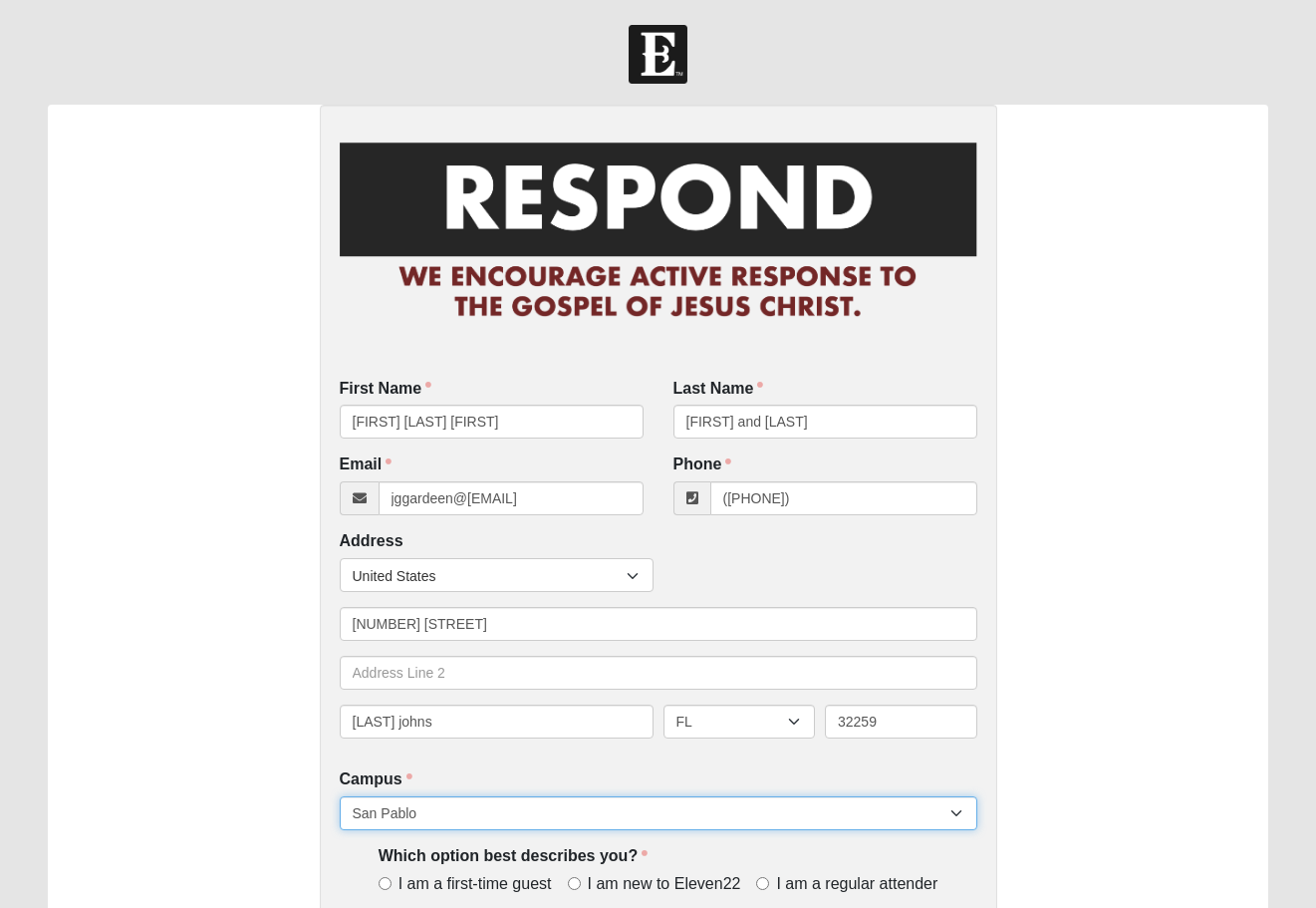 select on "11" 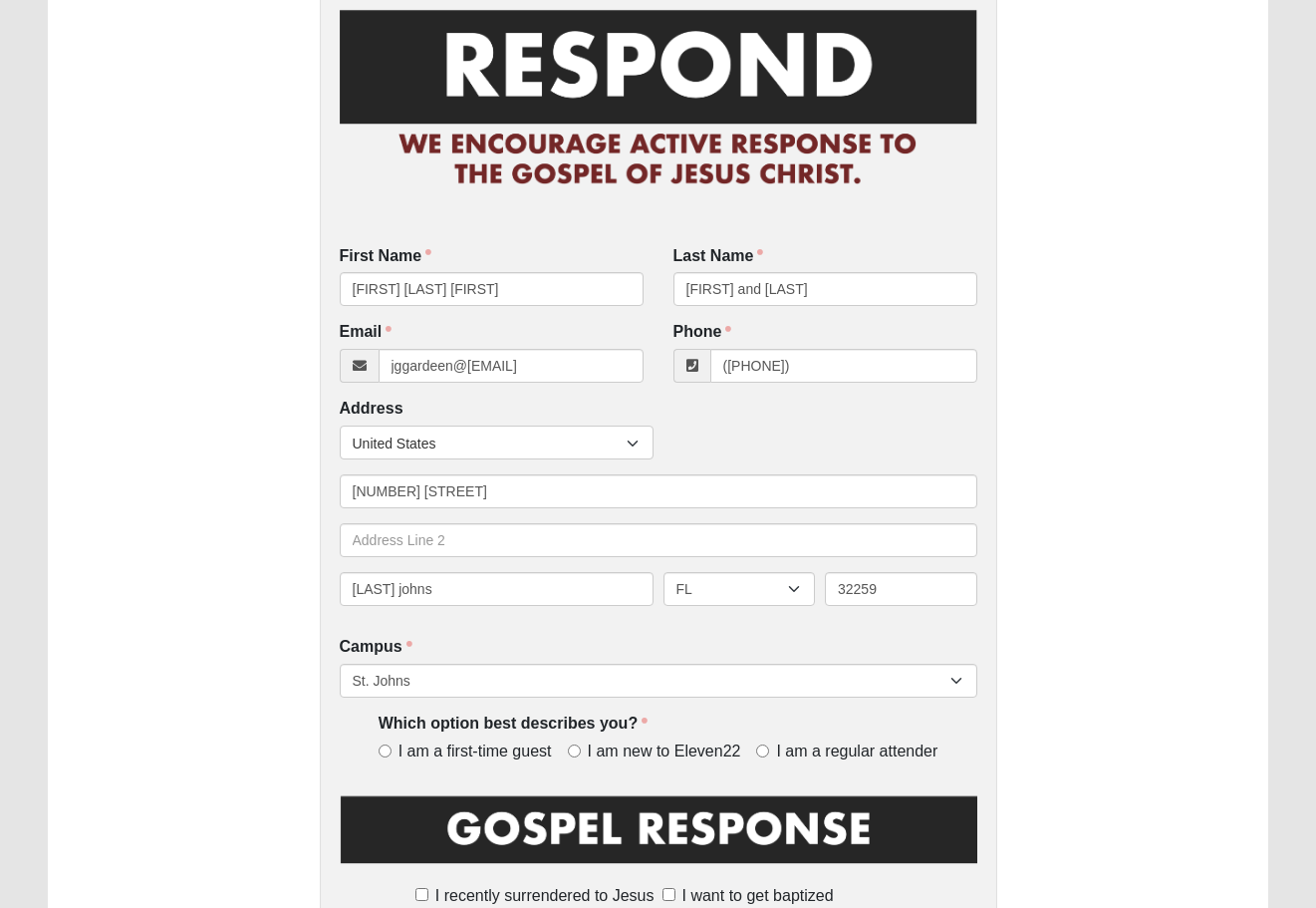 scroll, scrollTop: 139, scrollLeft: 0, axis: vertical 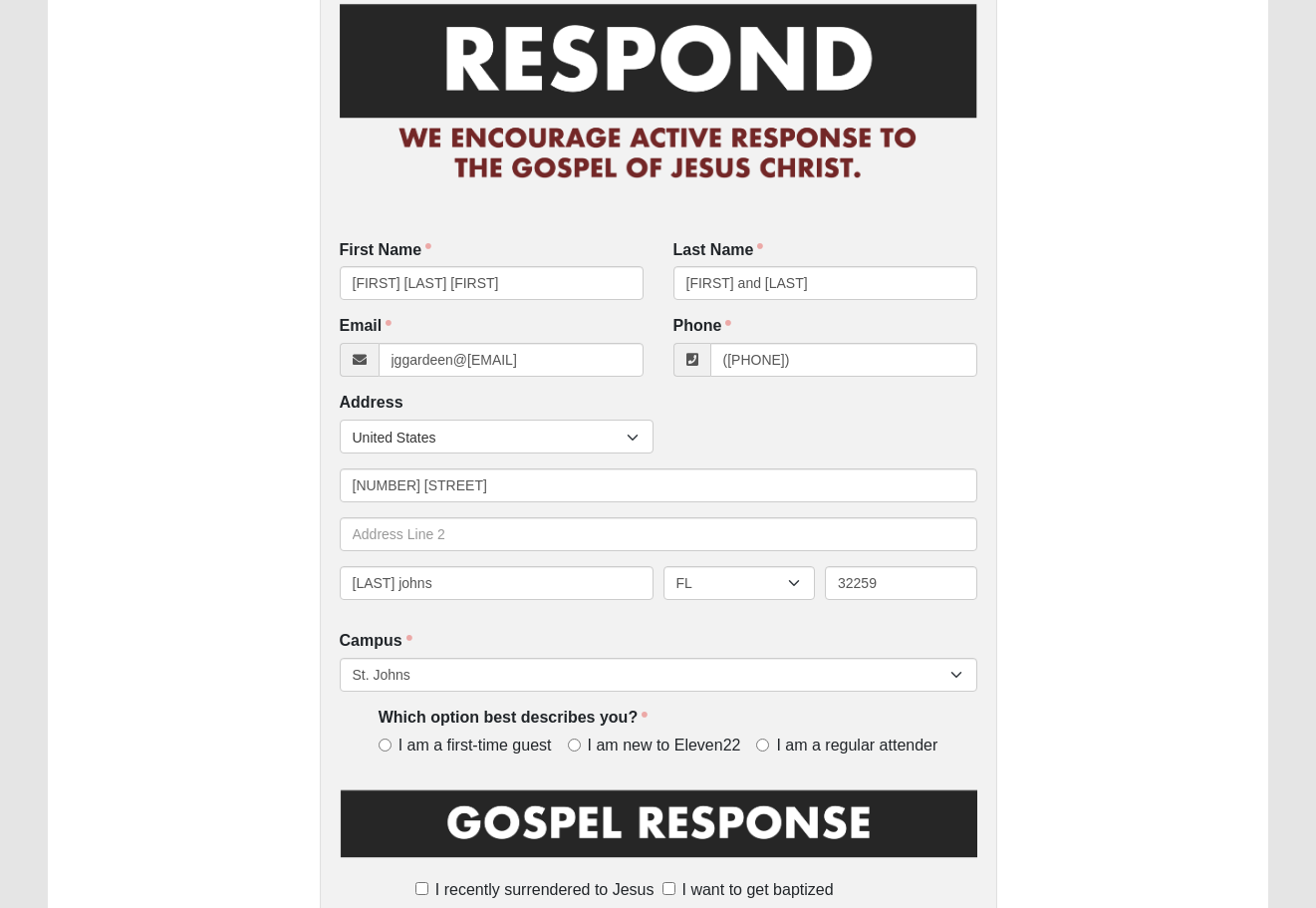click on "I am a regular attender" at bounding box center [762, 745] 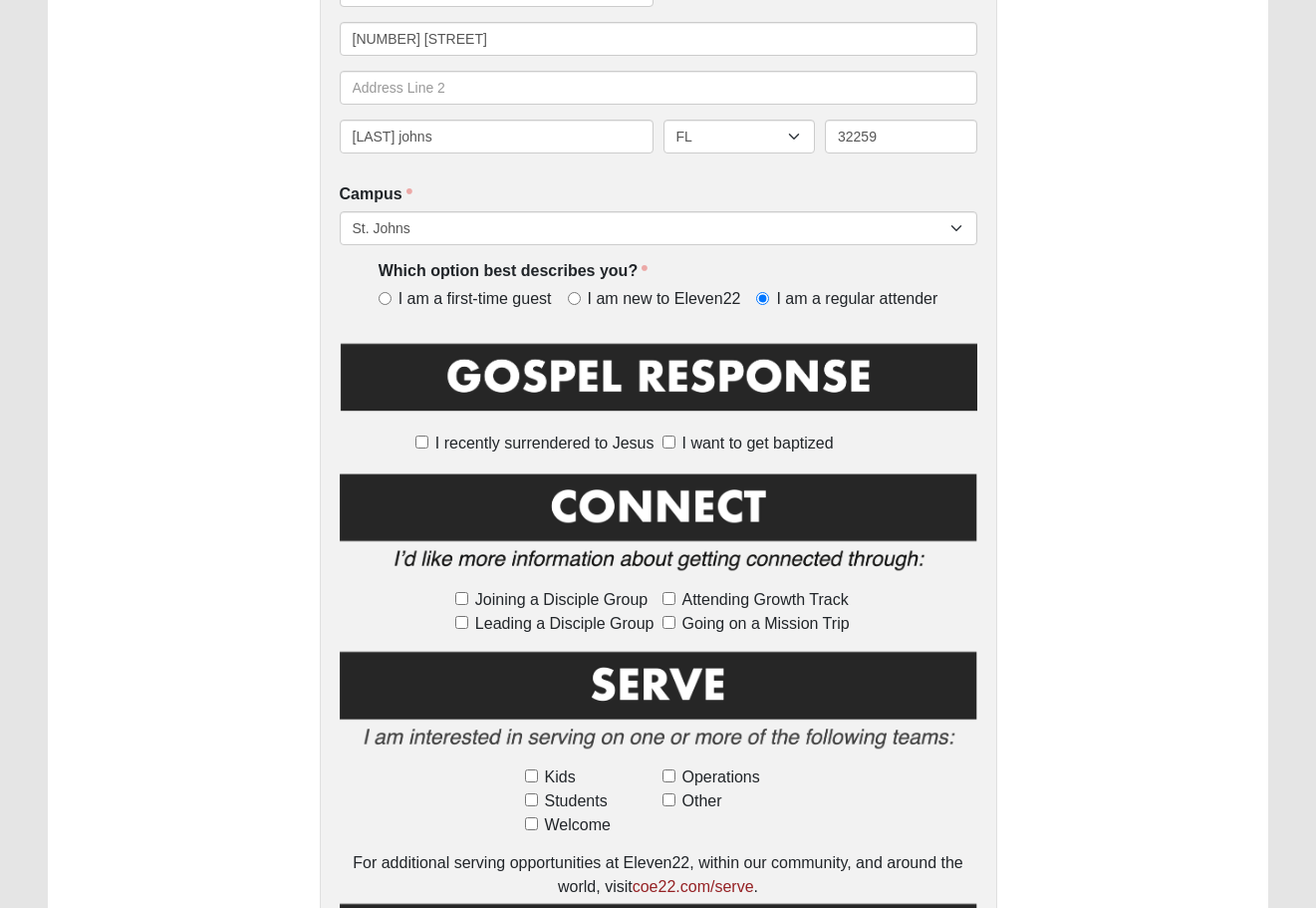 scroll, scrollTop: 590, scrollLeft: 0, axis: vertical 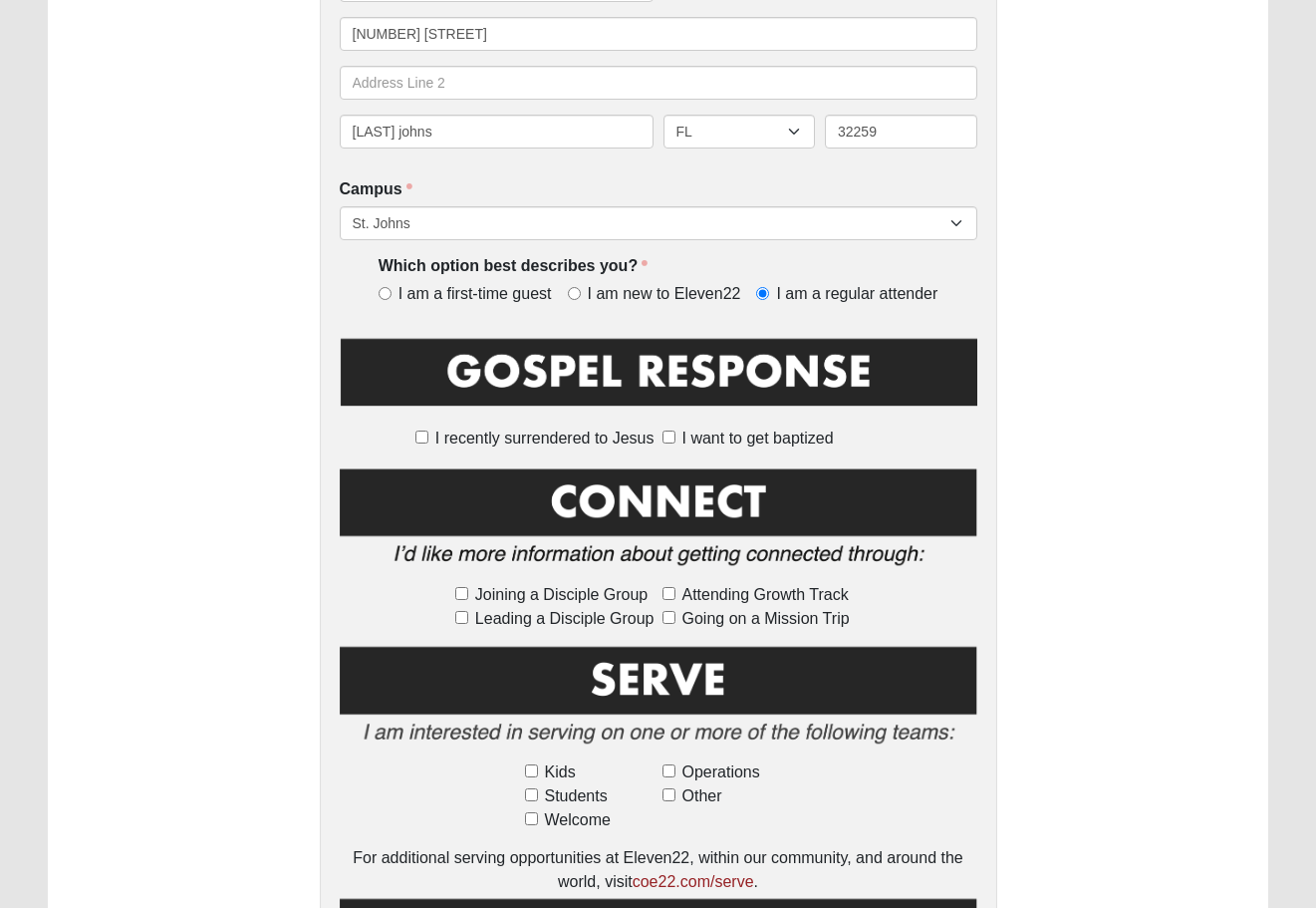 click on "Kids" at bounding box center [531, 770] 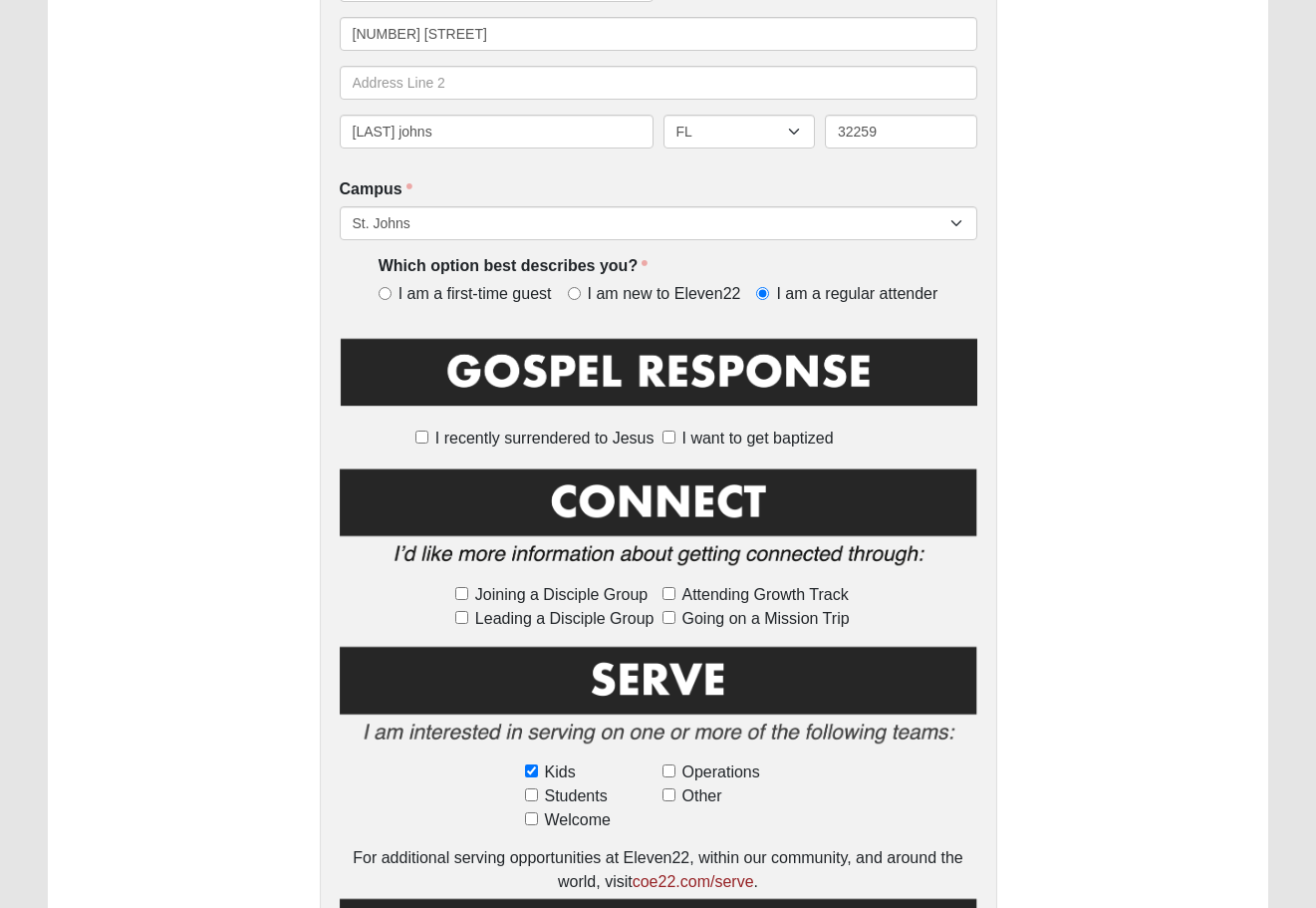 click on "Students" at bounding box center [531, 794] 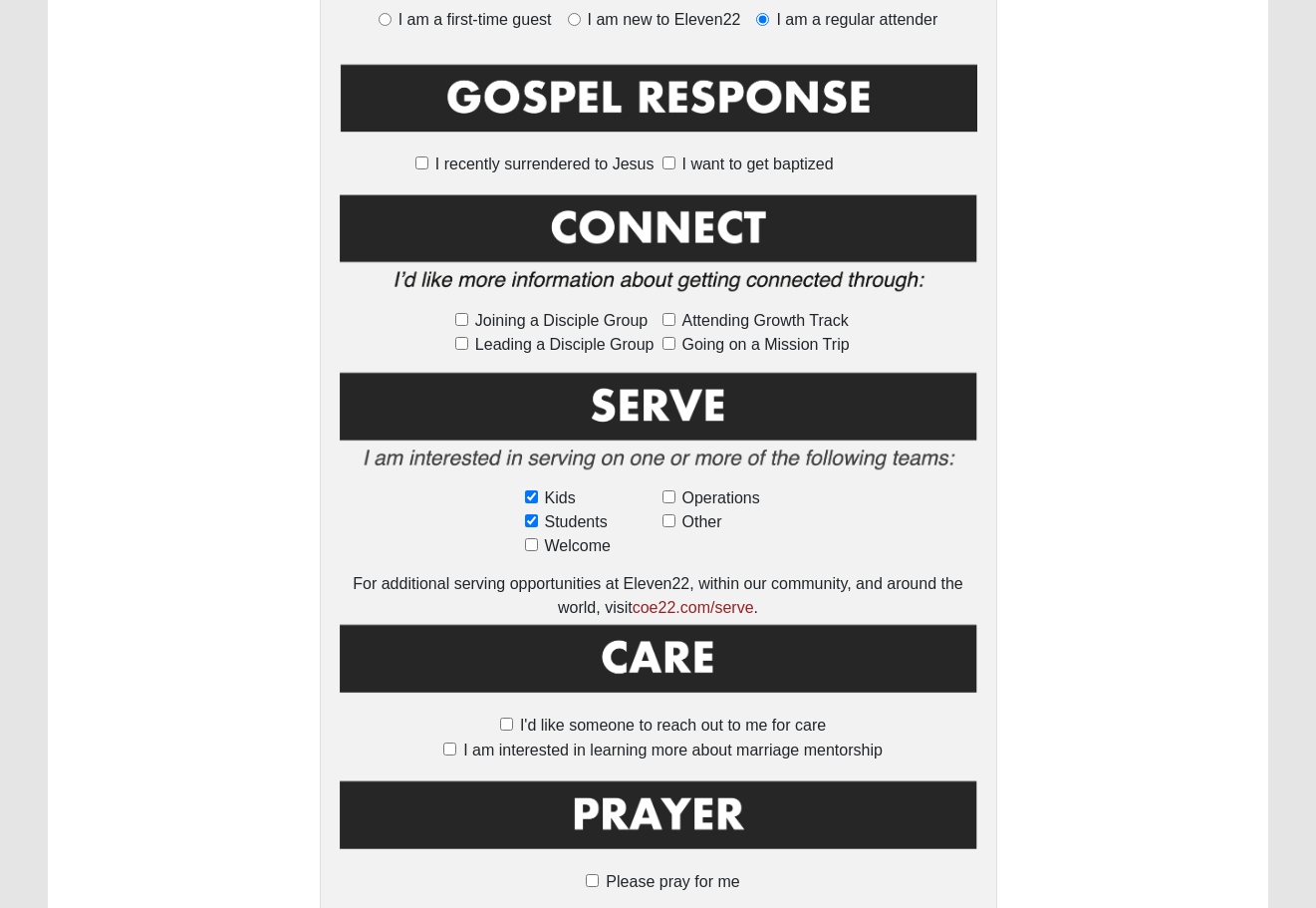scroll, scrollTop: 881, scrollLeft: 0, axis: vertical 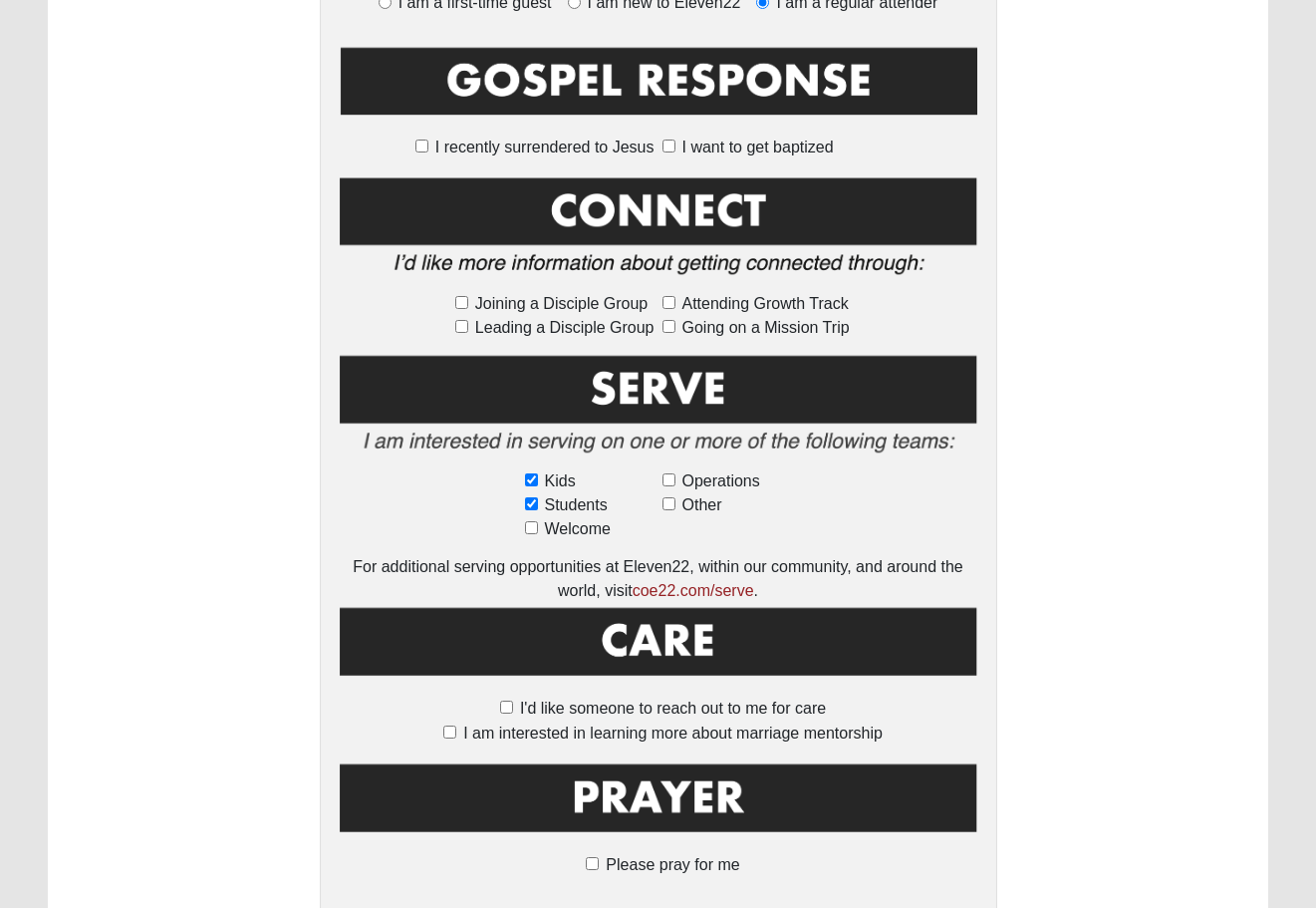click on "Please pray for me" at bounding box center (658, 865) 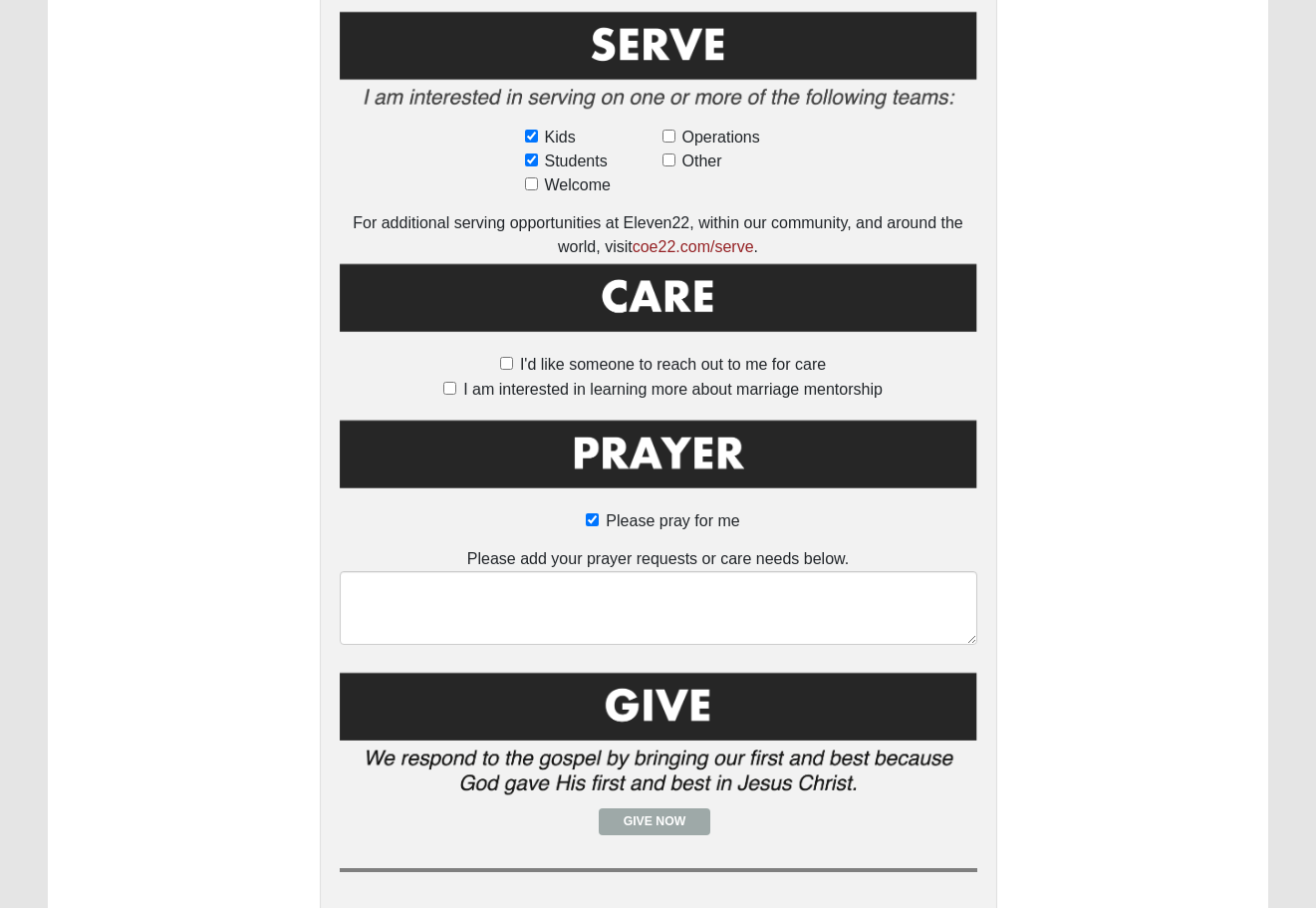 scroll, scrollTop: 1233, scrollLeft: 0, axis: vertical 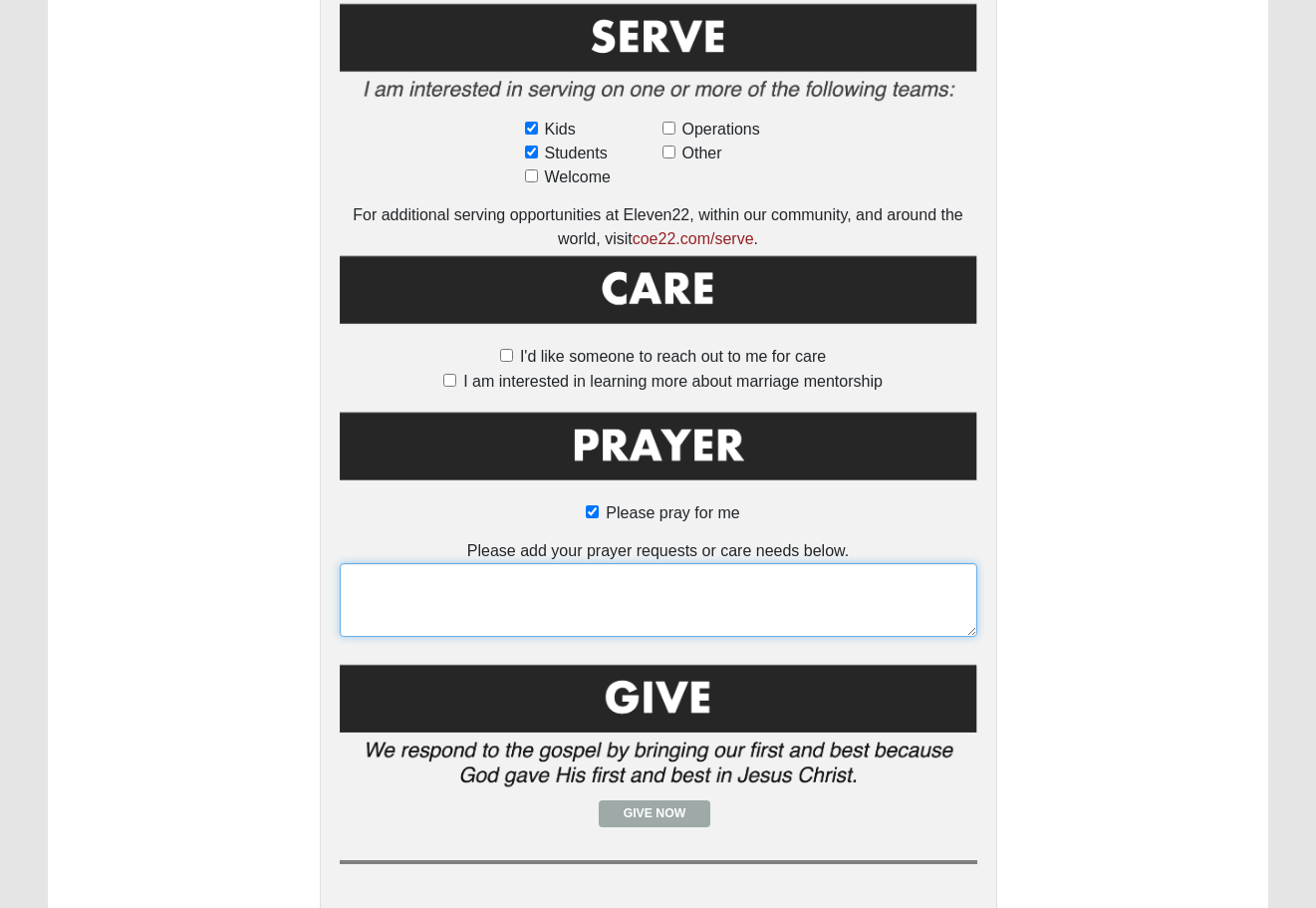 click at bounding box center (658, 600) 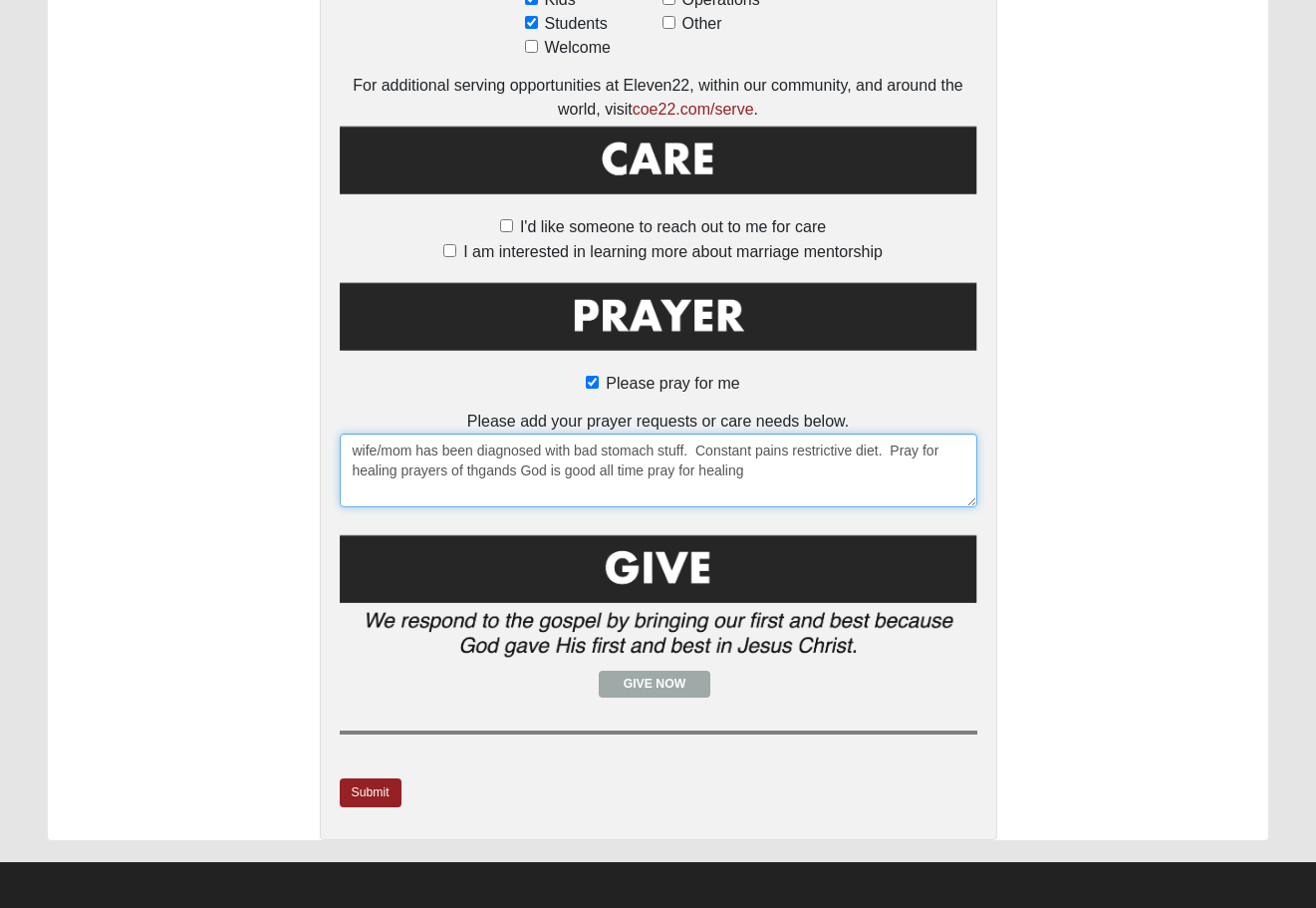 scroll, scrollTop: 1362, scrollLeft: 0, axis: vertical 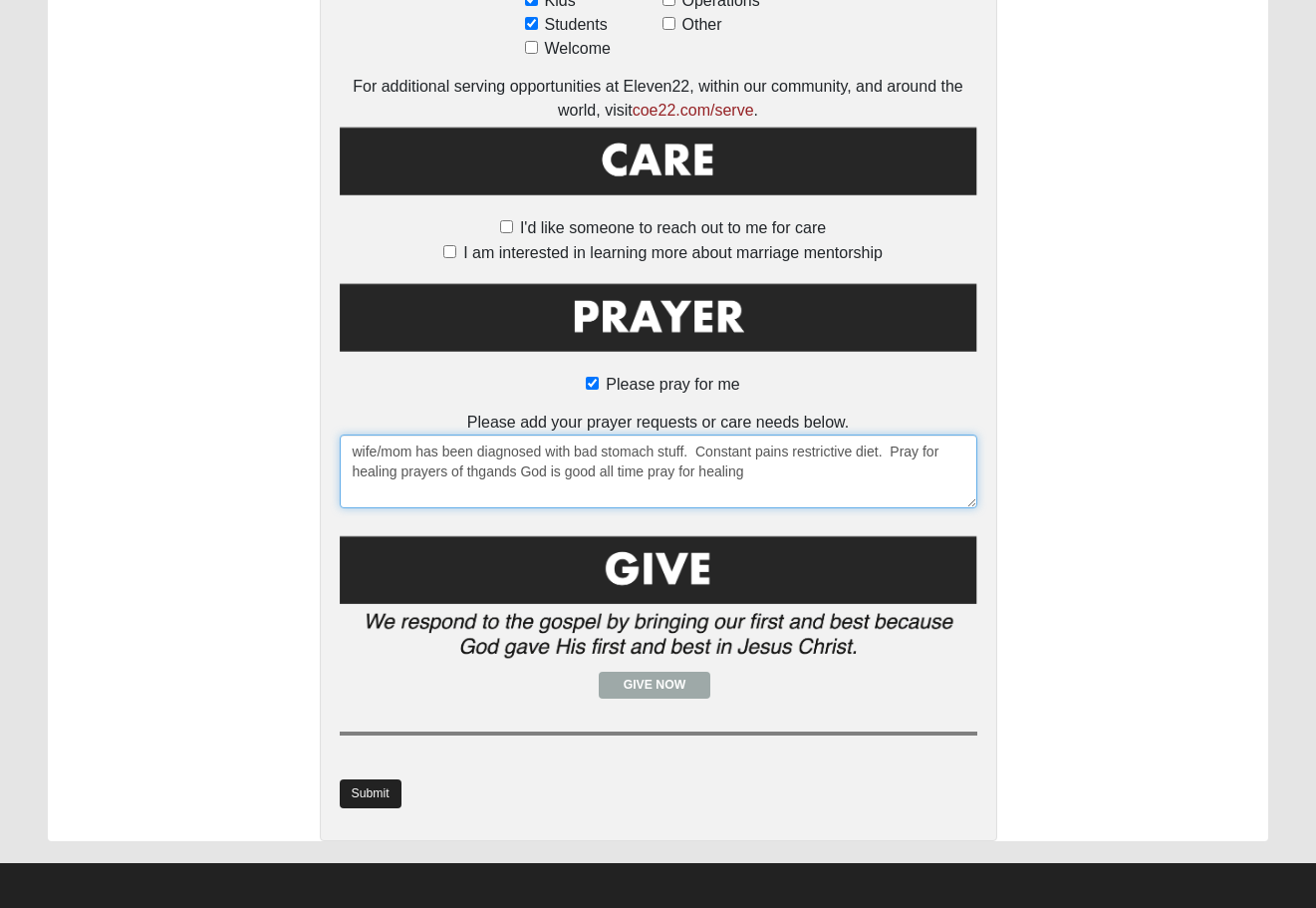 type on "wife/mom has been diagnosed with bad stomach stuff.  Constant pains restrictive diet.  Pray for healing prayers of thgands God is good all time pray for healing" 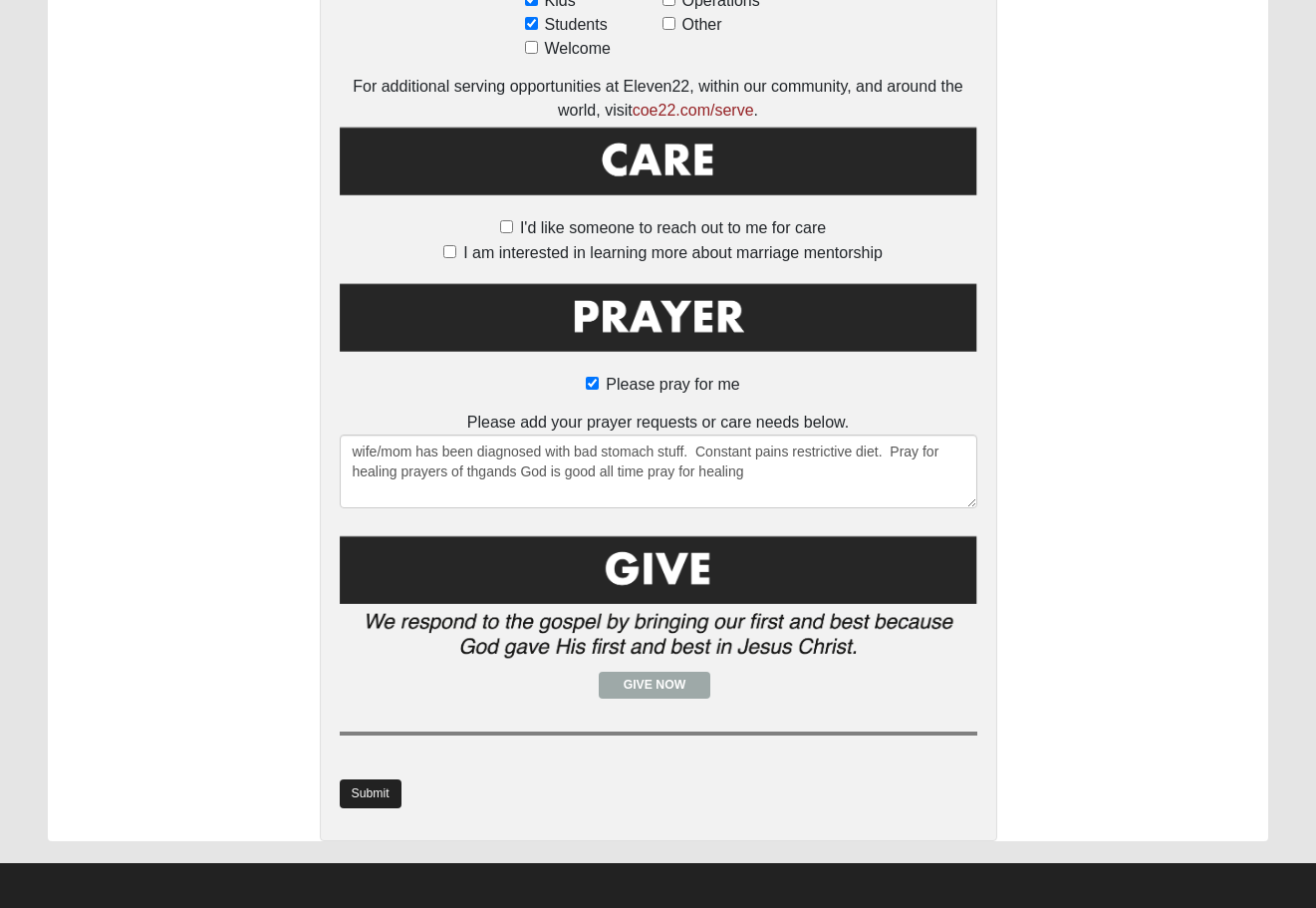click on "Submit" at bounding box center (371, 793) 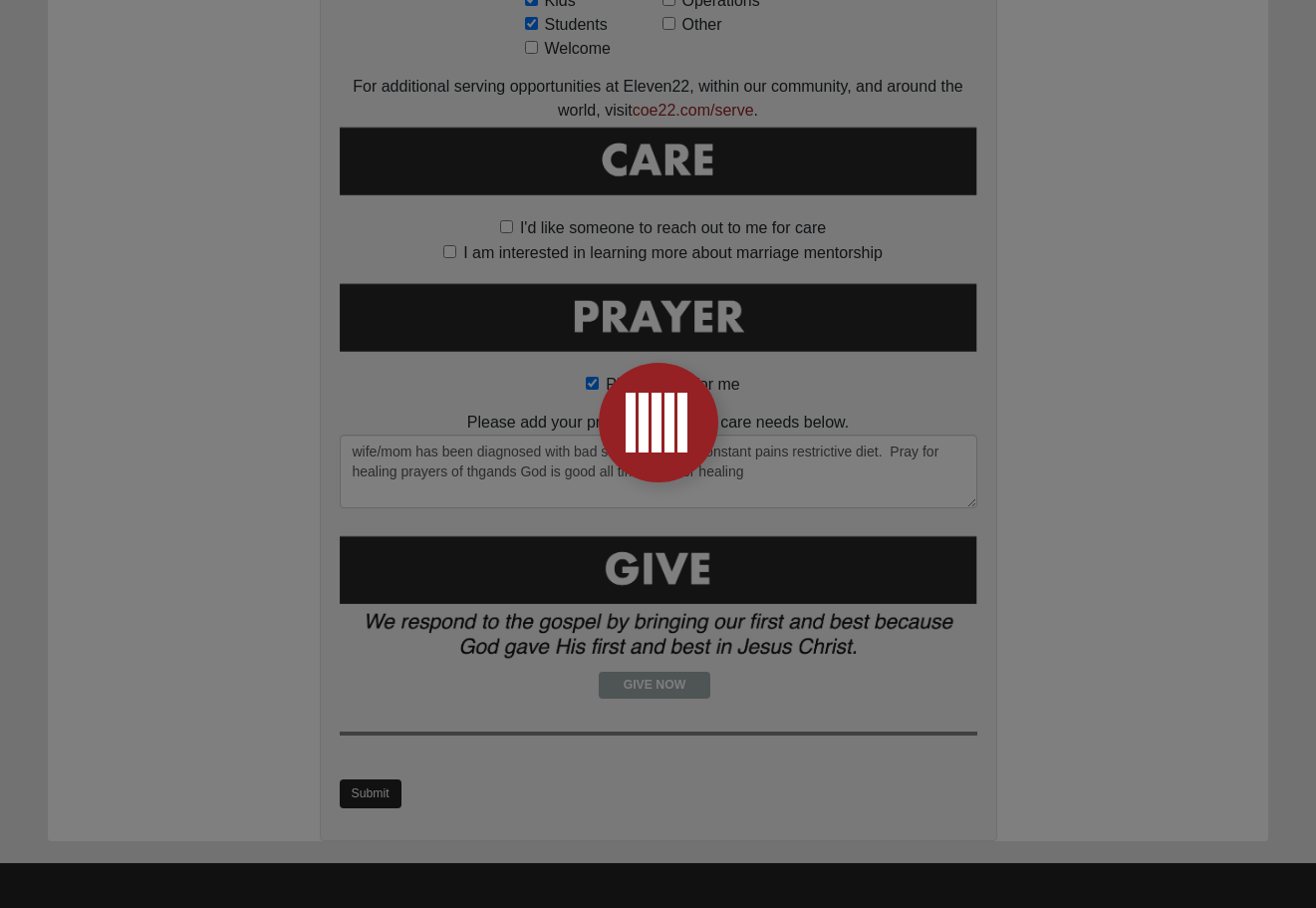 scroll, scrollTop: 0, scrollLeft: 0, axis: both 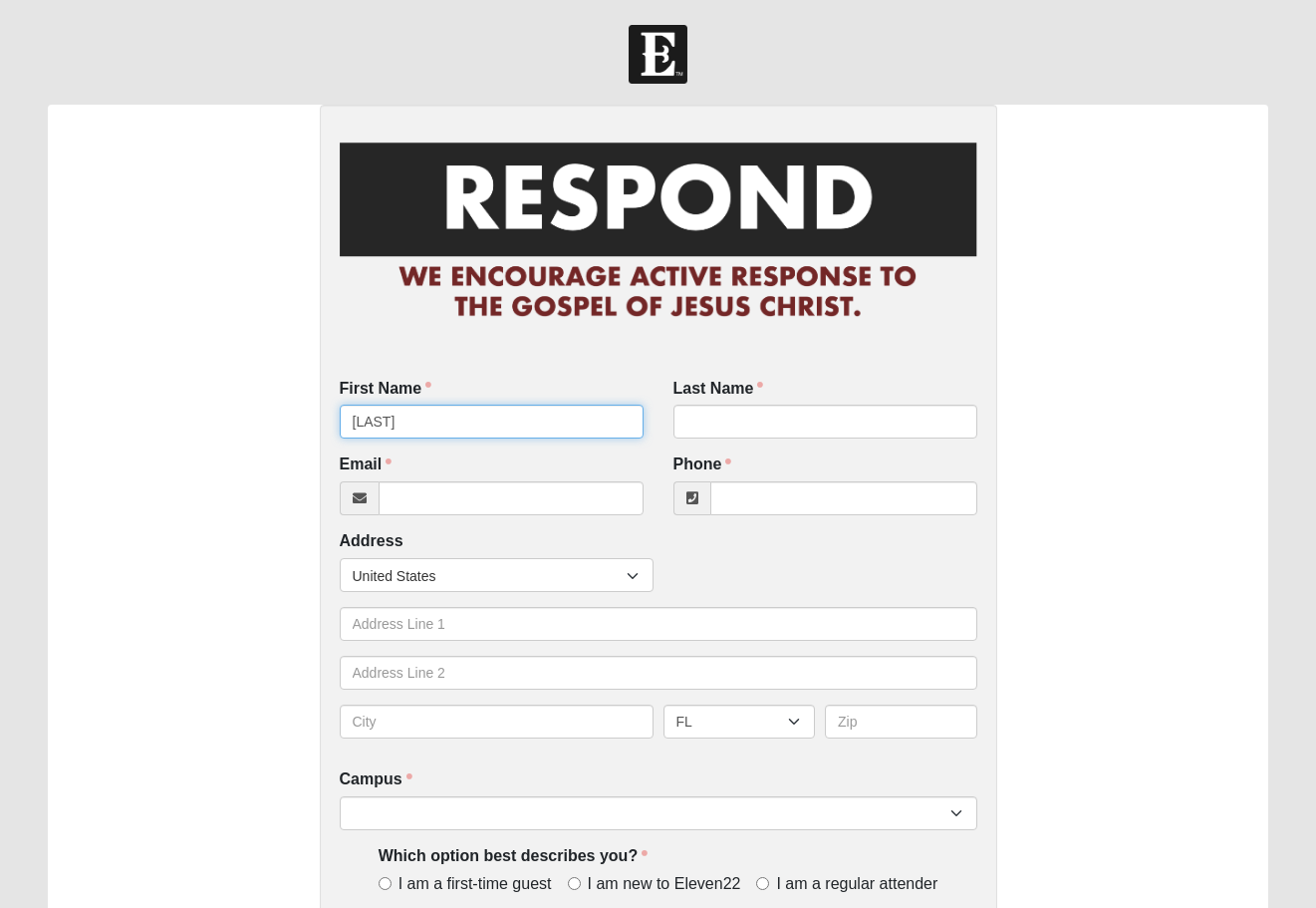 click on "Shaylyn" at bounding box center (491, 422) 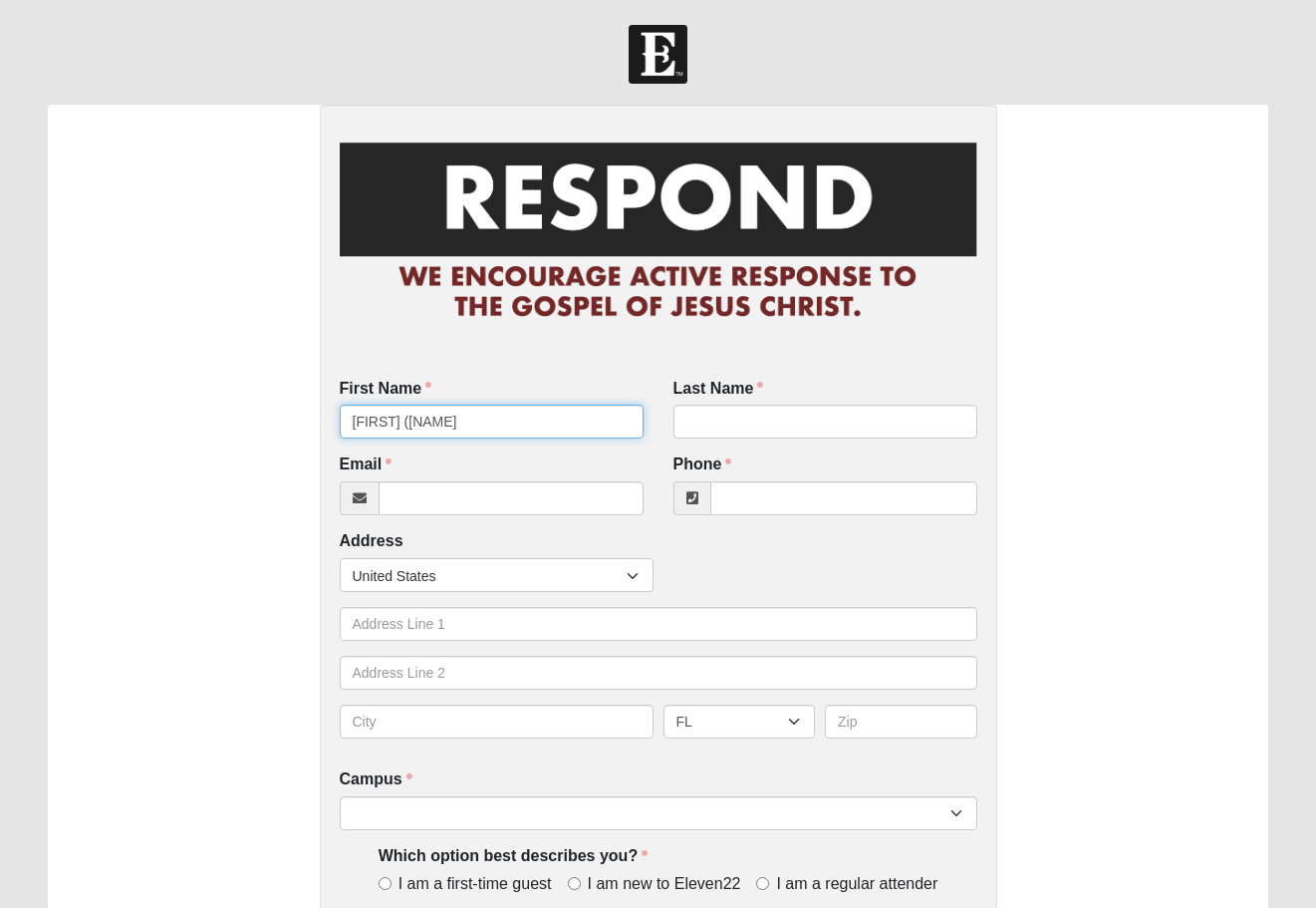 type on "Shaylyn (Shay)" 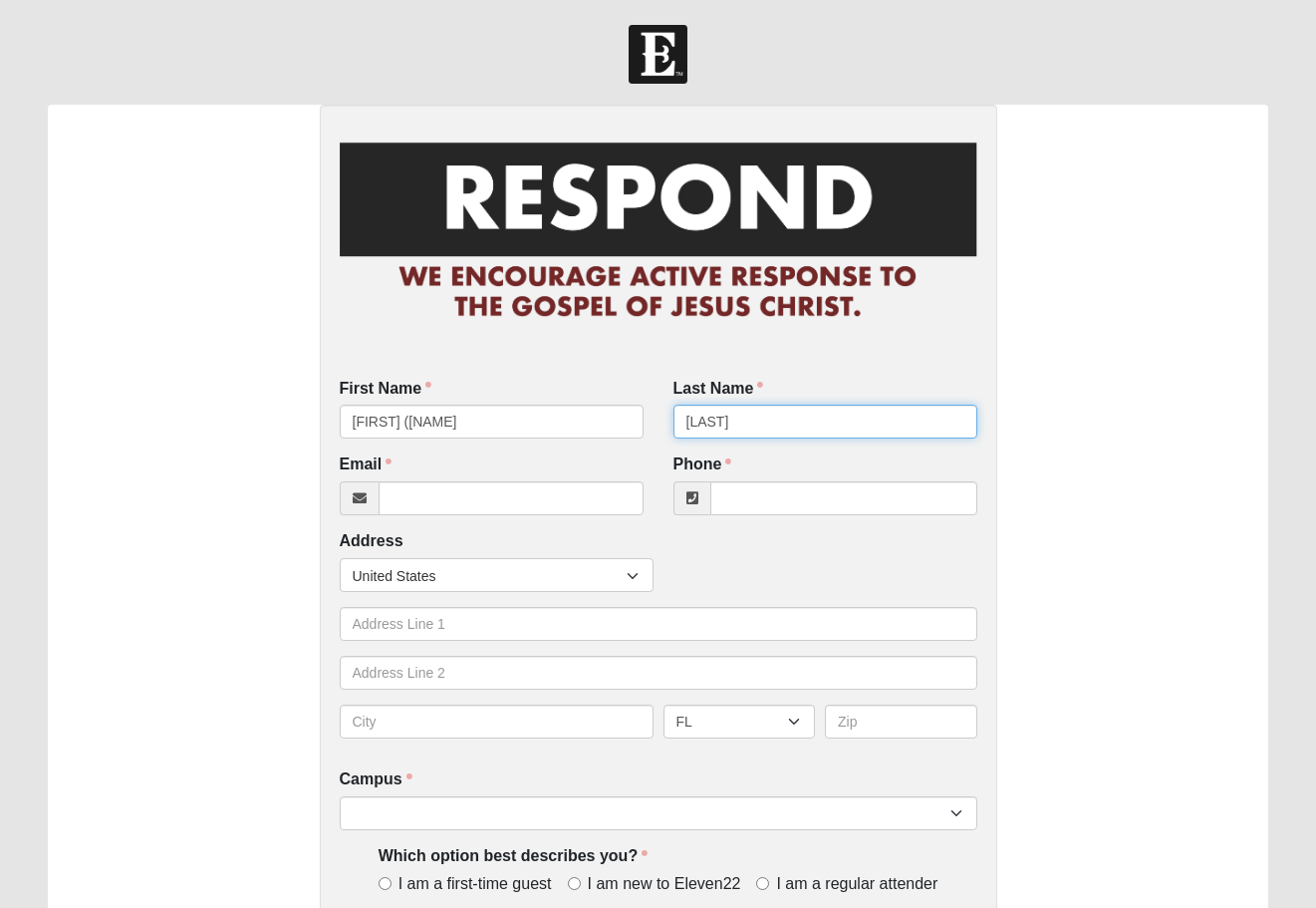type on "Williams" 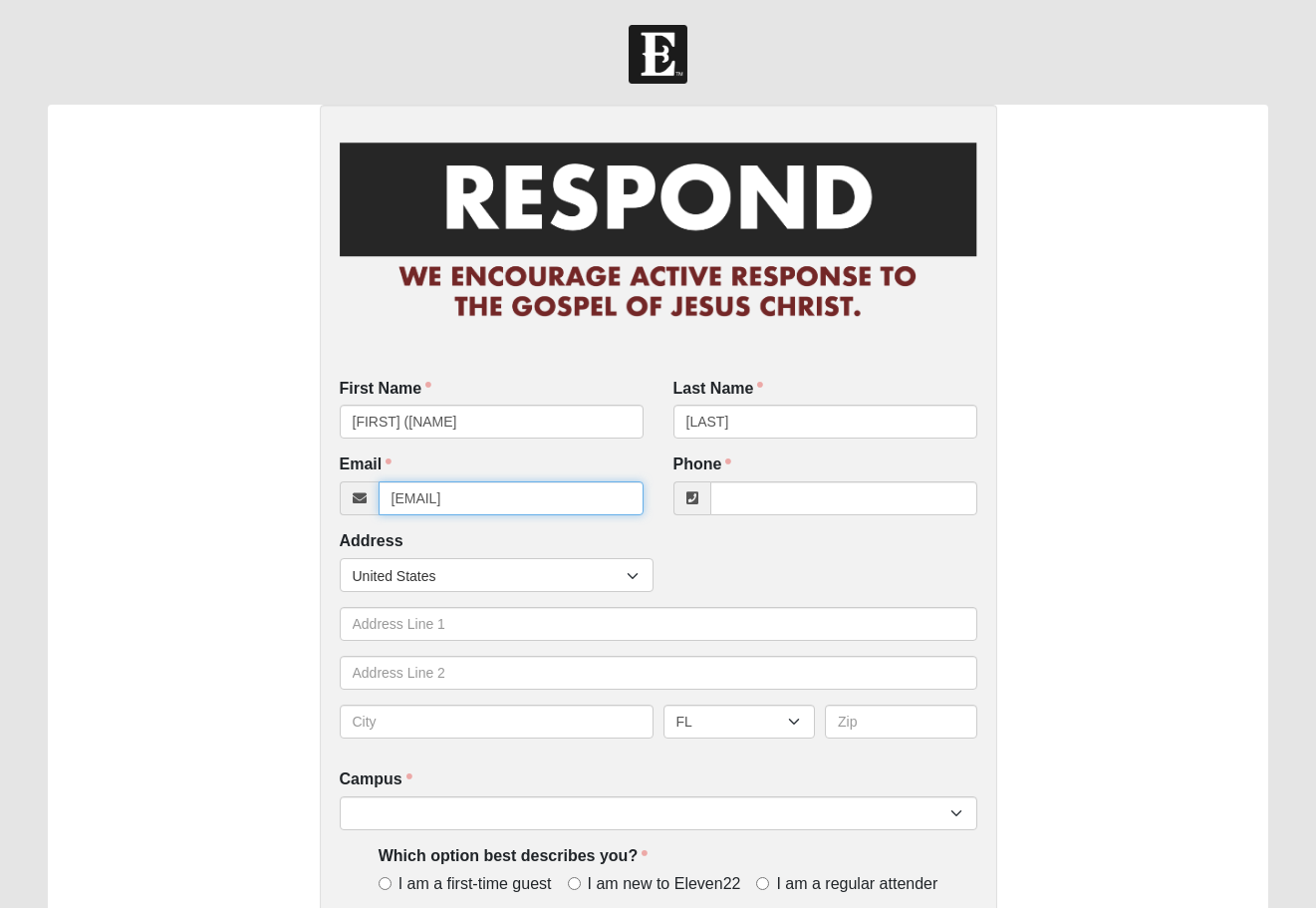 type on "toshay76@gmail.com" 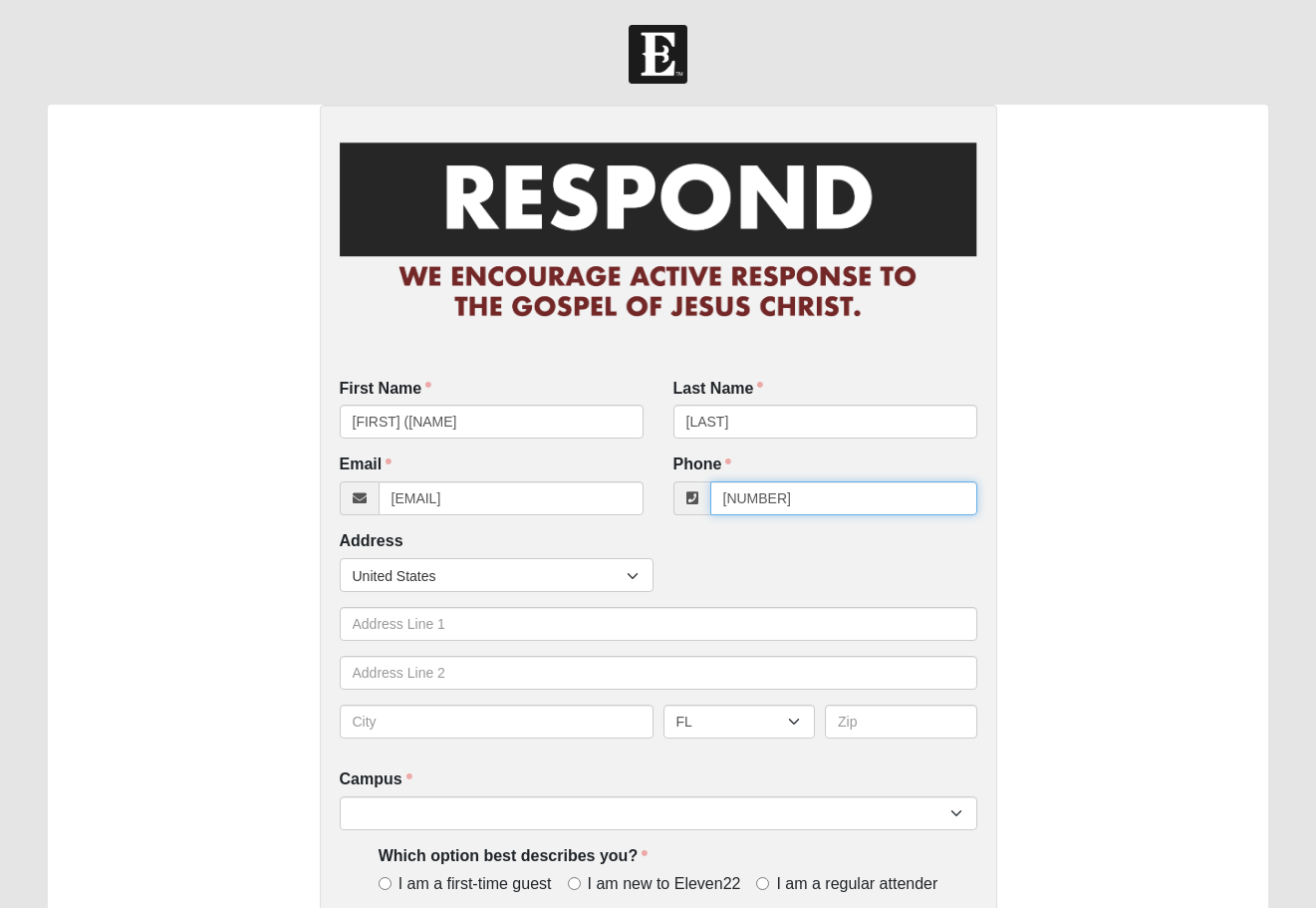type on "3" 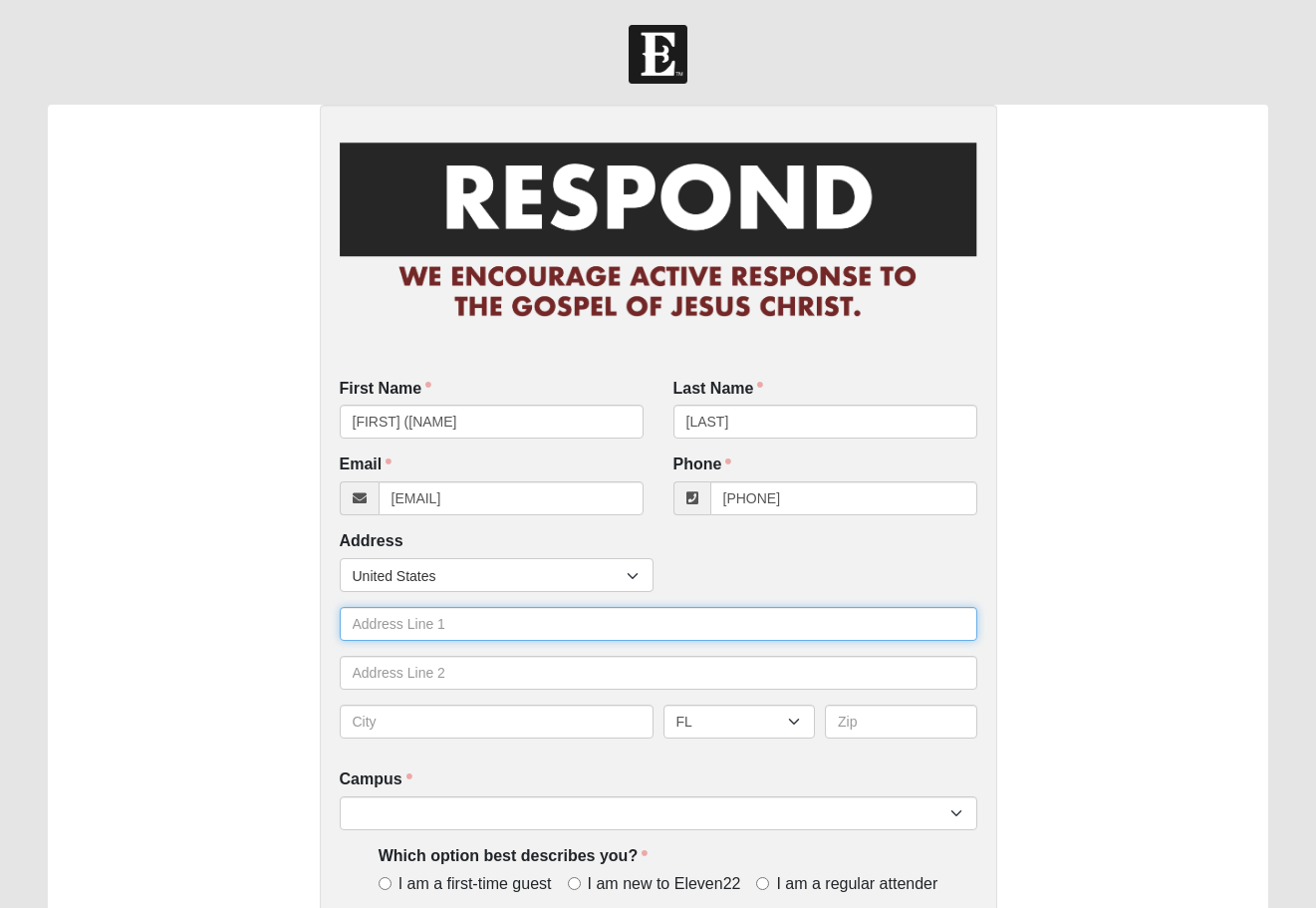 type on "(480) 217-9876" 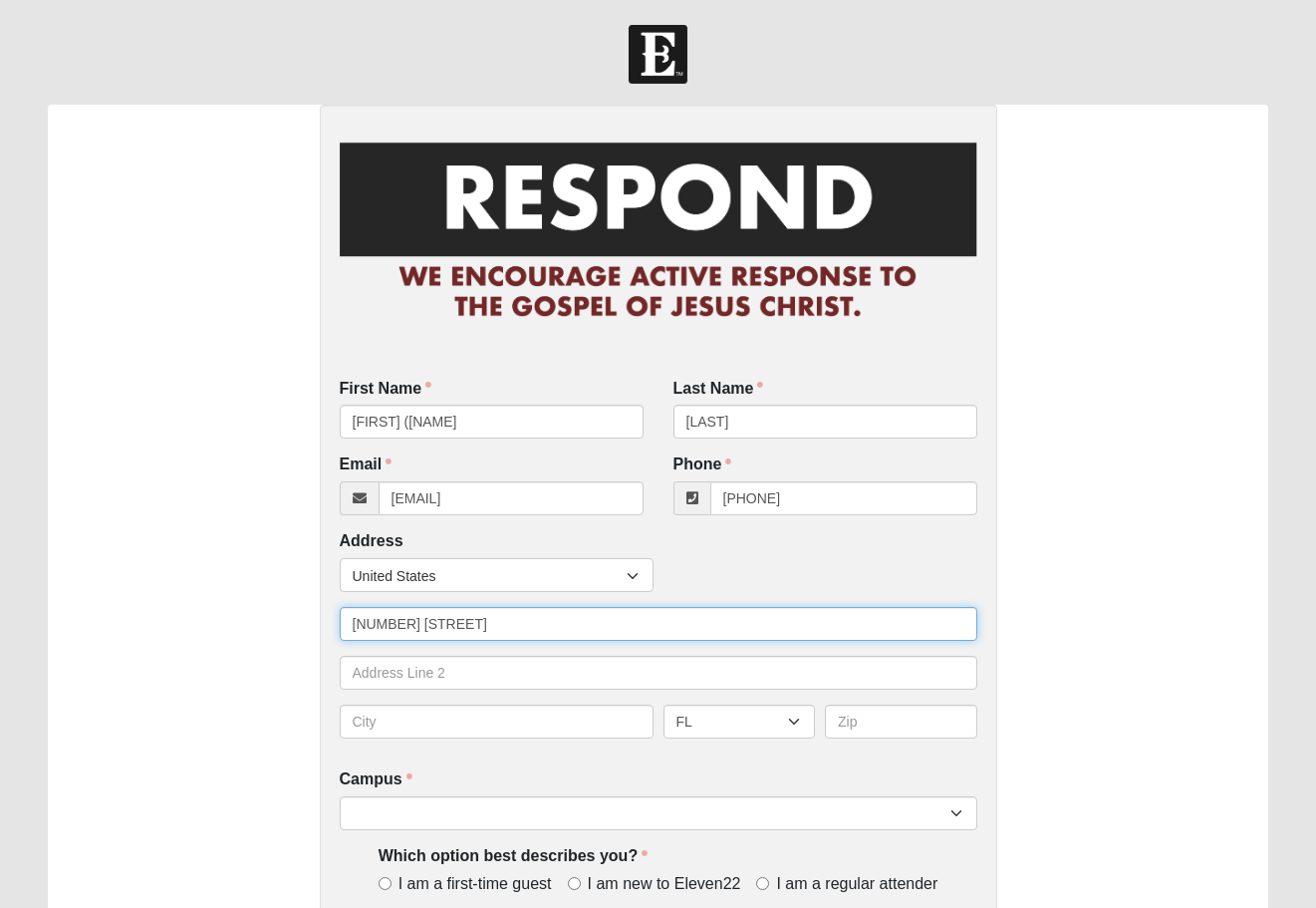 type on "3409 S. Saxxon Road" 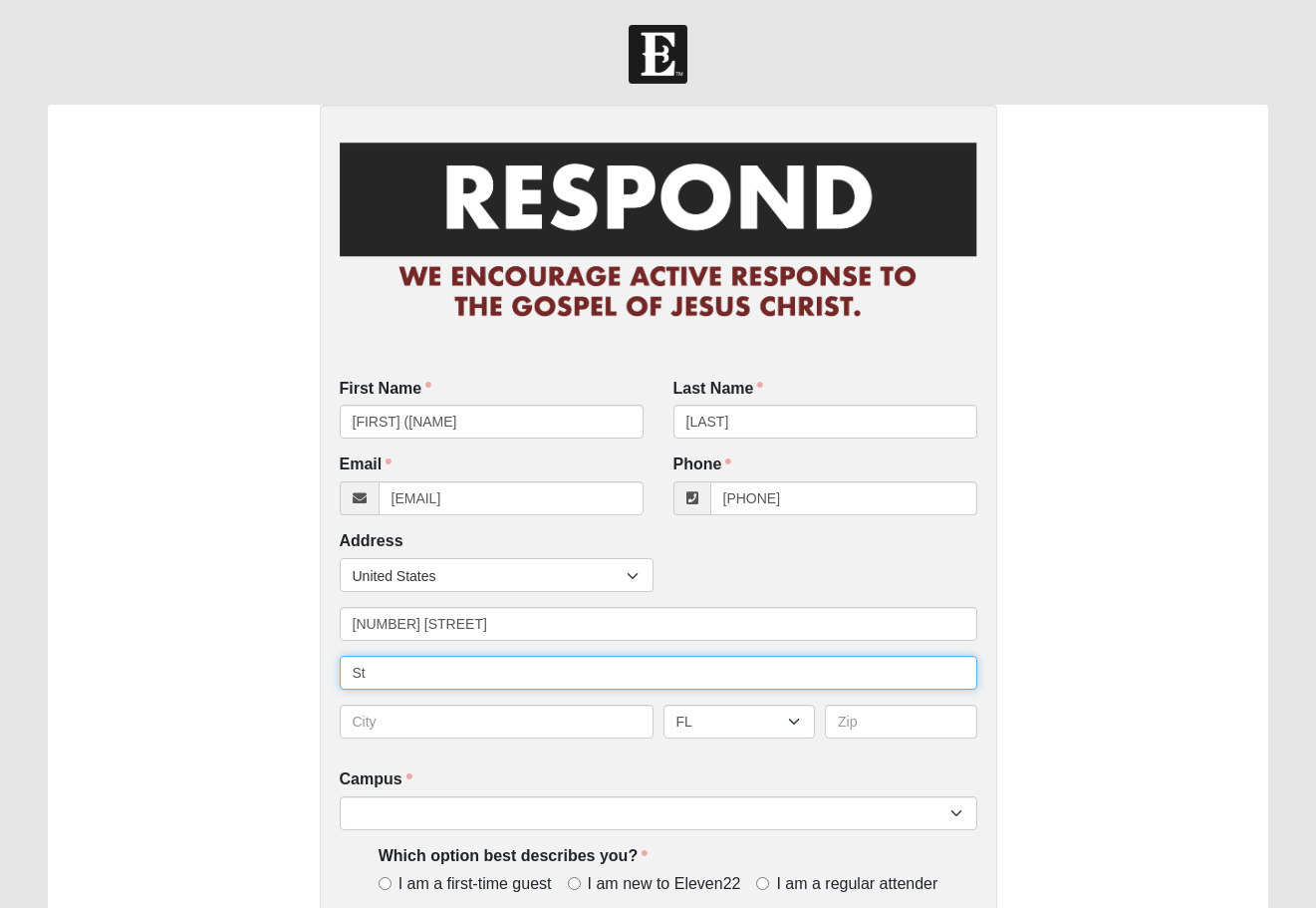 type on "S" 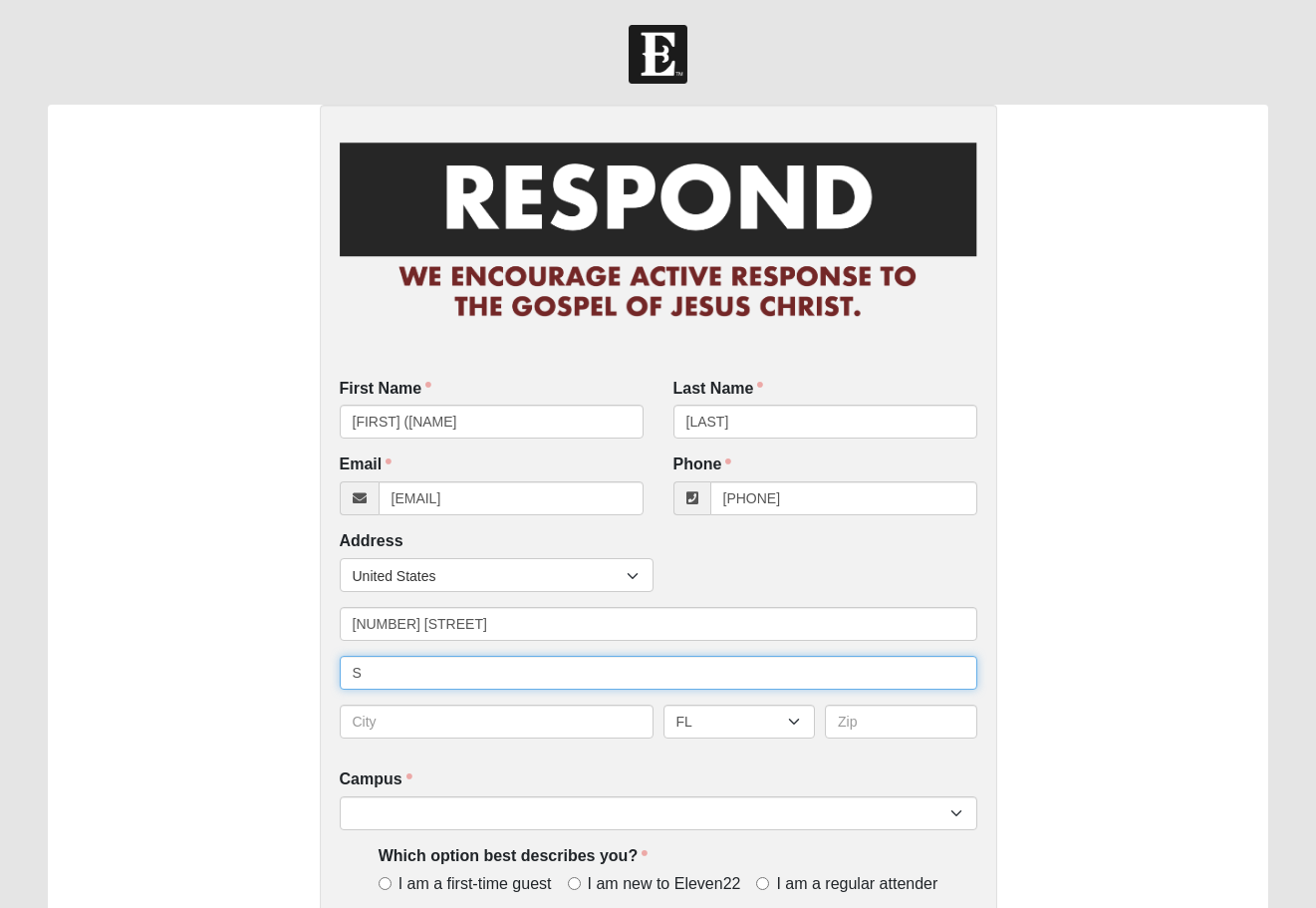 type 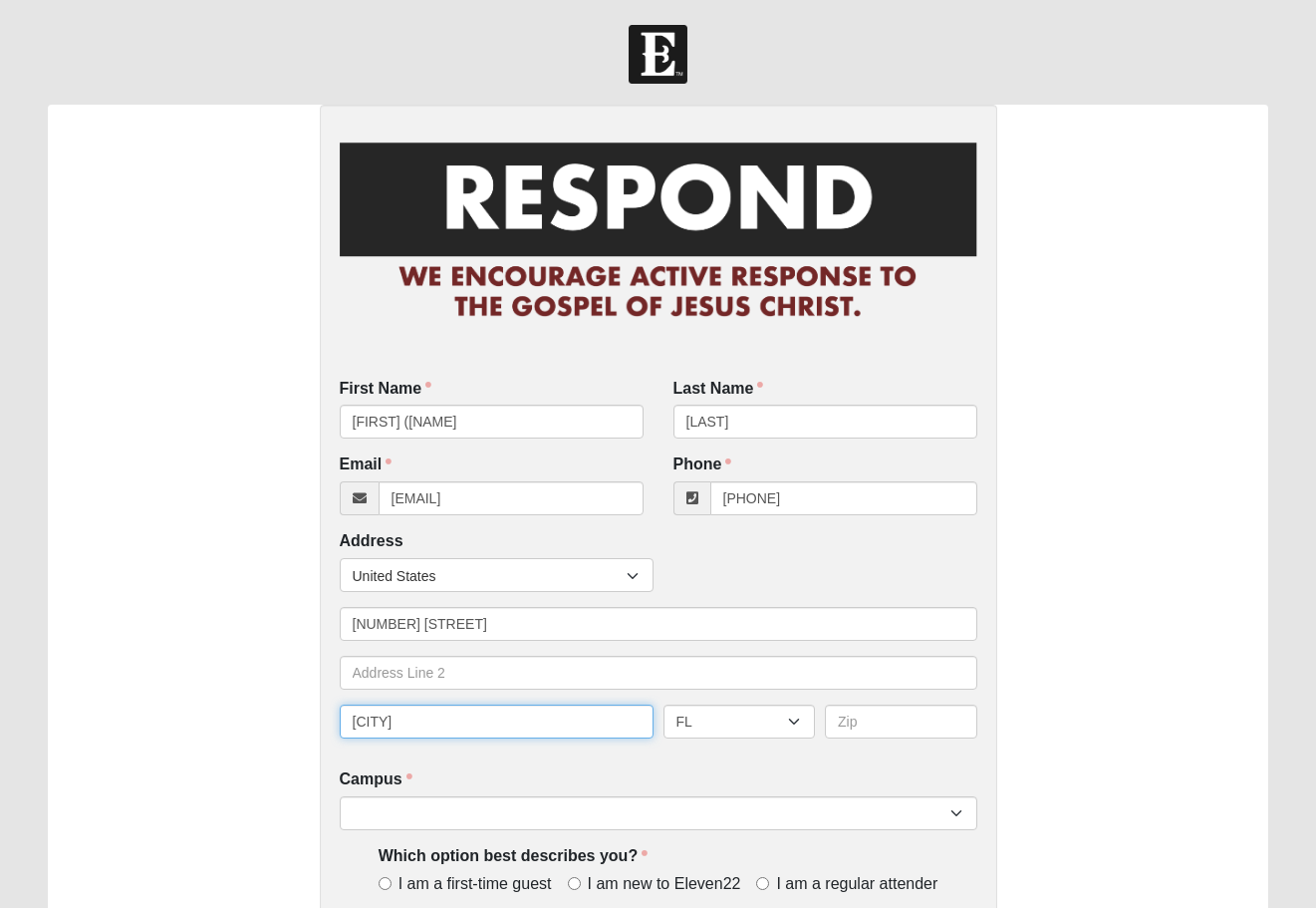 type on "Saint Augustine" 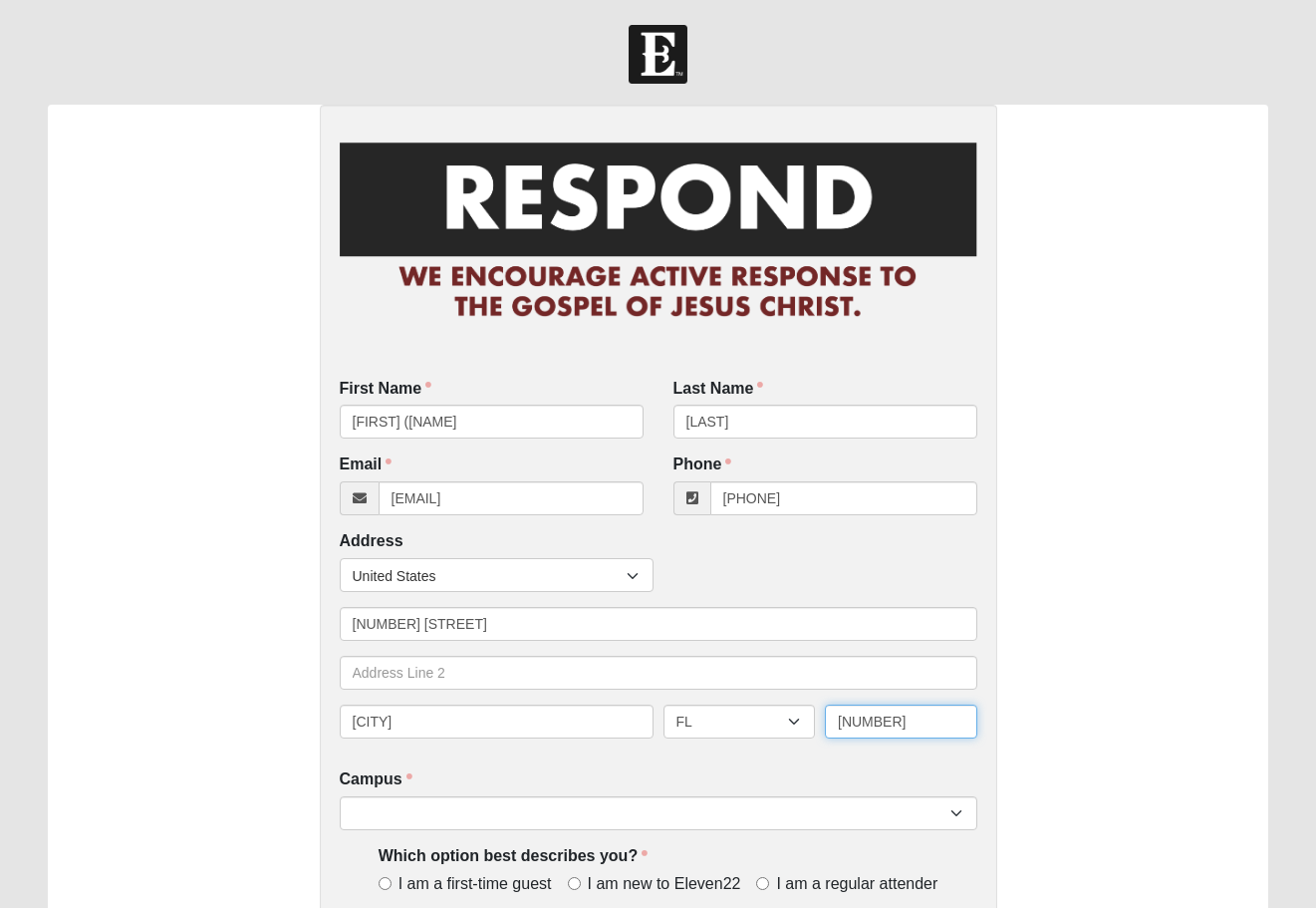 type on "32092" 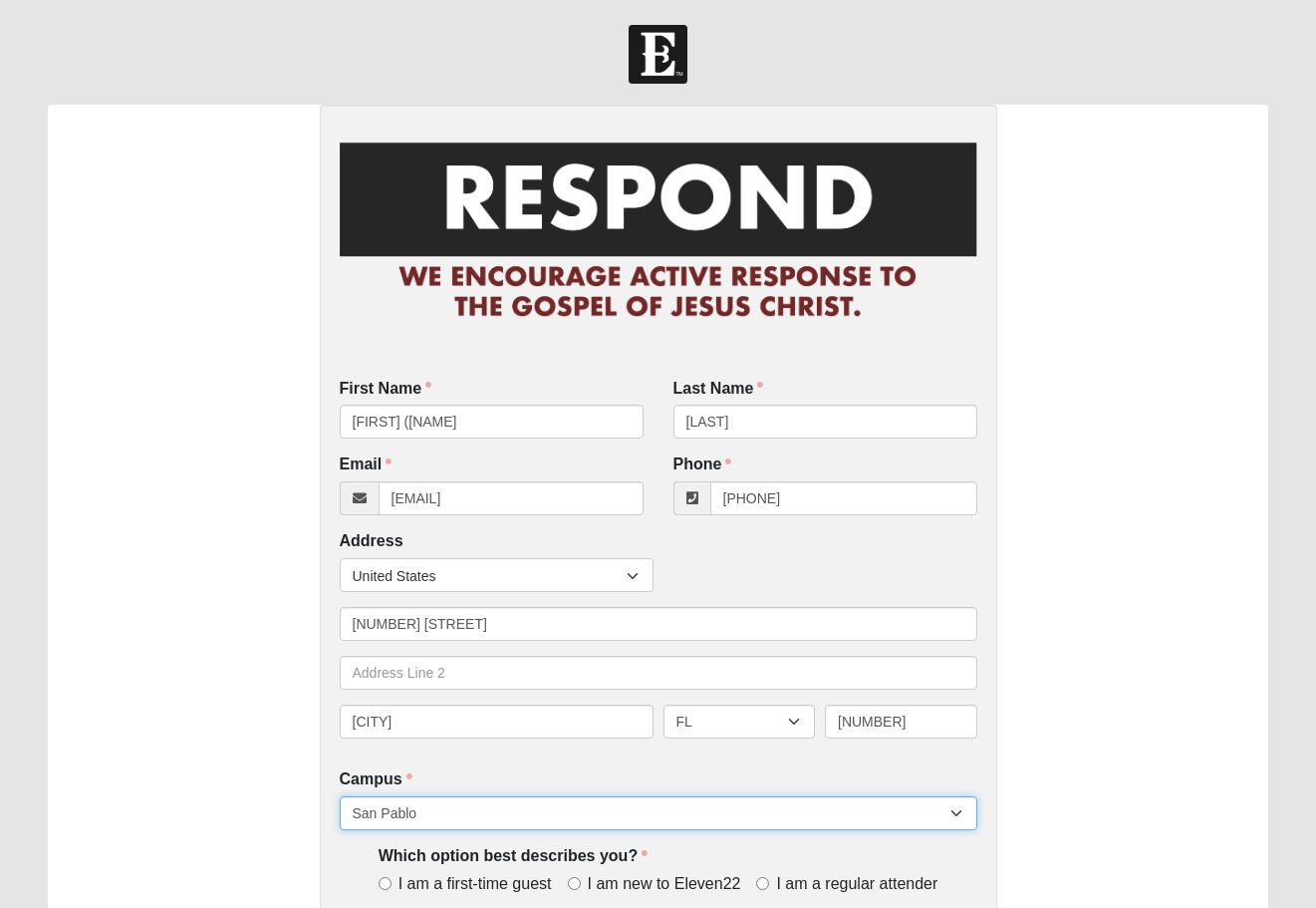 select on "11" 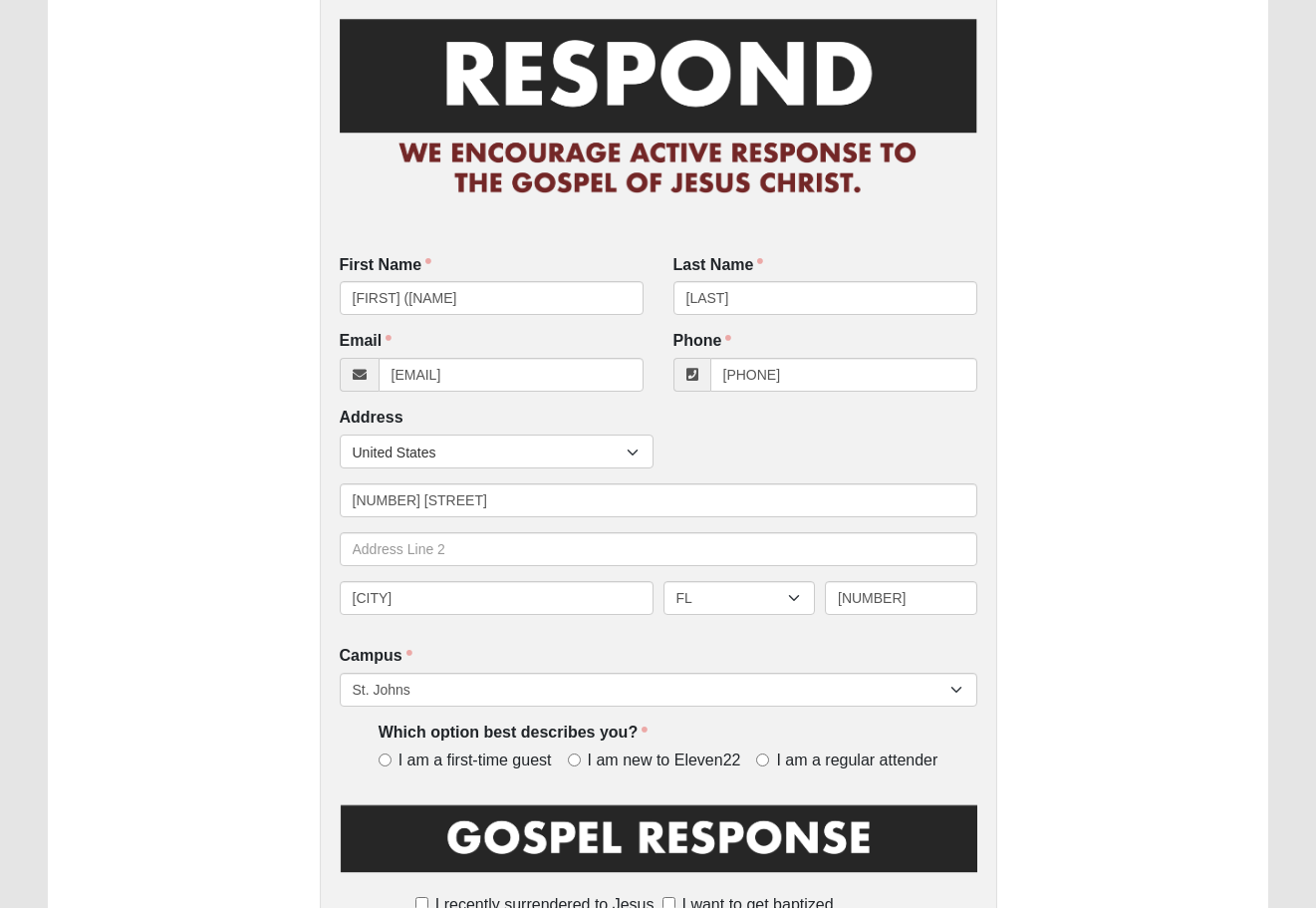 scroll, scrollTop: 129, scrollLeft: 0, axis: vertical 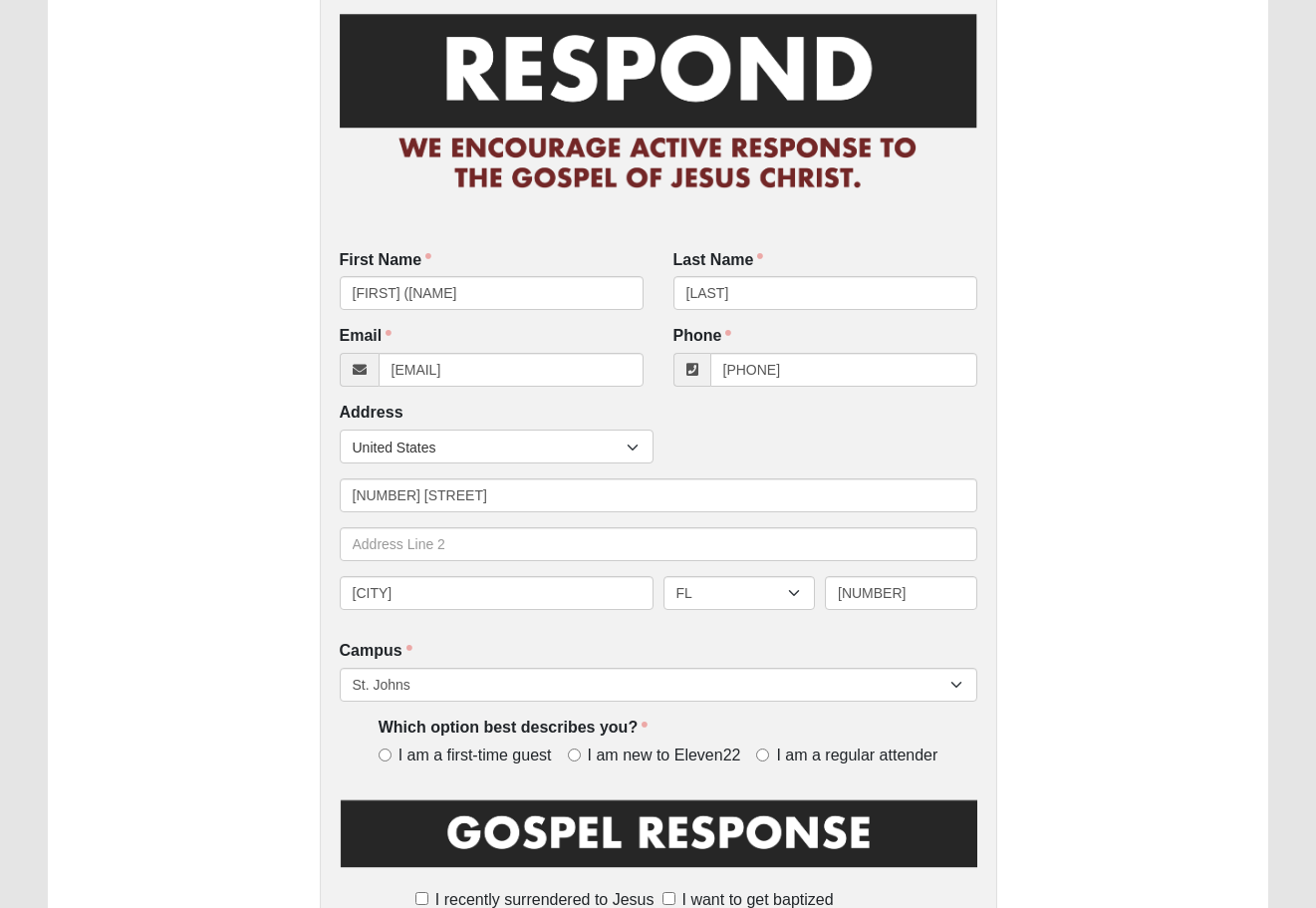 click on "I am a first-time guest" at bounding box center [385, 755] 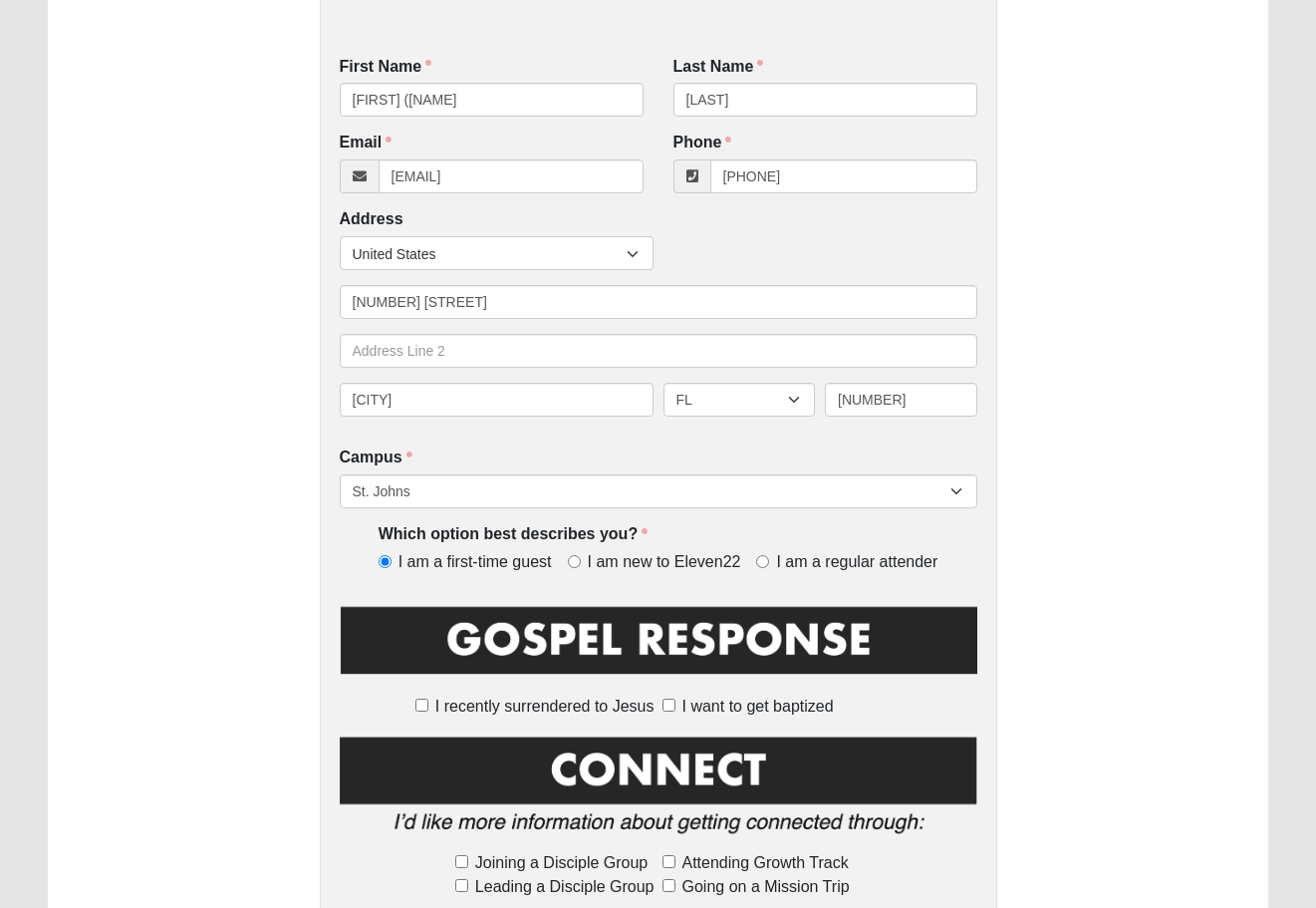 scroll, scrollTop: 324, scrollLeft: 0, axis: vertical 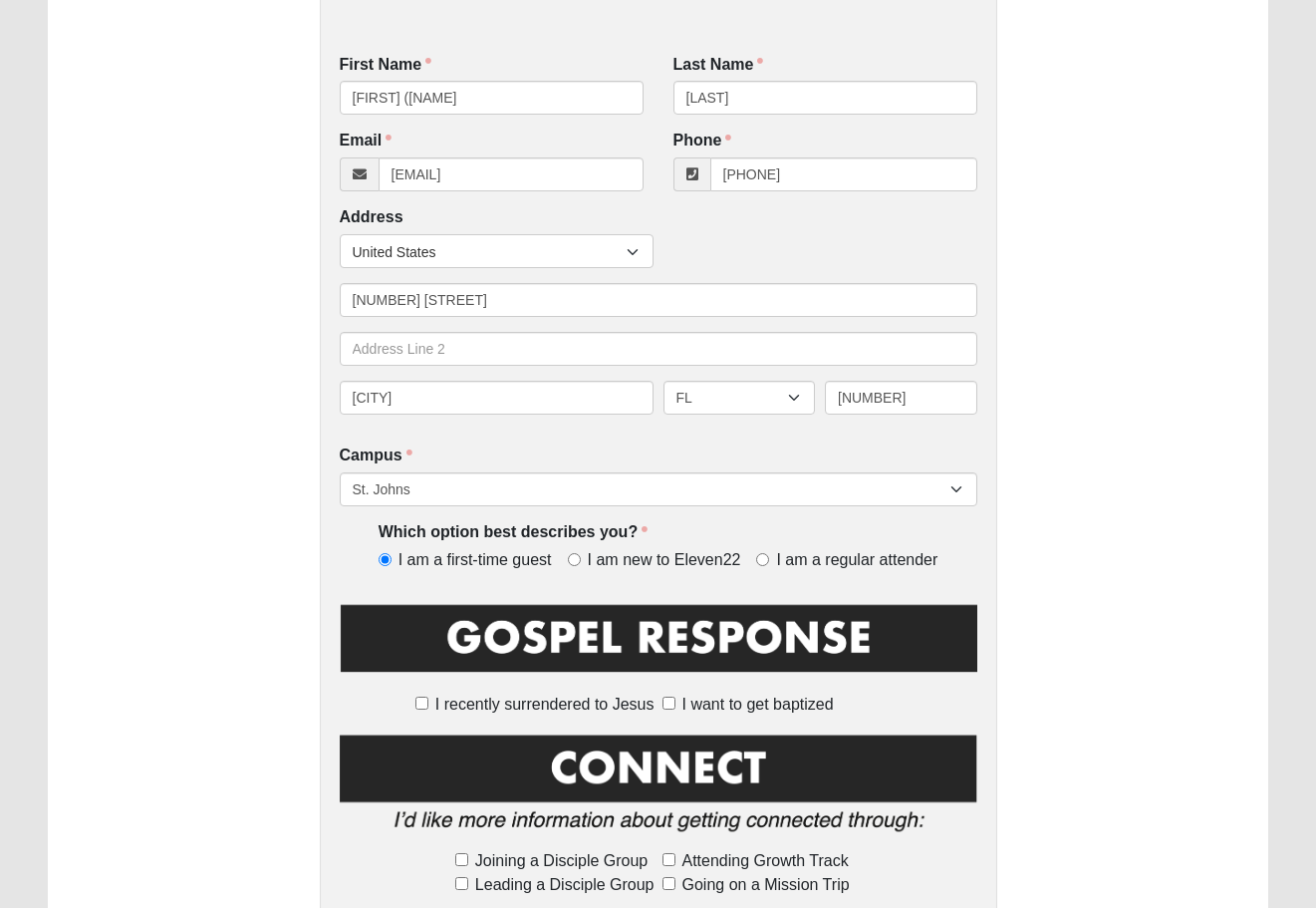 click on "Joining a Disciple Group" at bounding box center (461, 859) 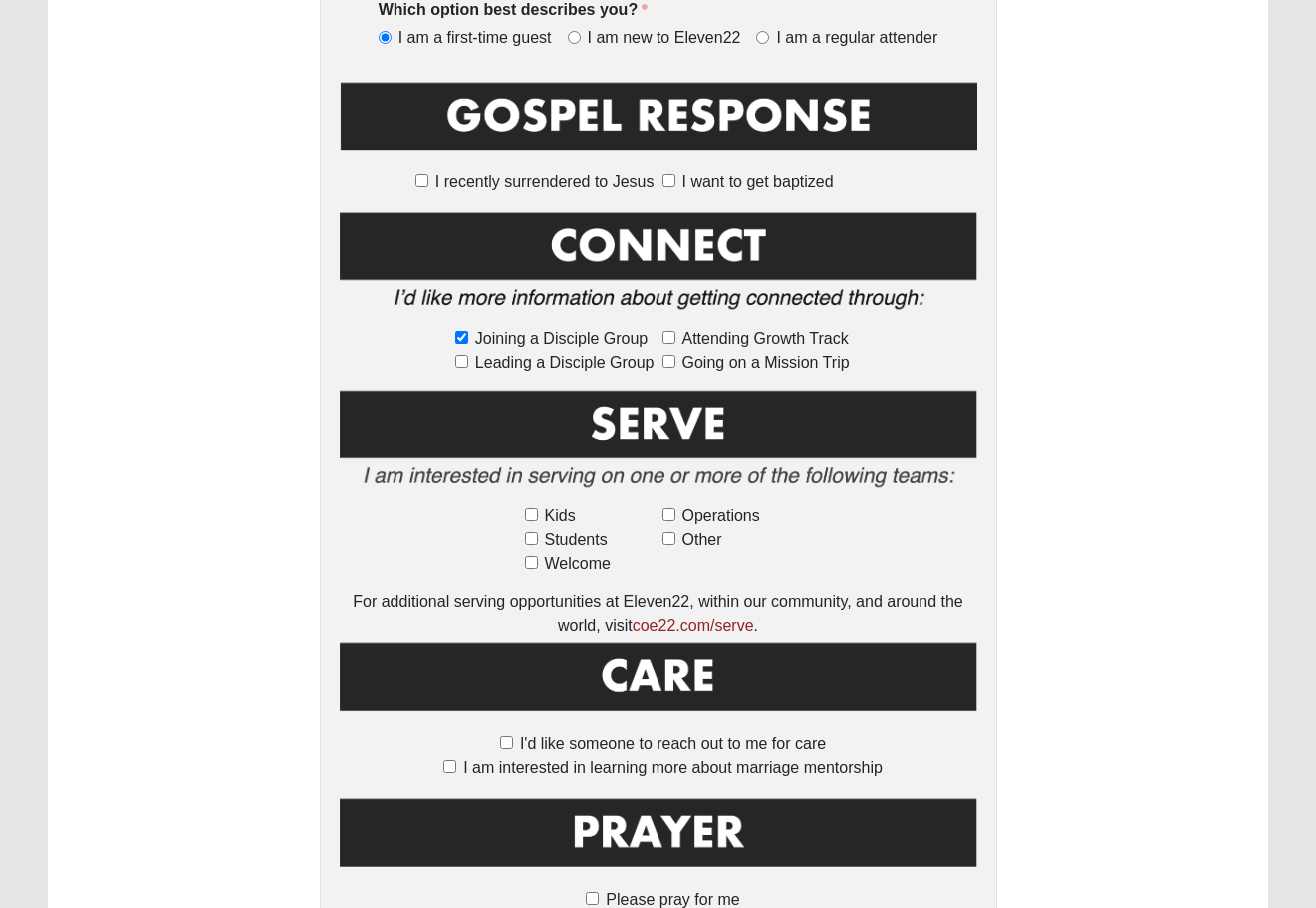 scroll, scrollTop: 848, scrollLeft: 0, axis: vertical 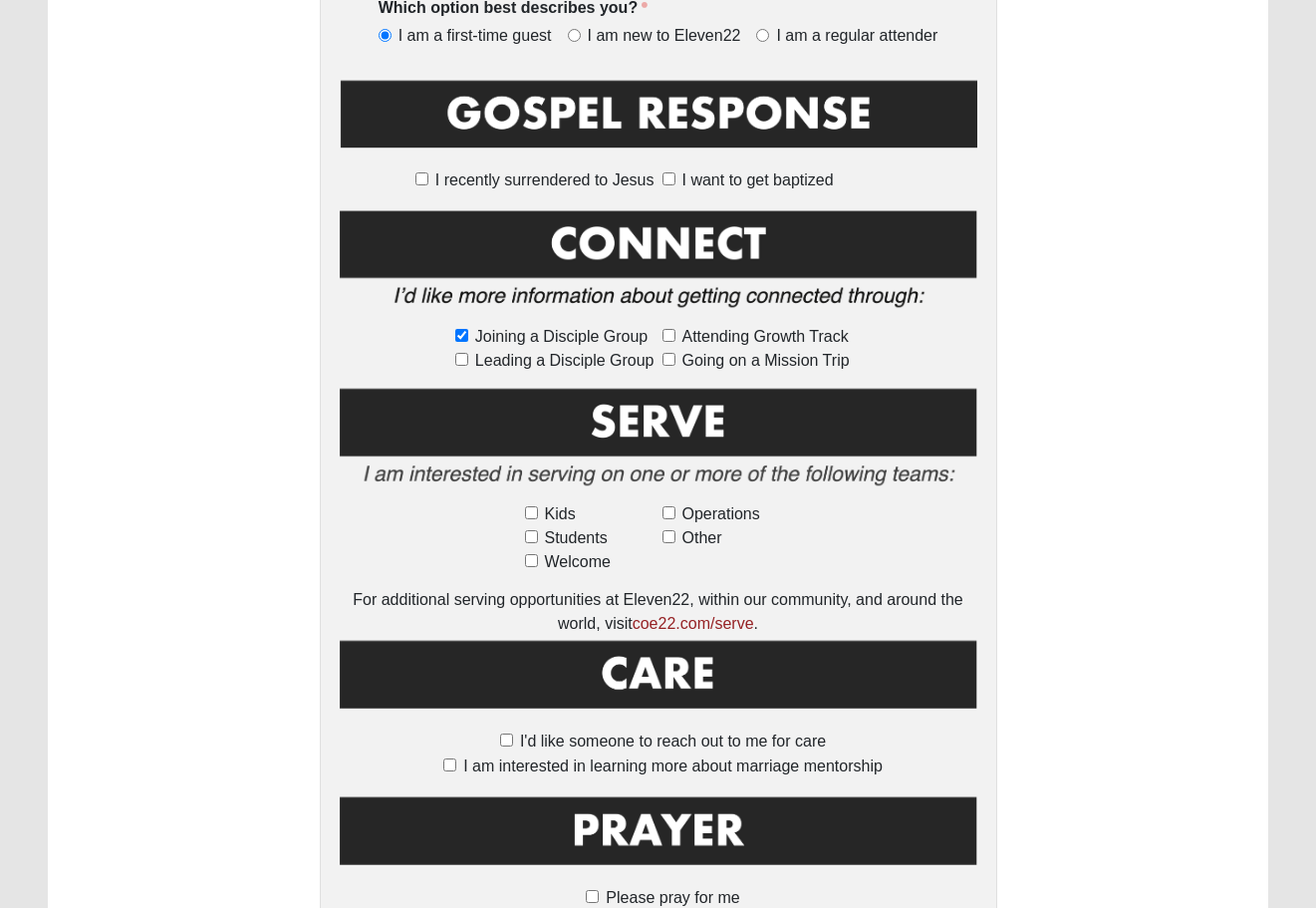 click on "I'd like someone to reach out to me for care" at bounding box center (506, 740) 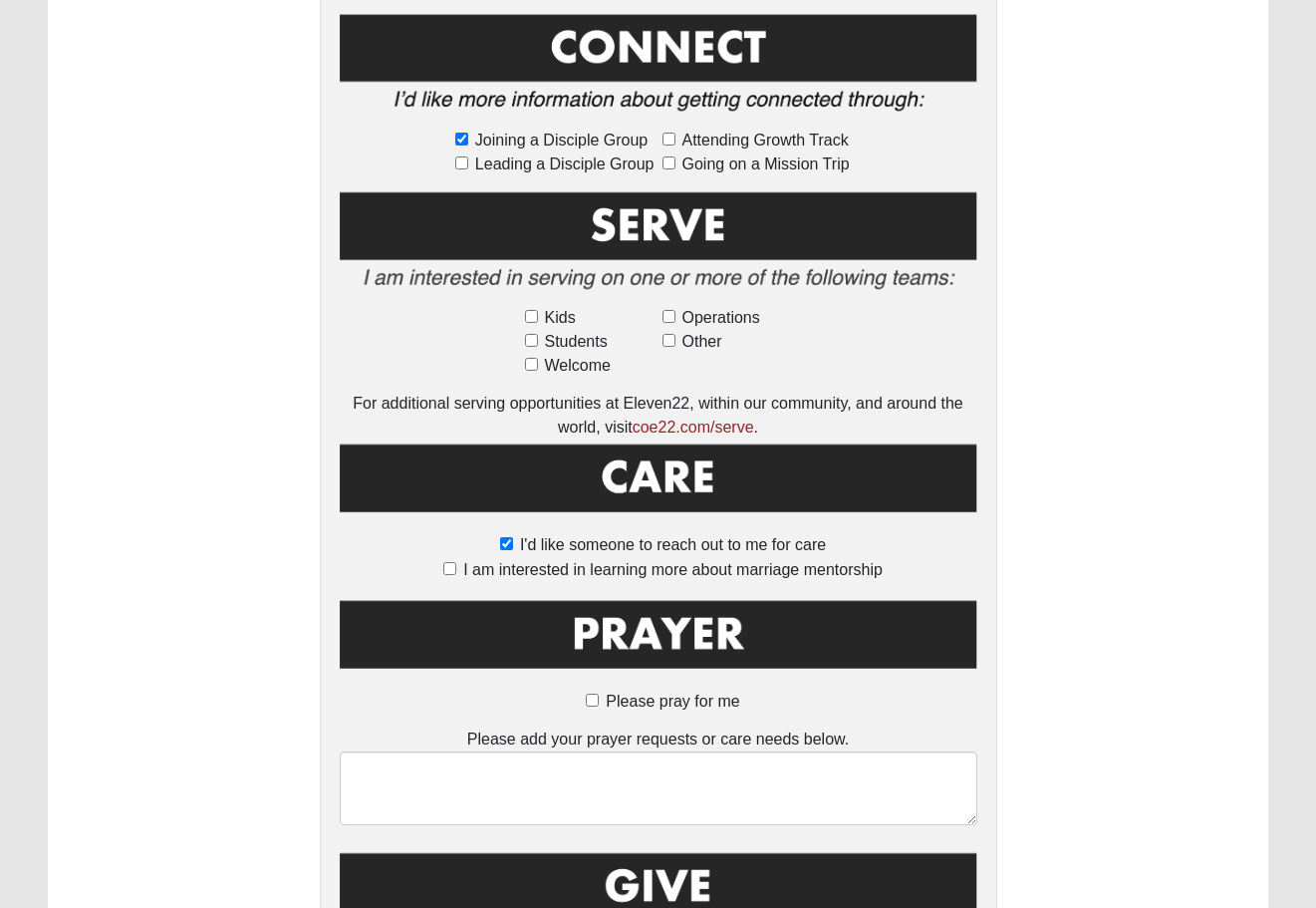 scroll, scrollTop: 1045, scrollLeft: 0, axis: vertical 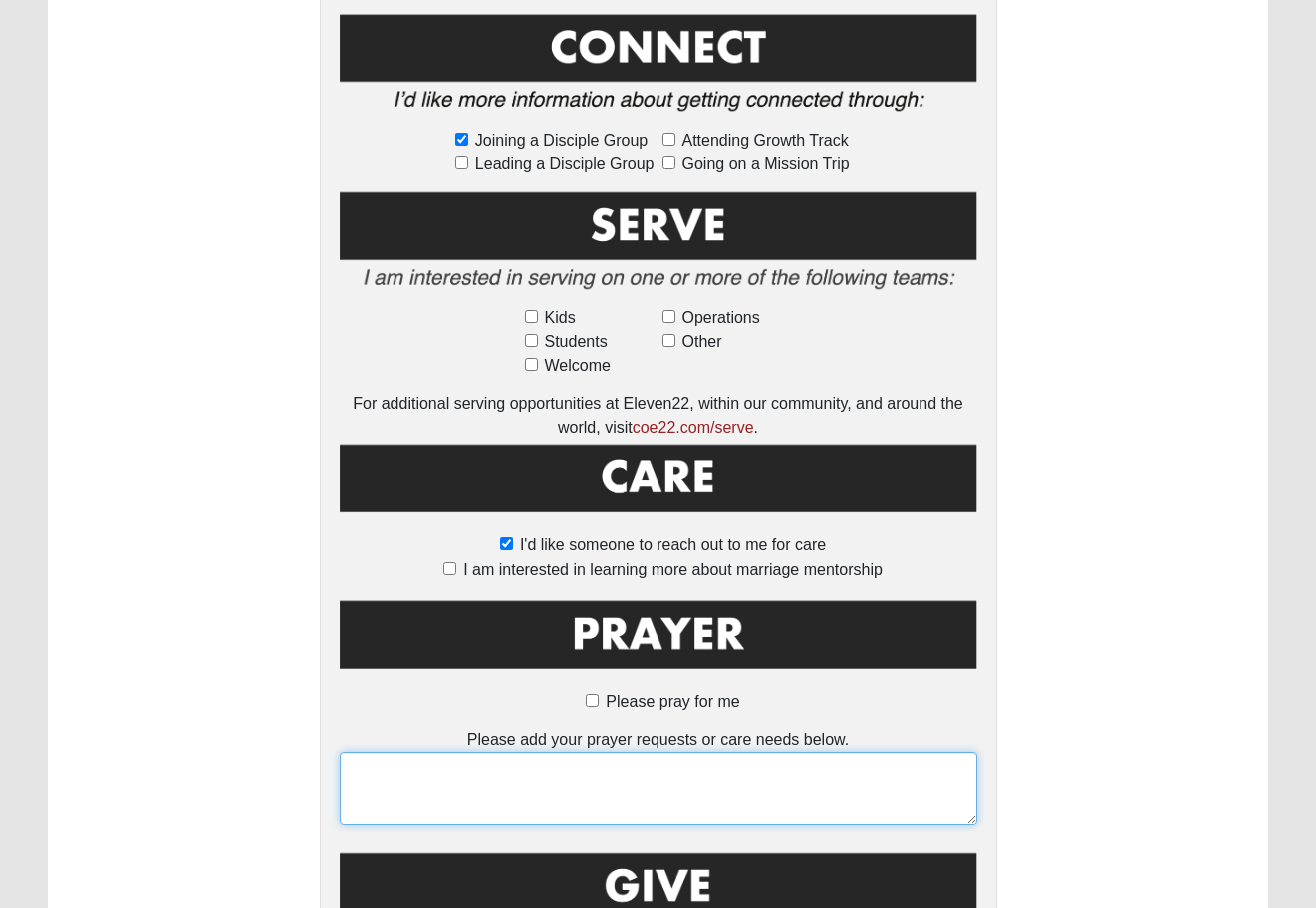 click at bounding box center (658, 788) 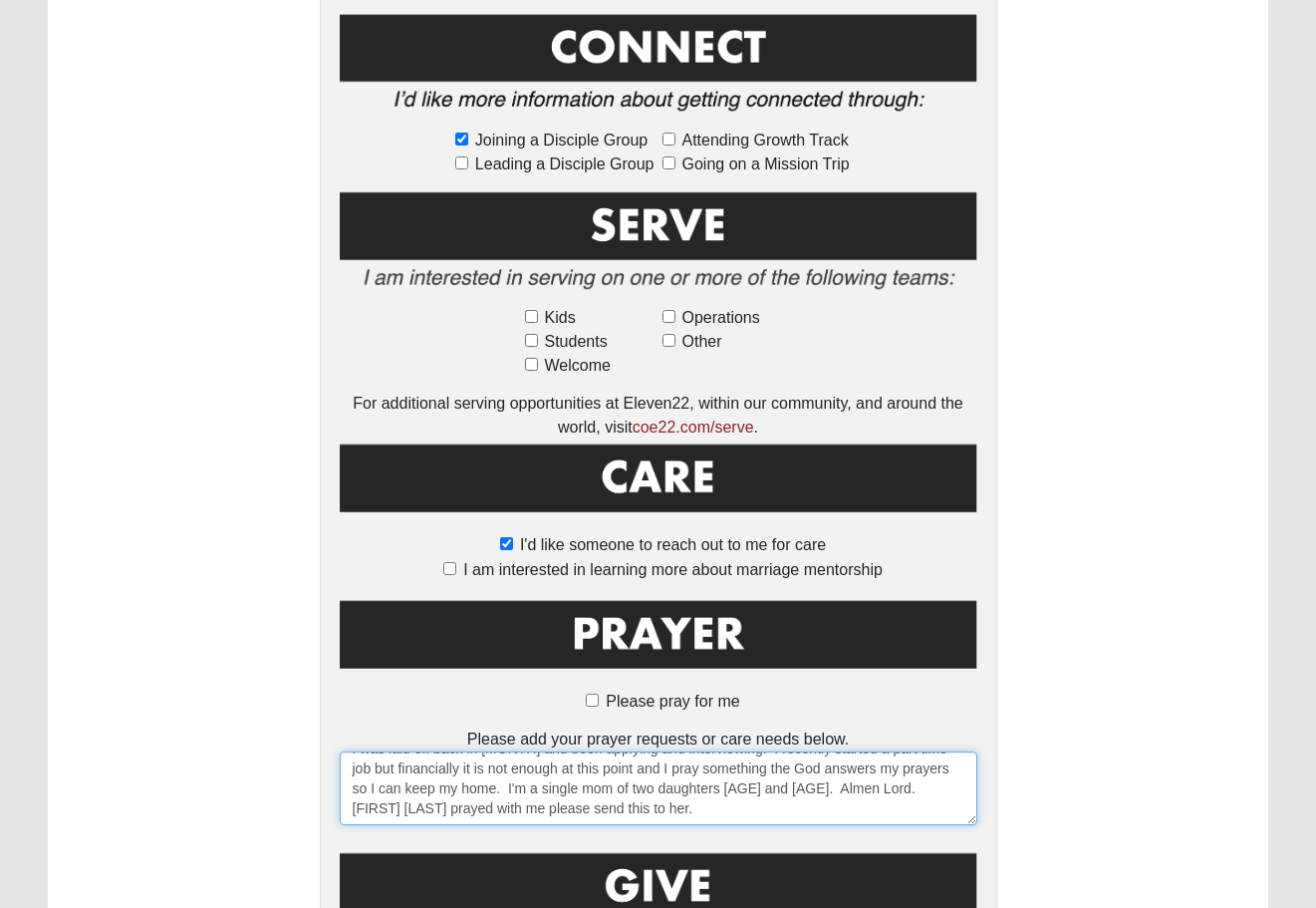 scroll, scrollTop: 20, scrollLeft: 0, axis: vertical 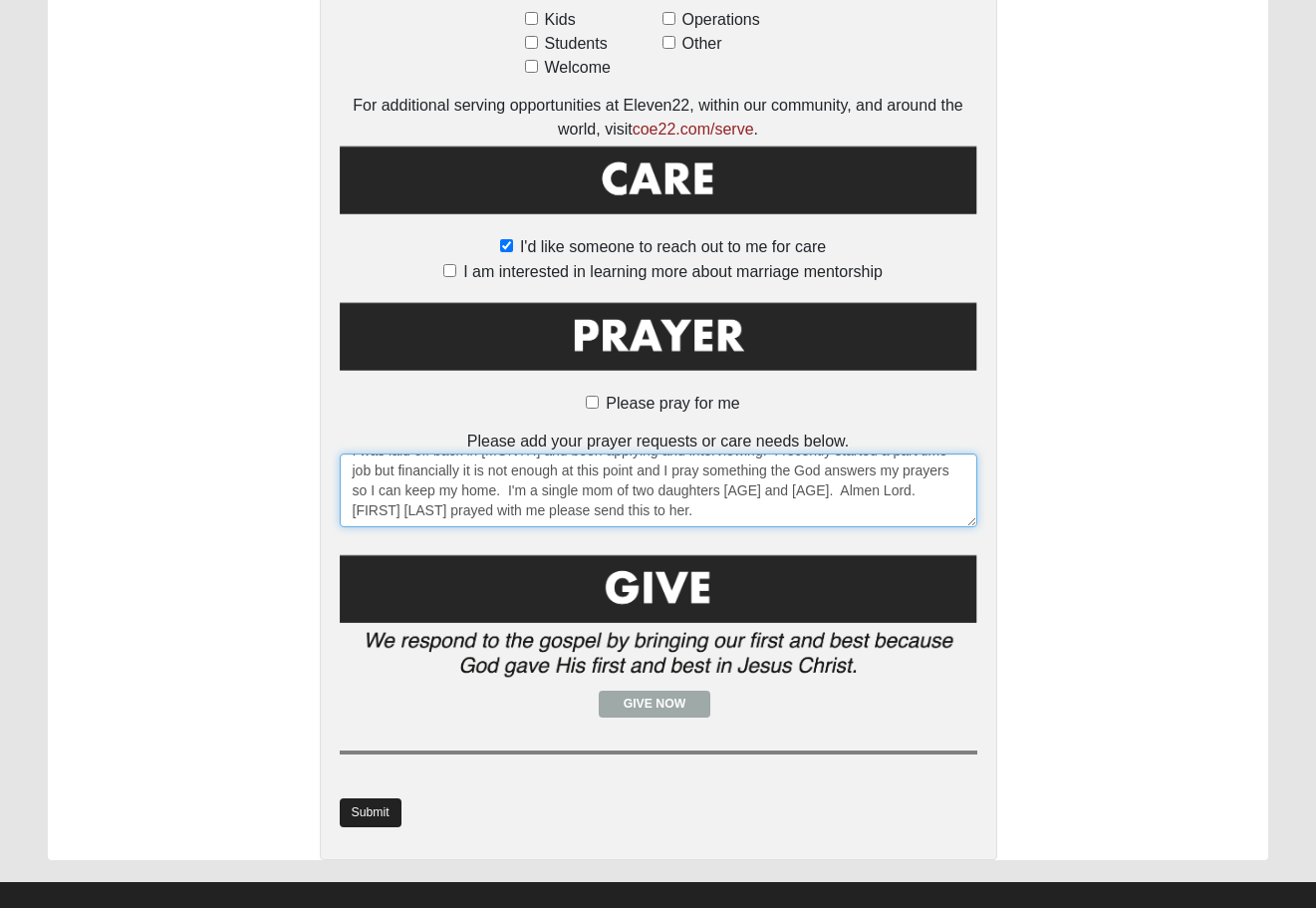 type on "I was laid off back in March and been applying and interviewing.  I recently started a part time job but financially it is not enough at this point and I pray something the God answers my prayers so I can keep my home.  I'm a single mom of two daughters 10 and 12.  Almen Lord.  Marcia Mclaughlin prayed with me please send this to her." 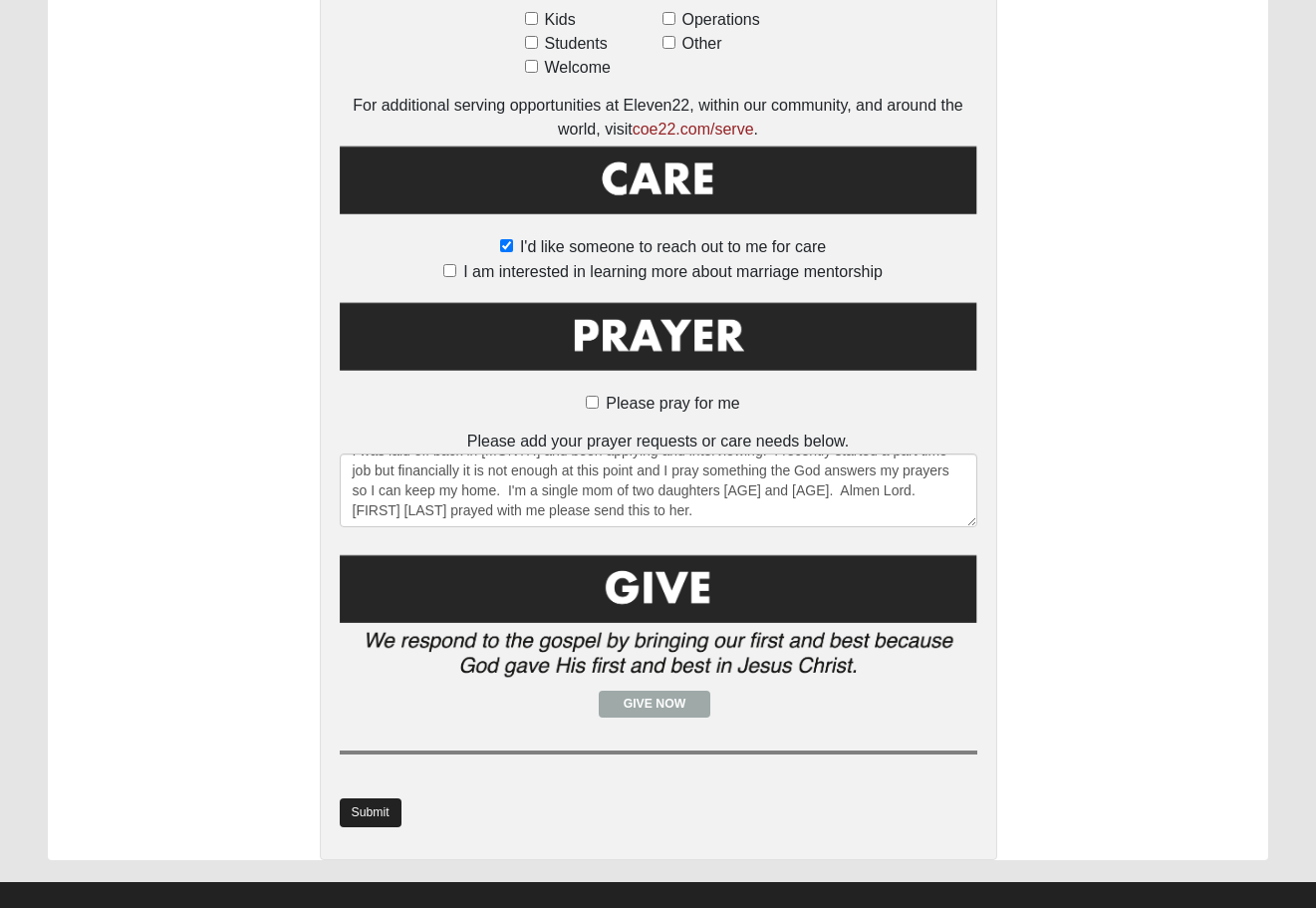click on "Submit" at bounding box center (371, 812) 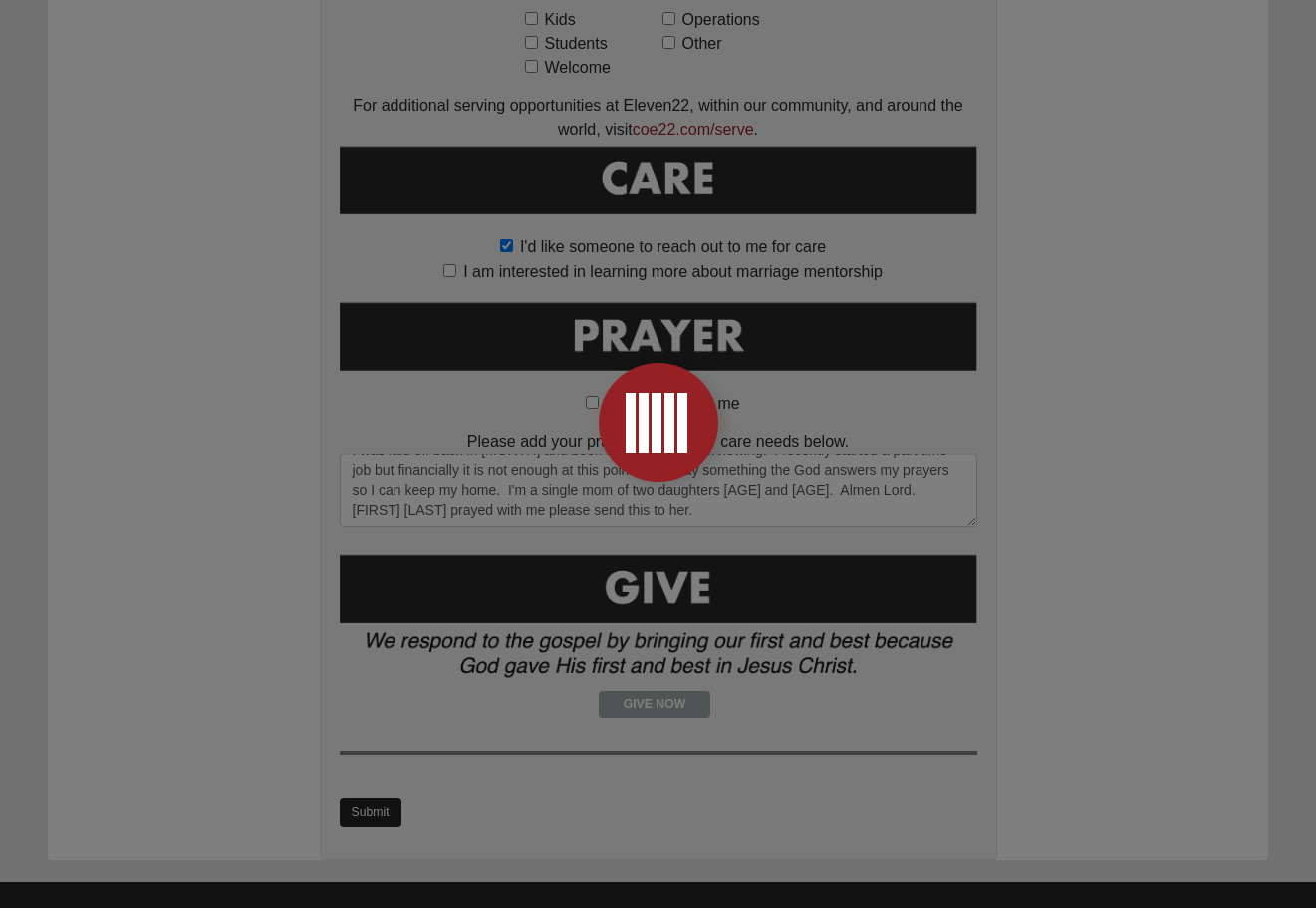 scroll, scrollTop: 0, scrollLeft: 0, axis: both 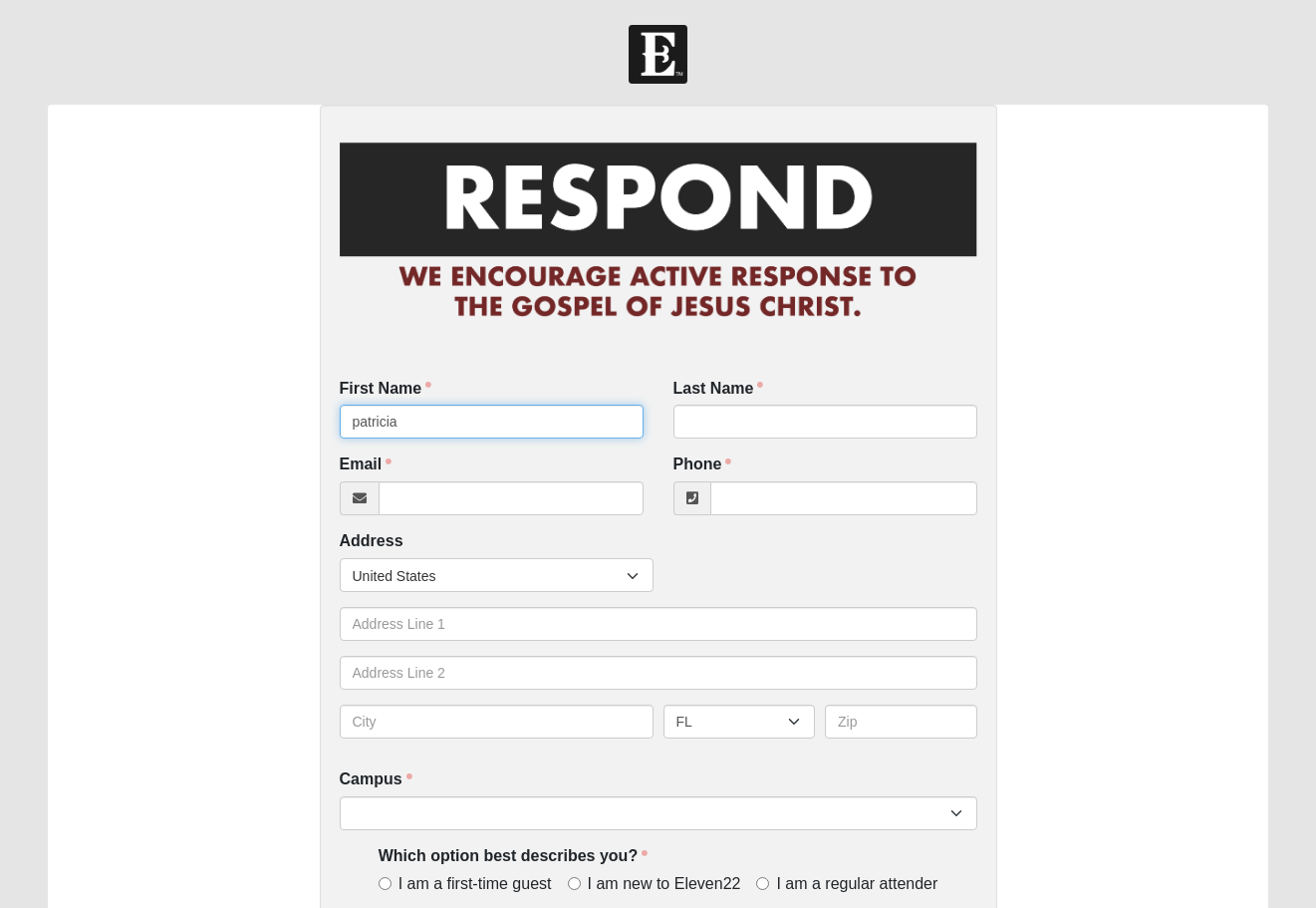 type on "patricia" 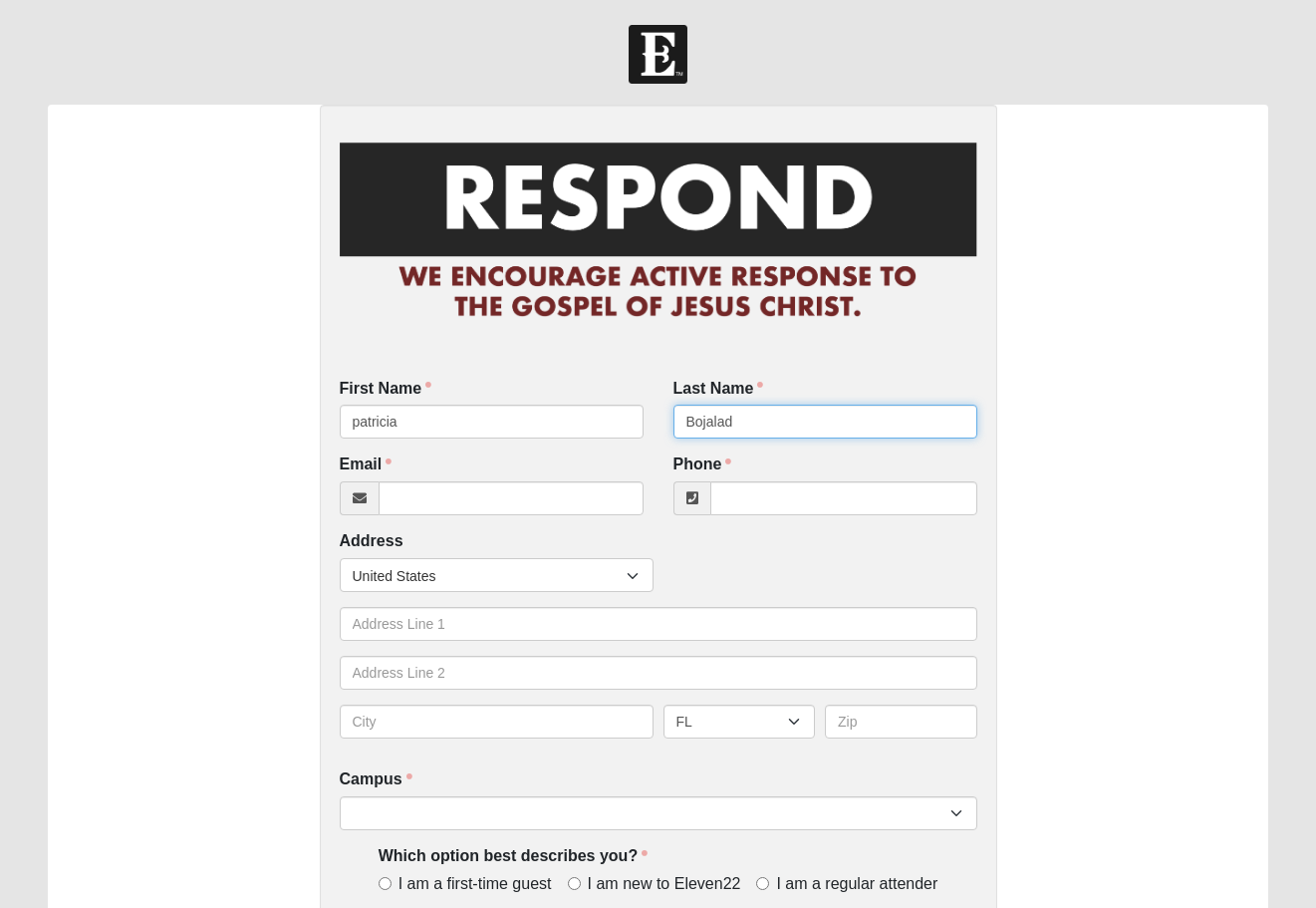 type on "Bojalad" 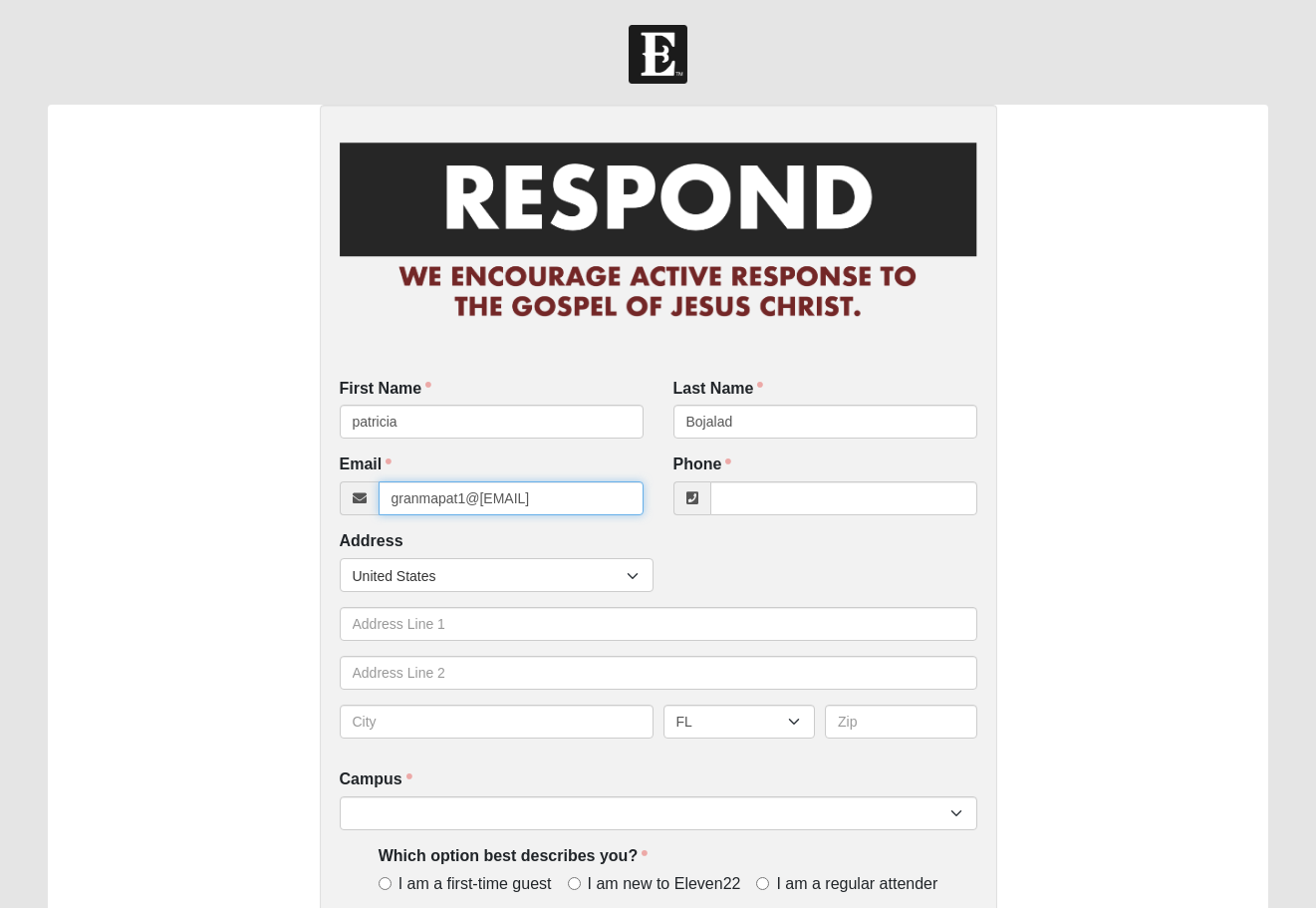 type on "granmapat1@[EMAIL]" 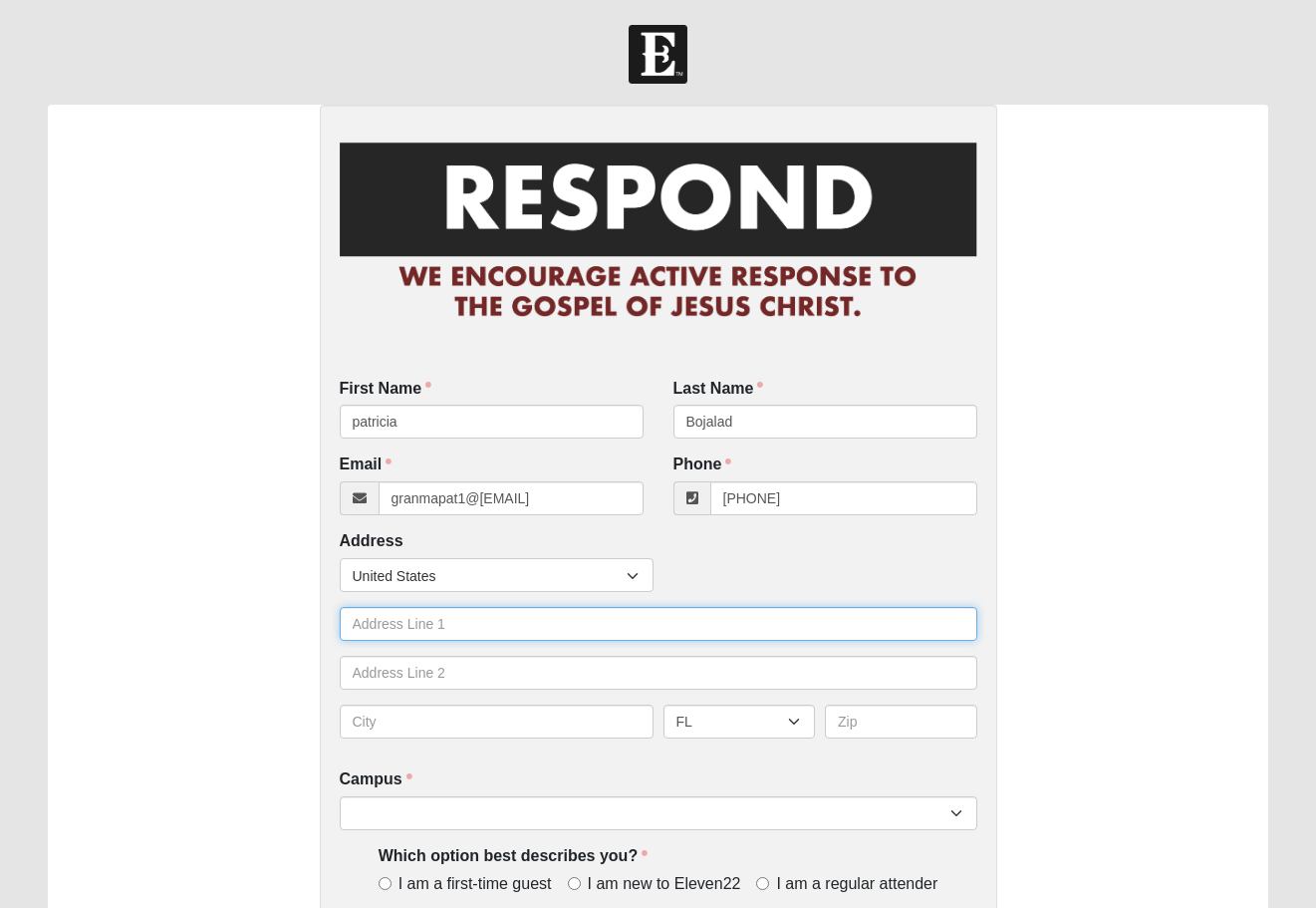 type on "([AREACODE]) [PHONE]" 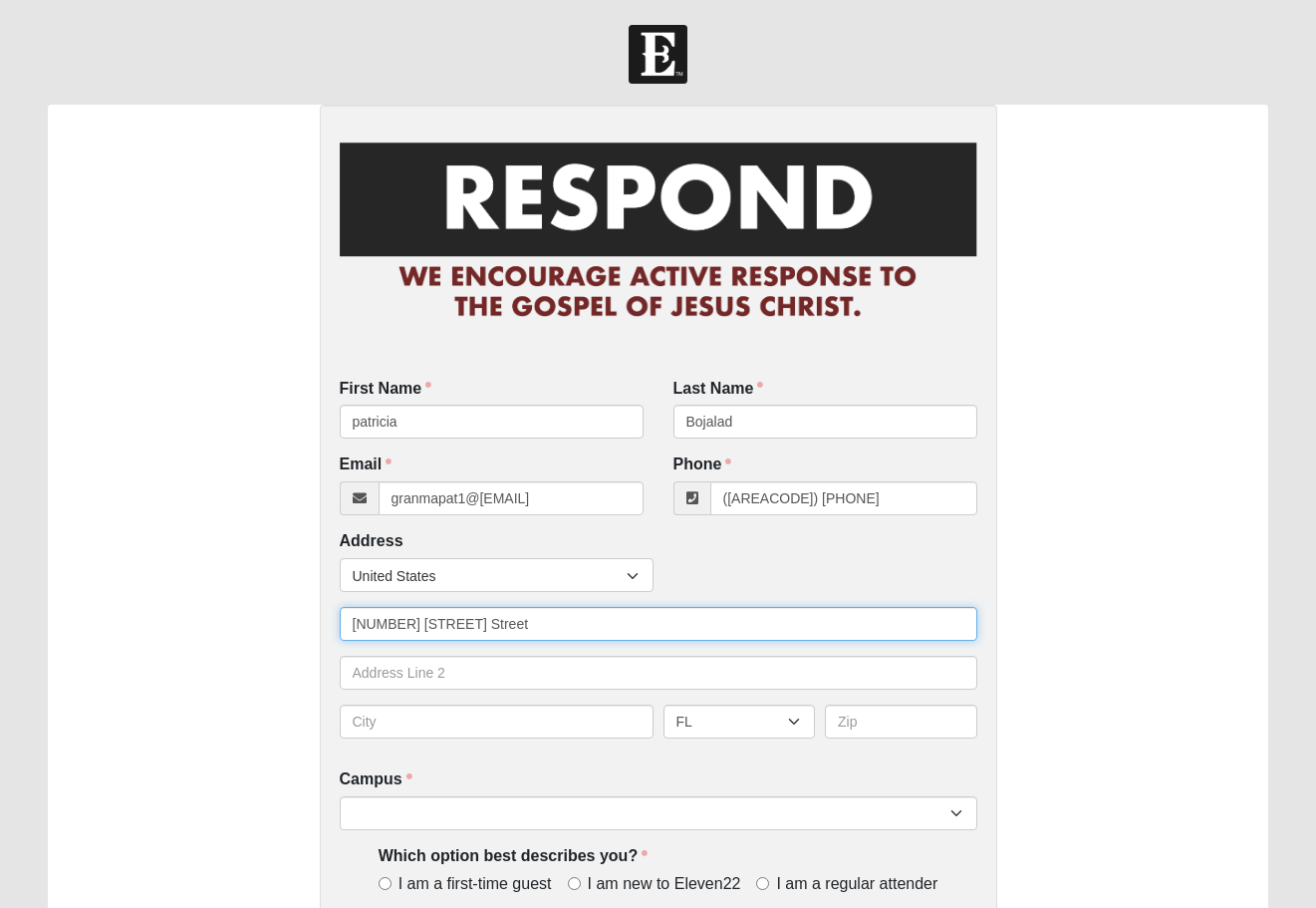 type on "[NUMBER] [STREET] Street" 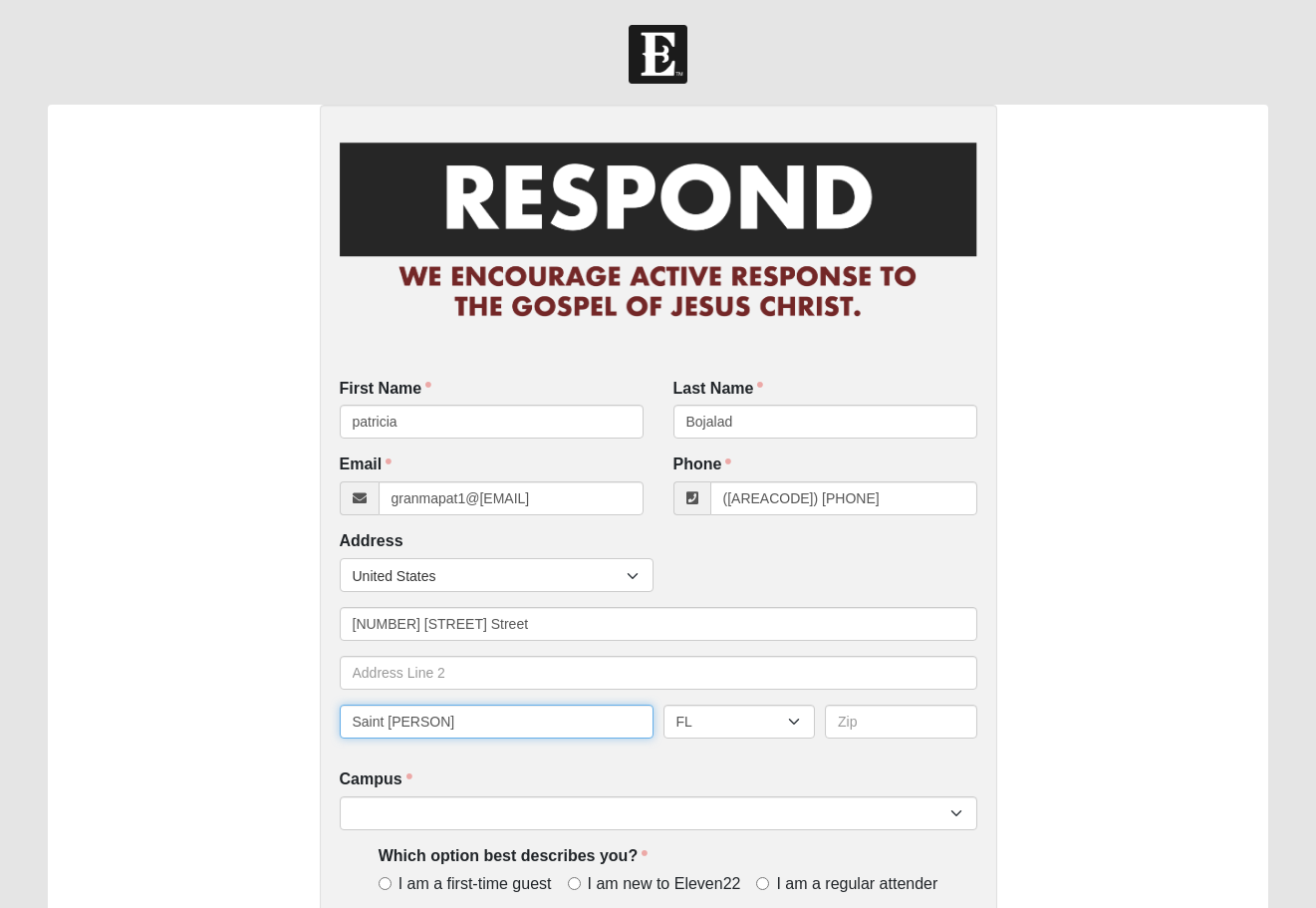 type on "Saint [PERSON]" 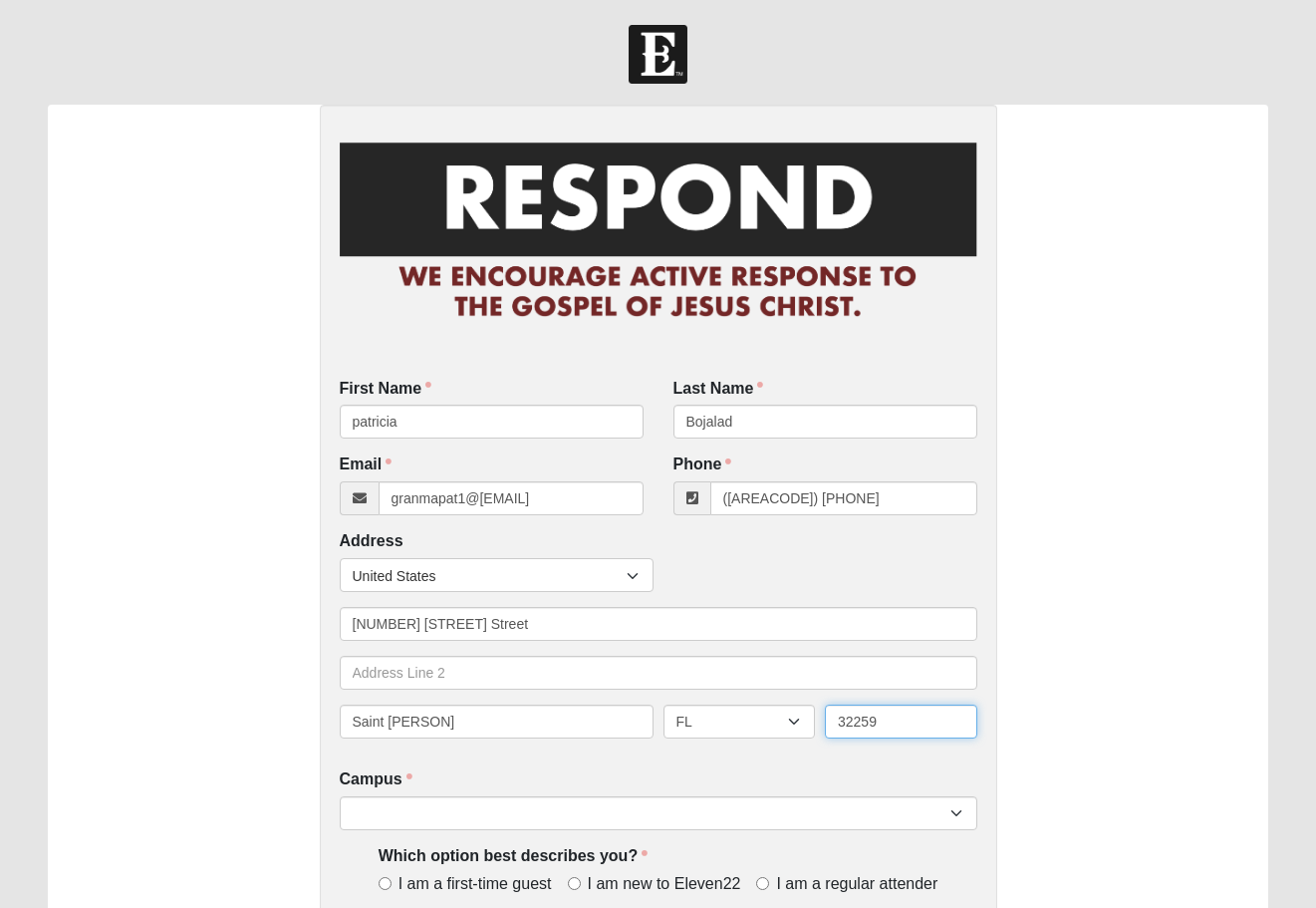 type on "32259" 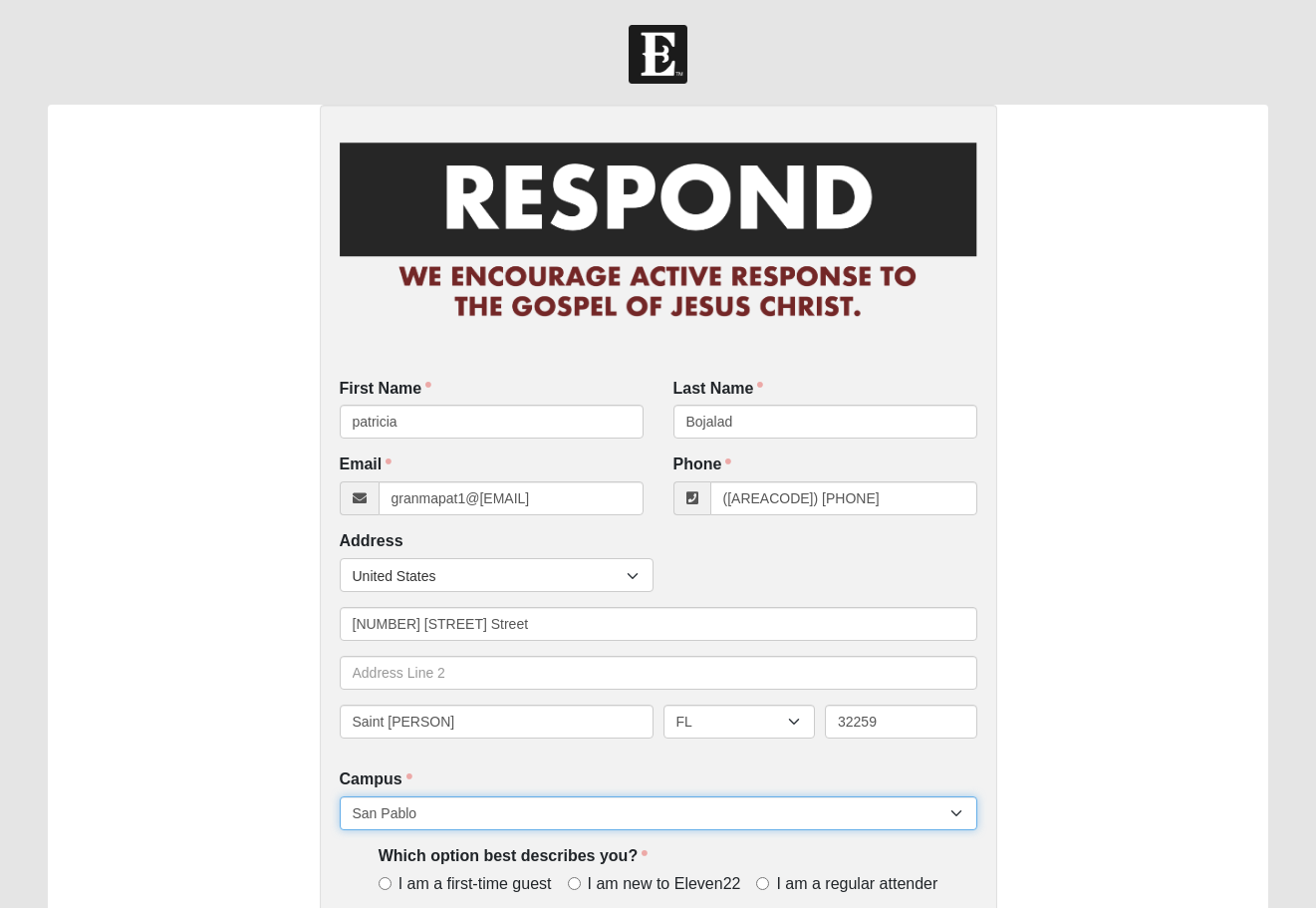 select on "11" 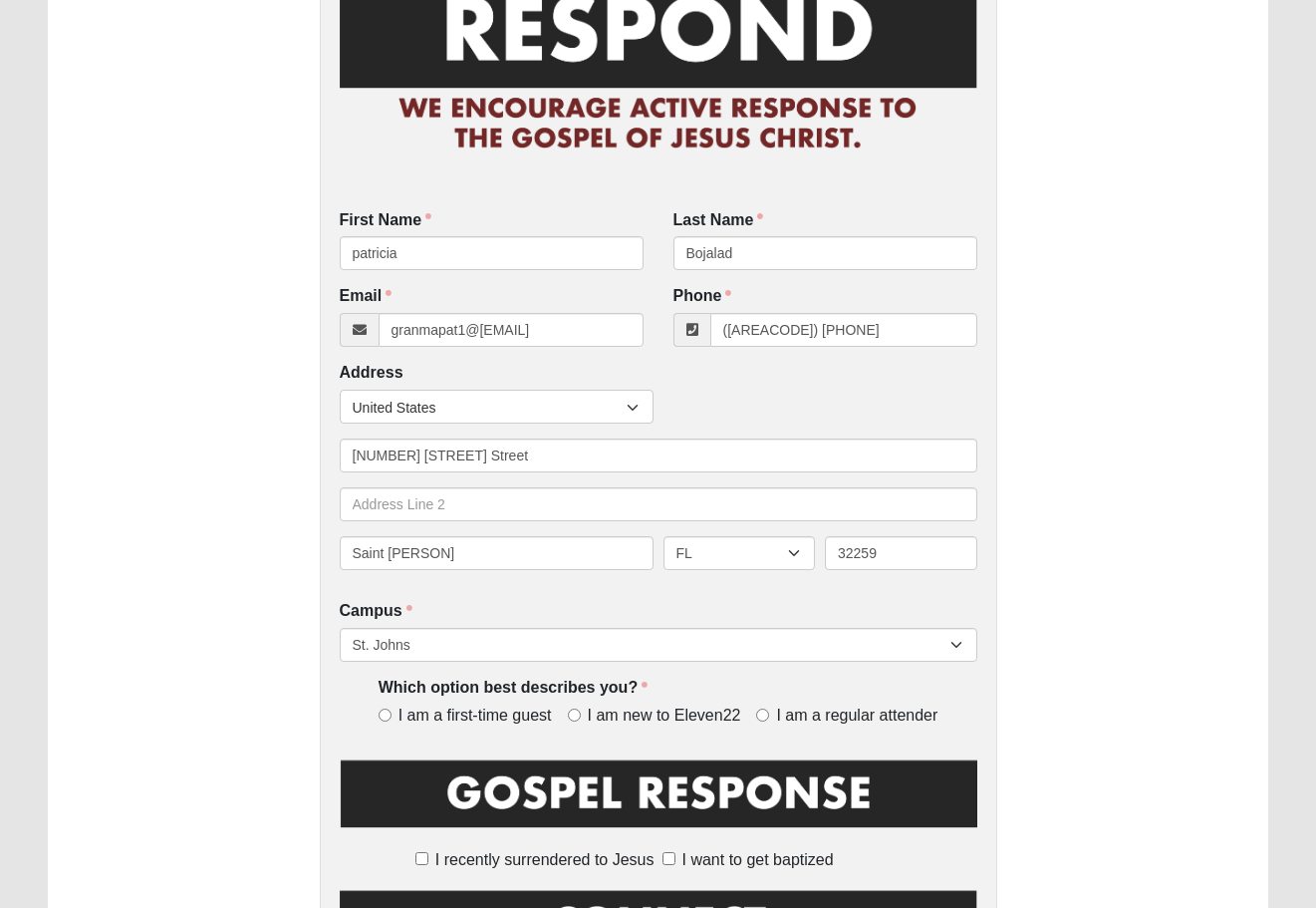 scroll, scrollTop: 167, scrollLeft: 0, axis: vertical 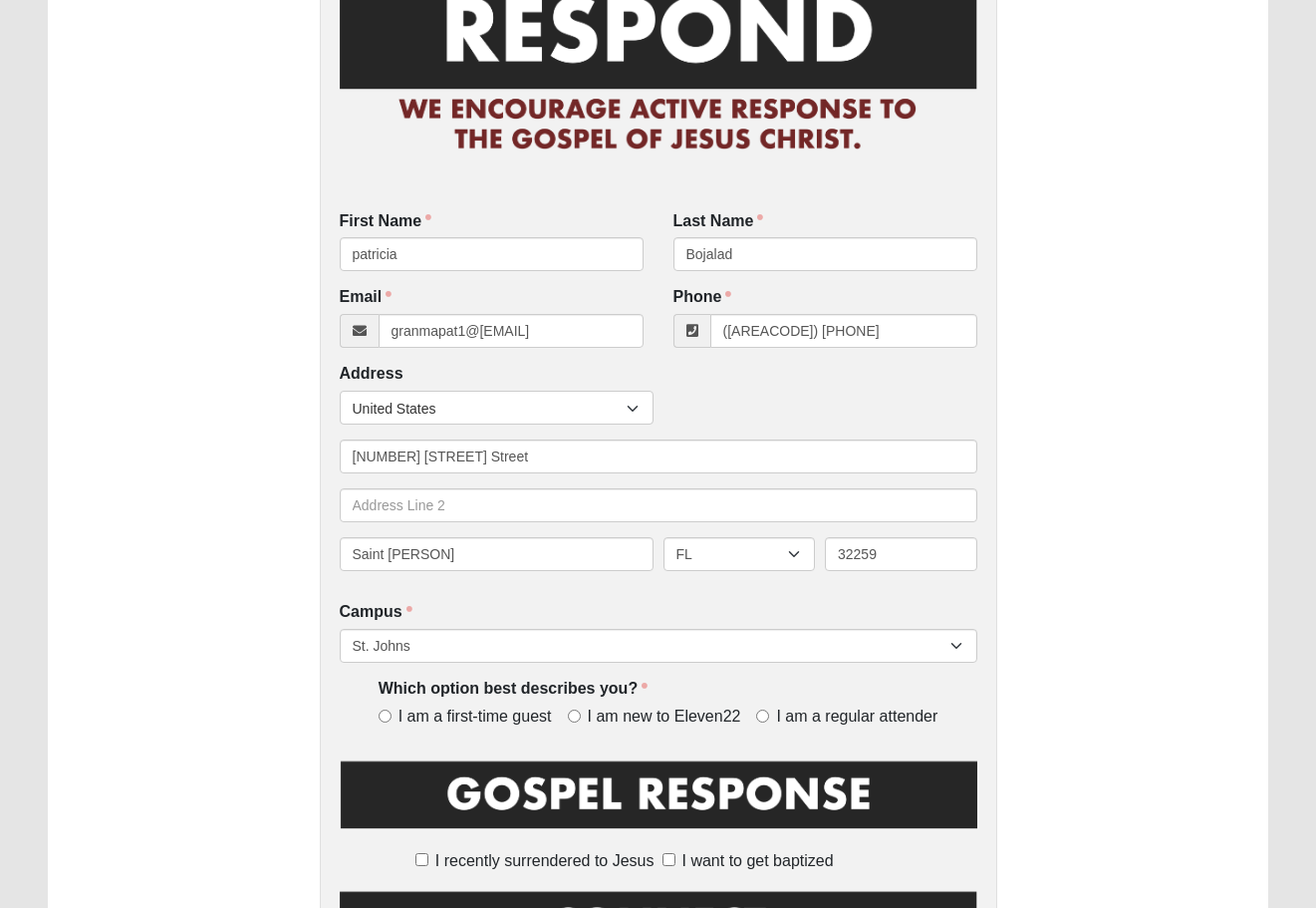 click on "I am a first-time guest" at bounding box center [385, 716] 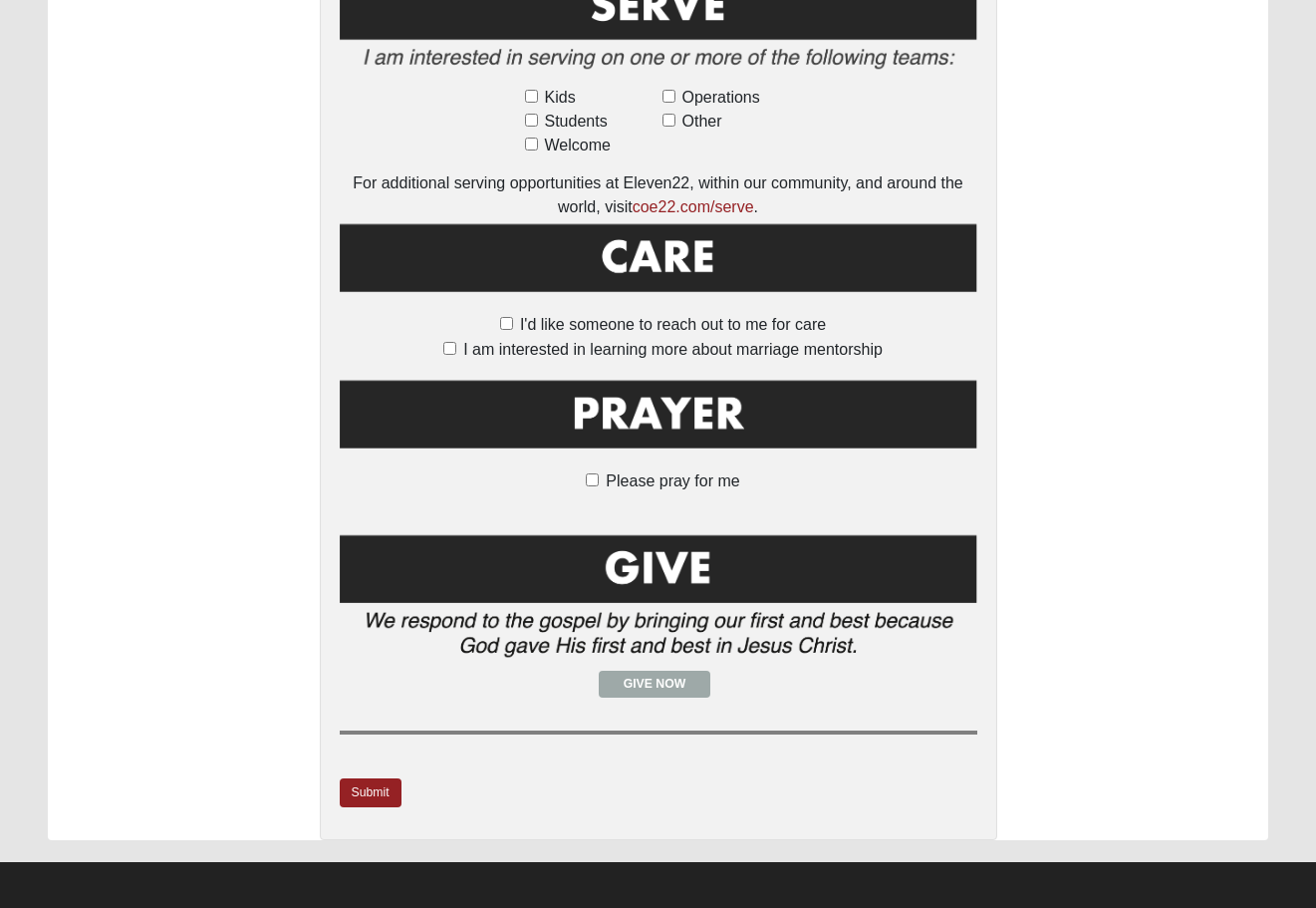 scroll, scrollTop: 1264, scrollLeft: 0, axis: vertical 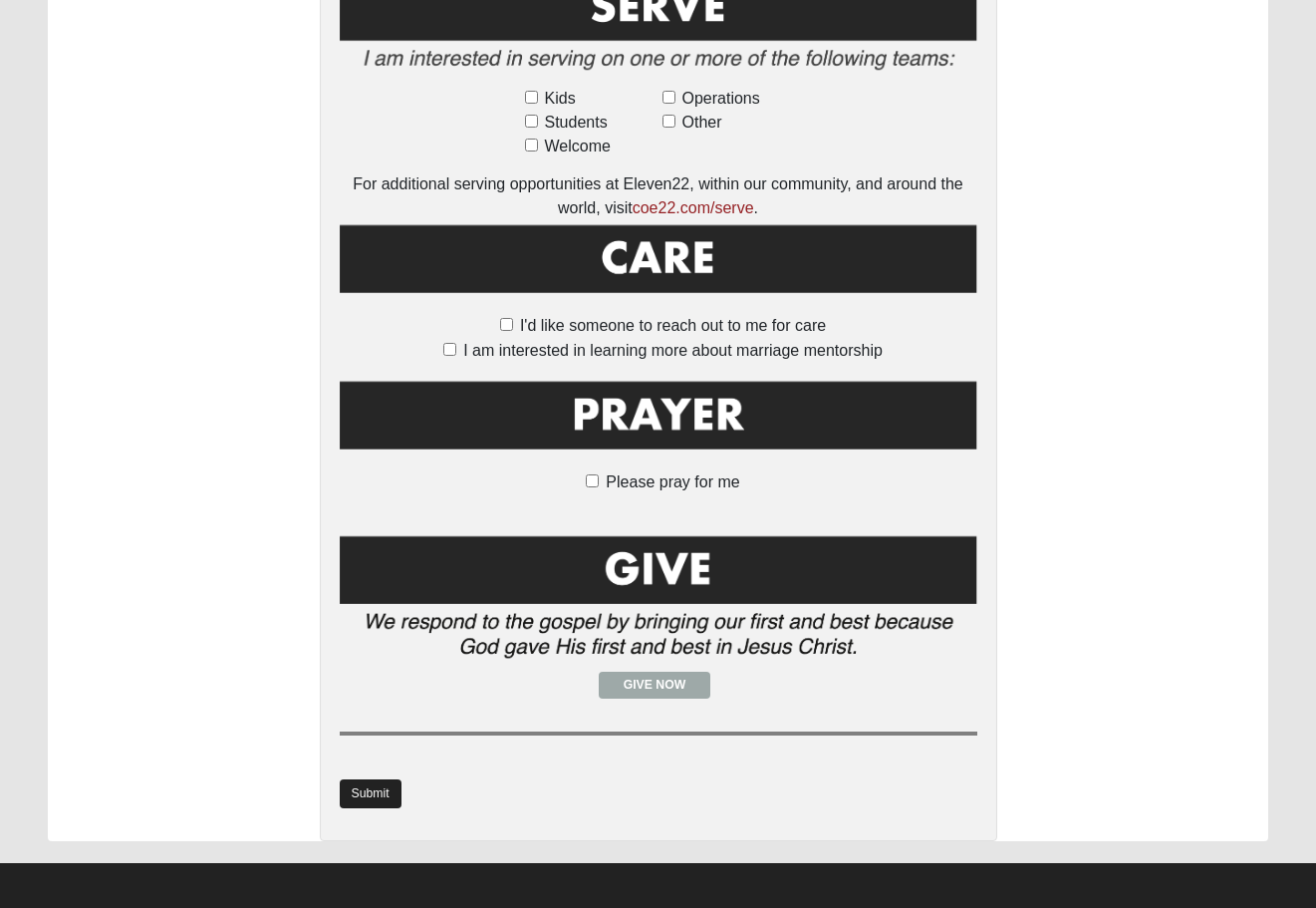 click on "Submit" at bounding box center (371, 793) 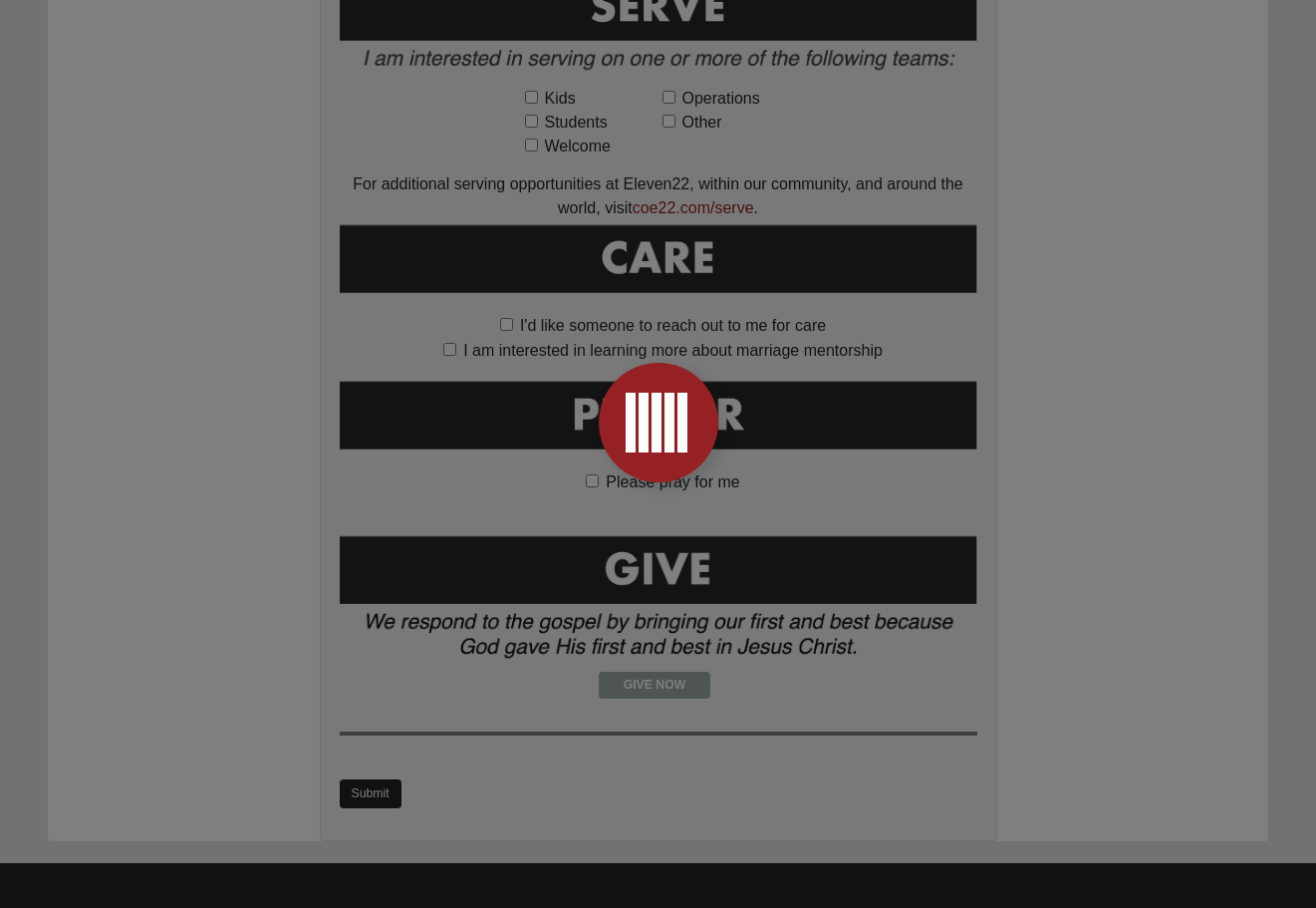 scroll, scrollTop: 0, scrollLeft: 0, axis: both 